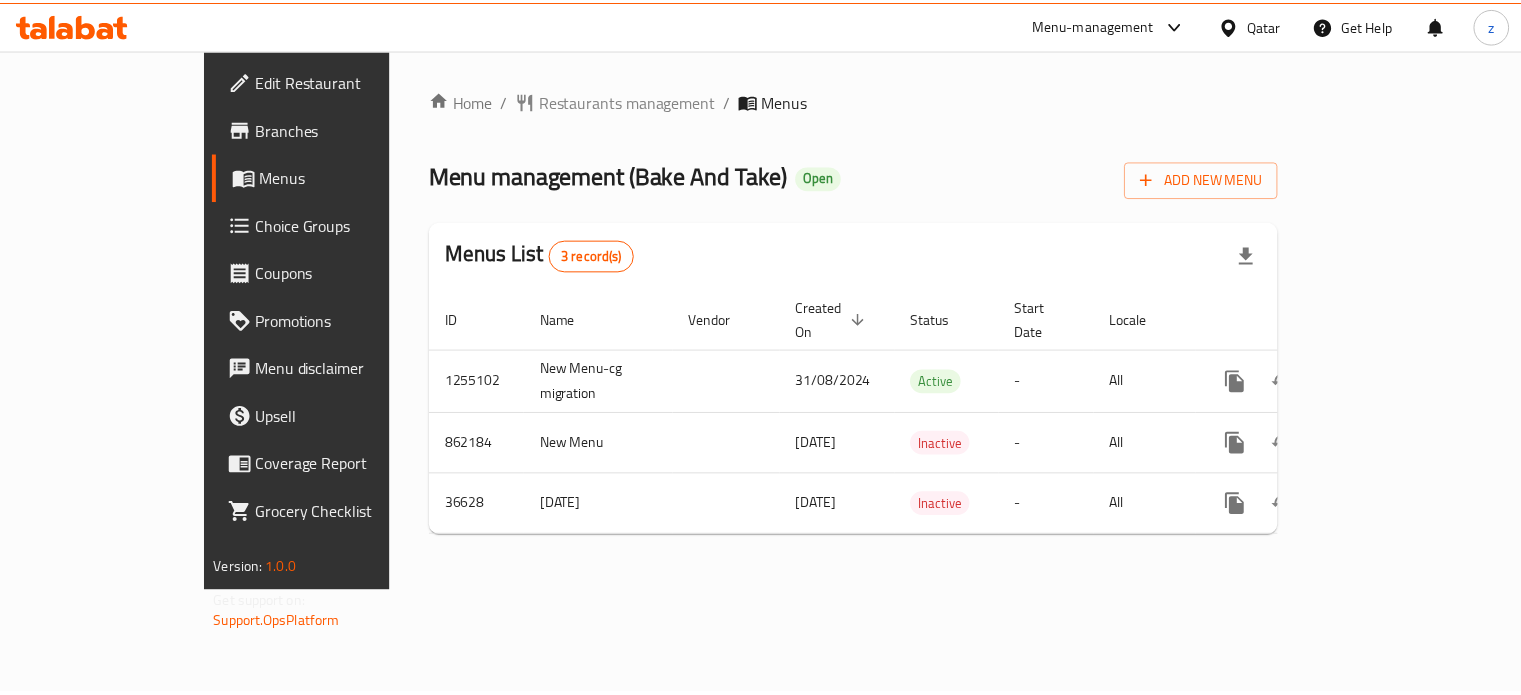 scroll, scrollTop: 0, scrollLeft: 0, axis: both 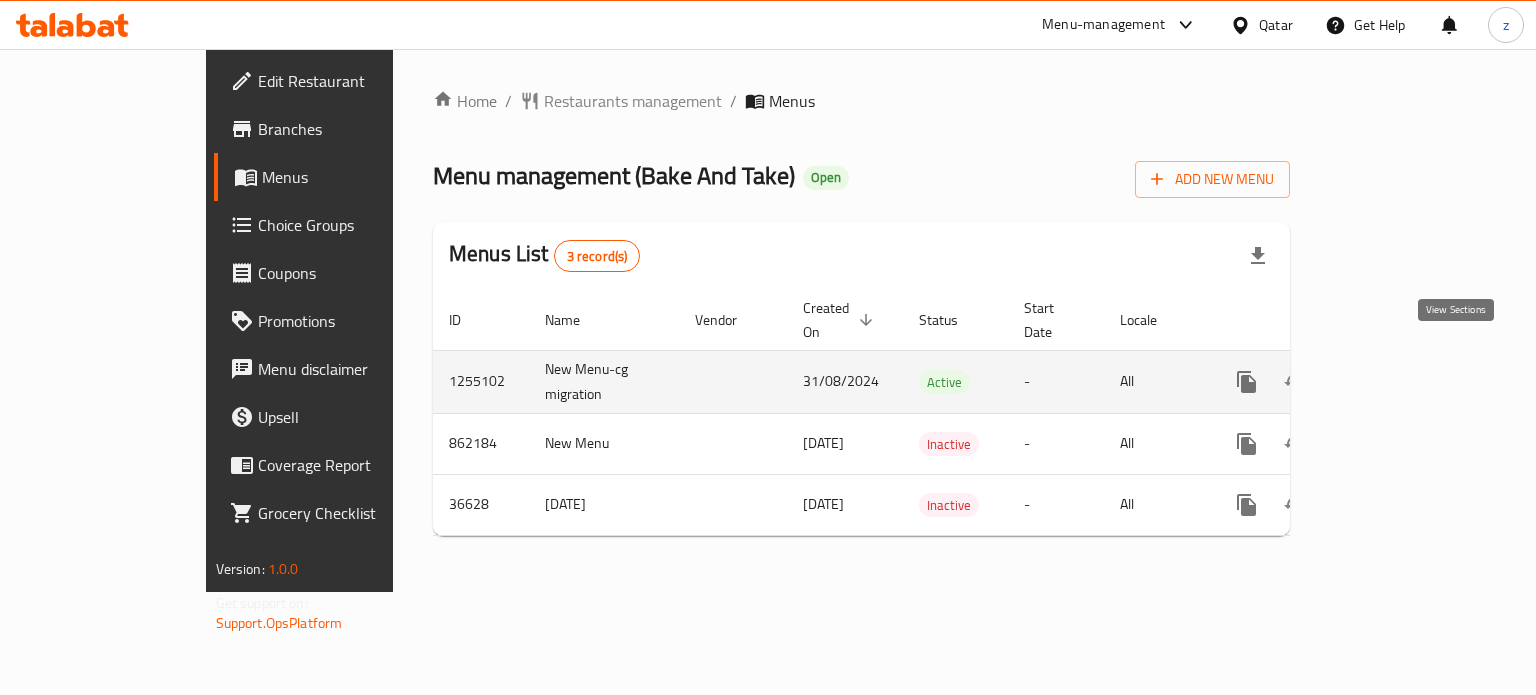 click 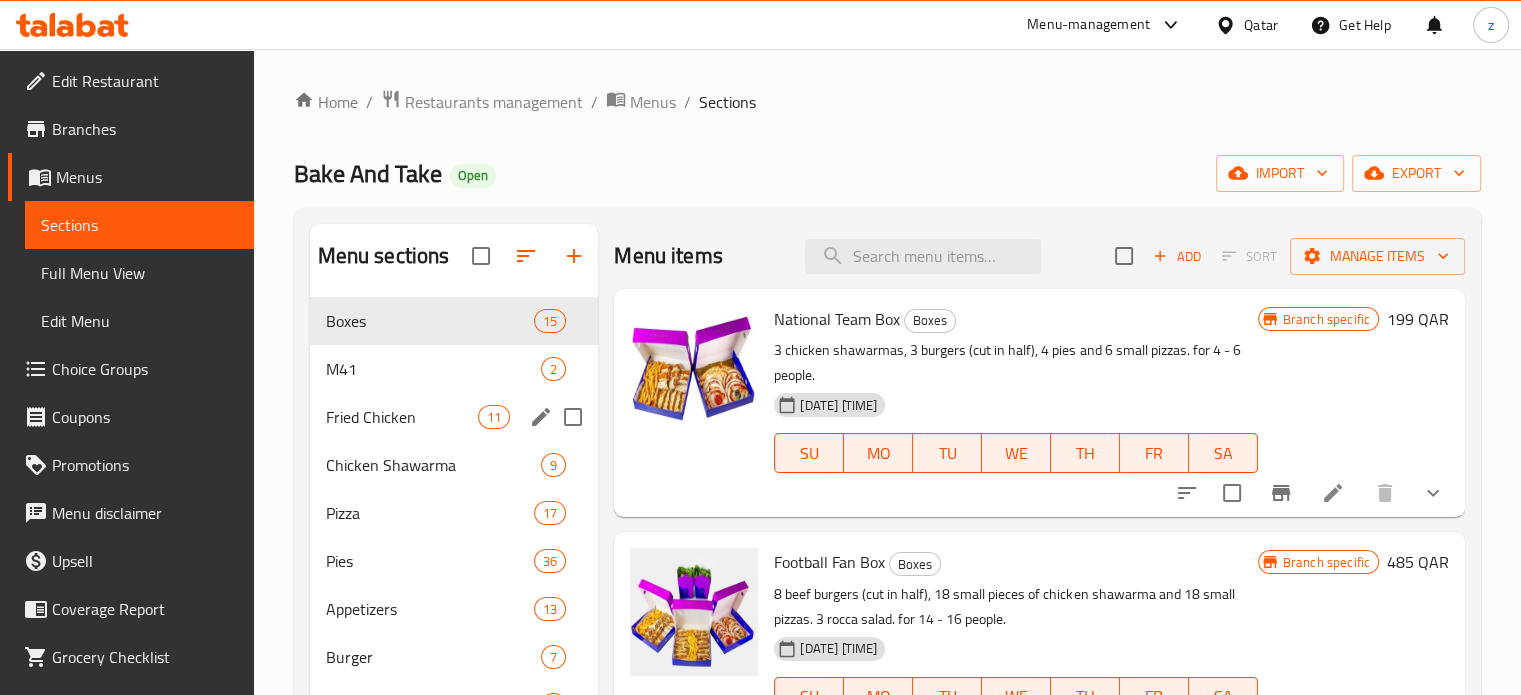 click on "M41" at bounding box center [434, 369] 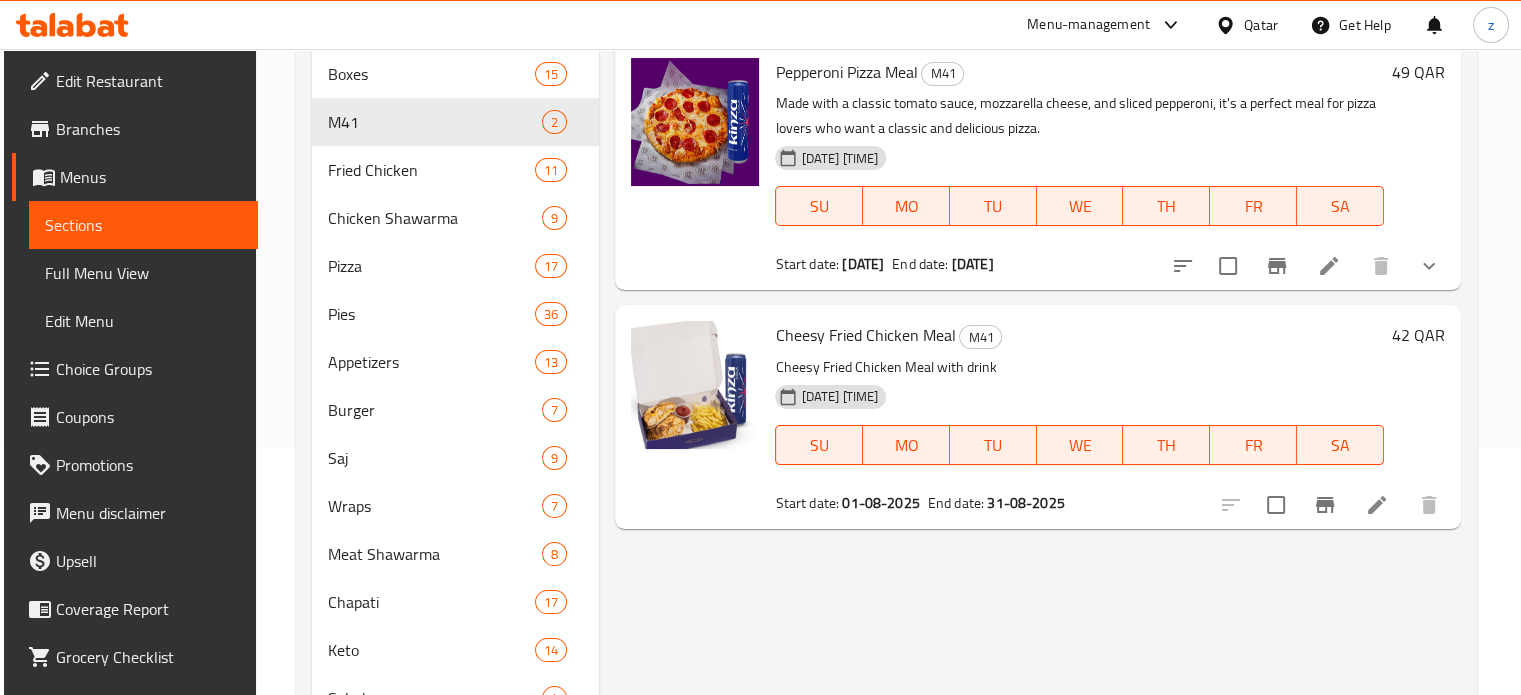 scroll, scrollTop: 200, scrollLeft: 0, axis: vertical 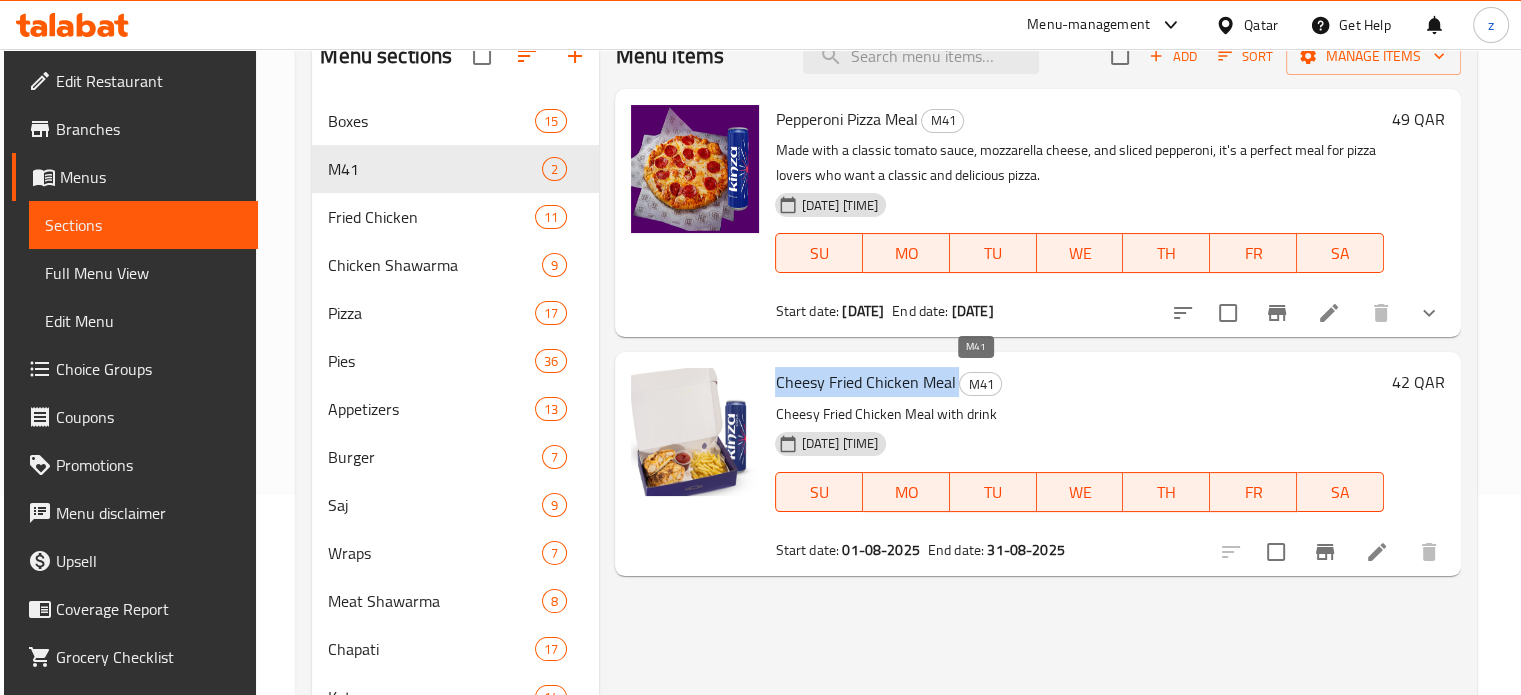 drag, startPoint x: 777, startPoint y: 379, endPoint x: 956, endPoint y: 391, distance: 179.40178 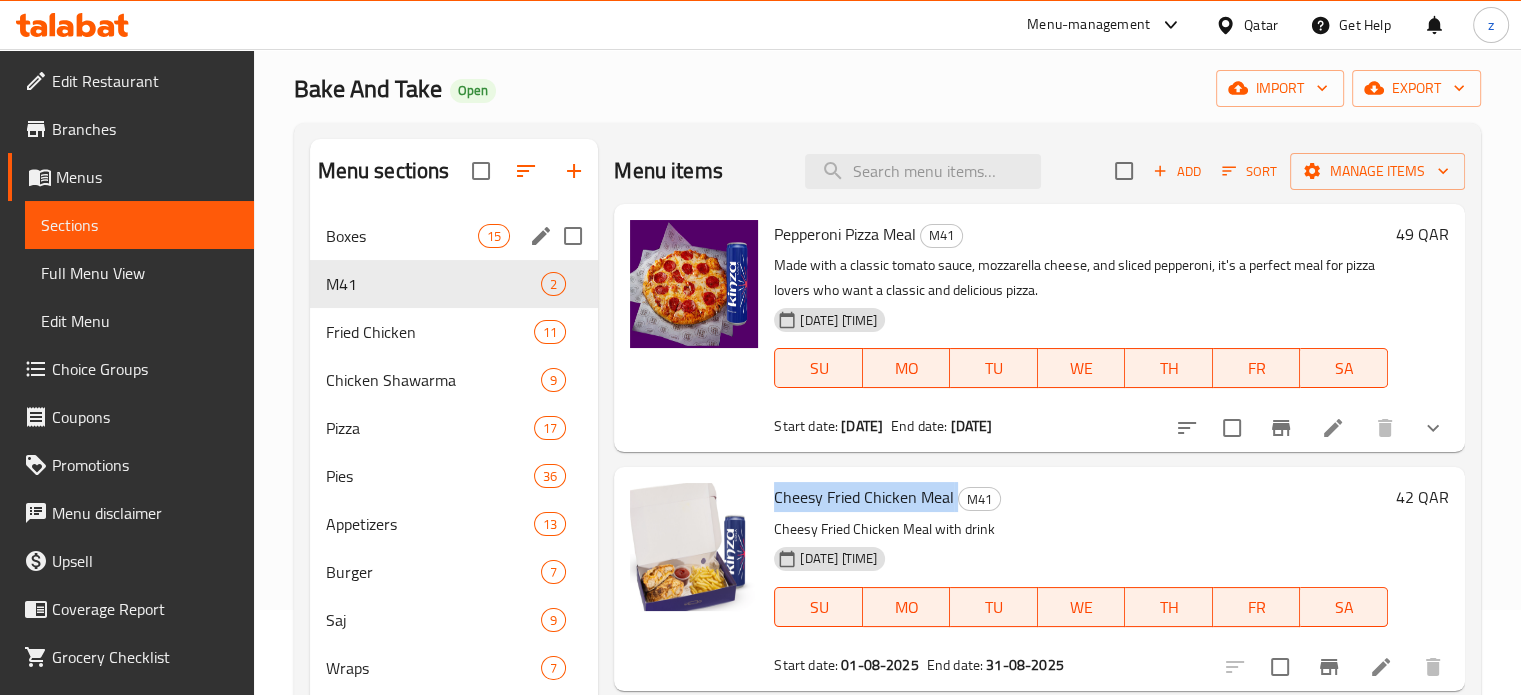 scroll, scrollTop: 0, scrollLeft: 0, axis: both 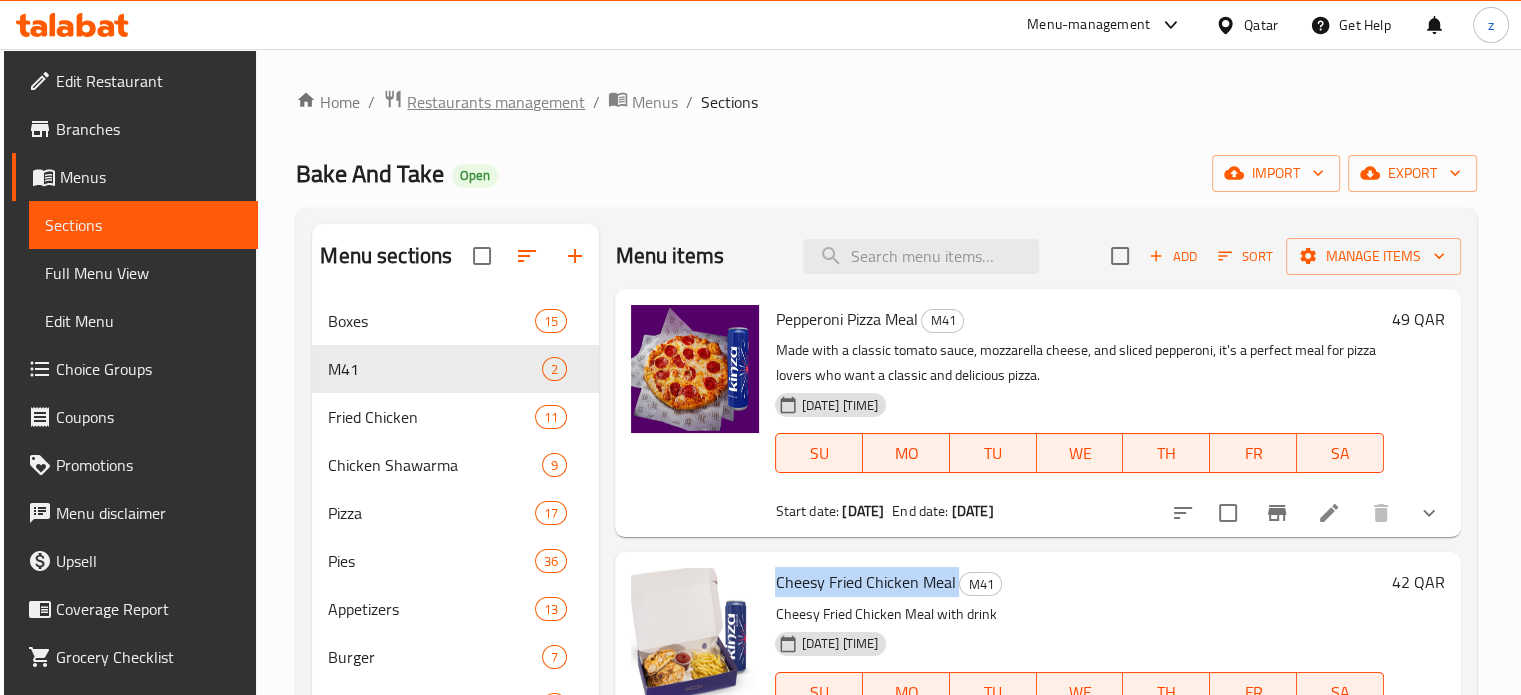 click on "Restaurants management" at bounding box center (496, 102) 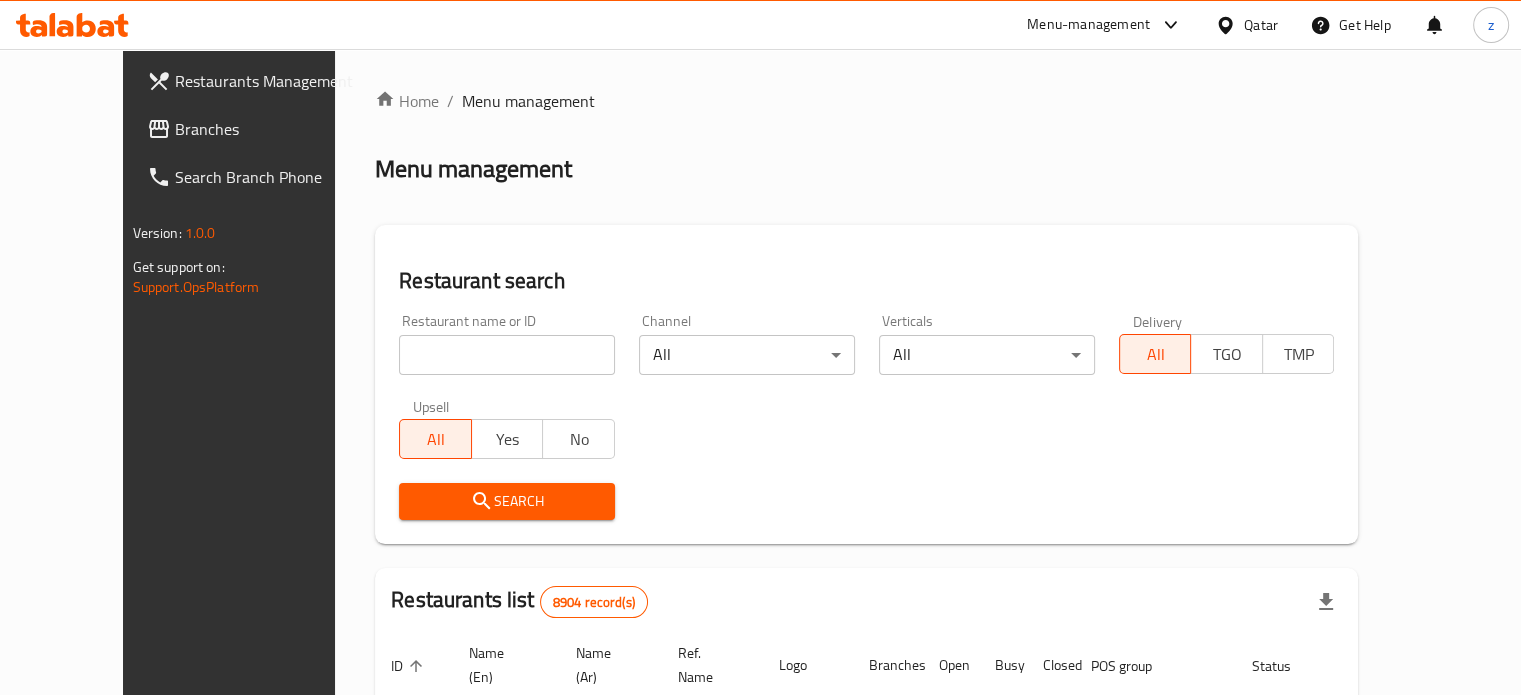 click at bounding box center [507, 355] 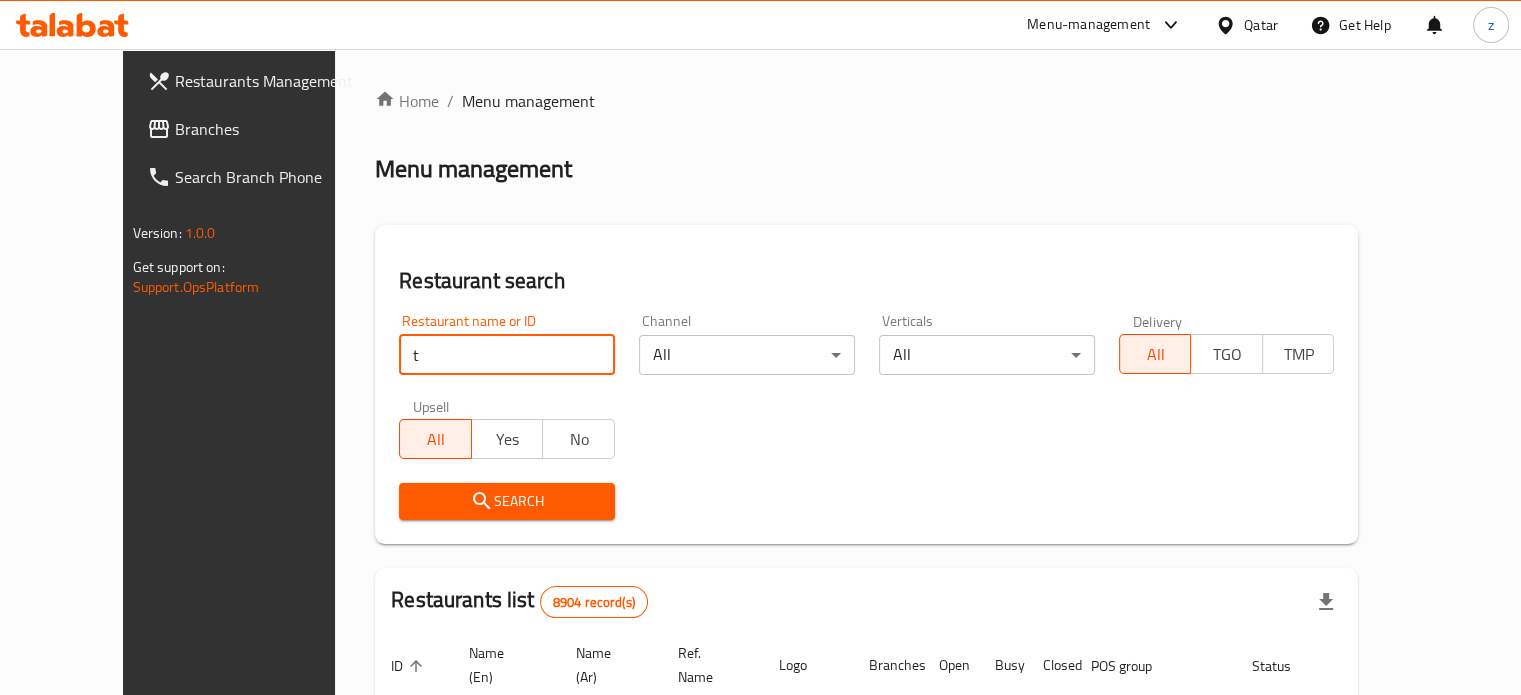 type on "Turkish Village" 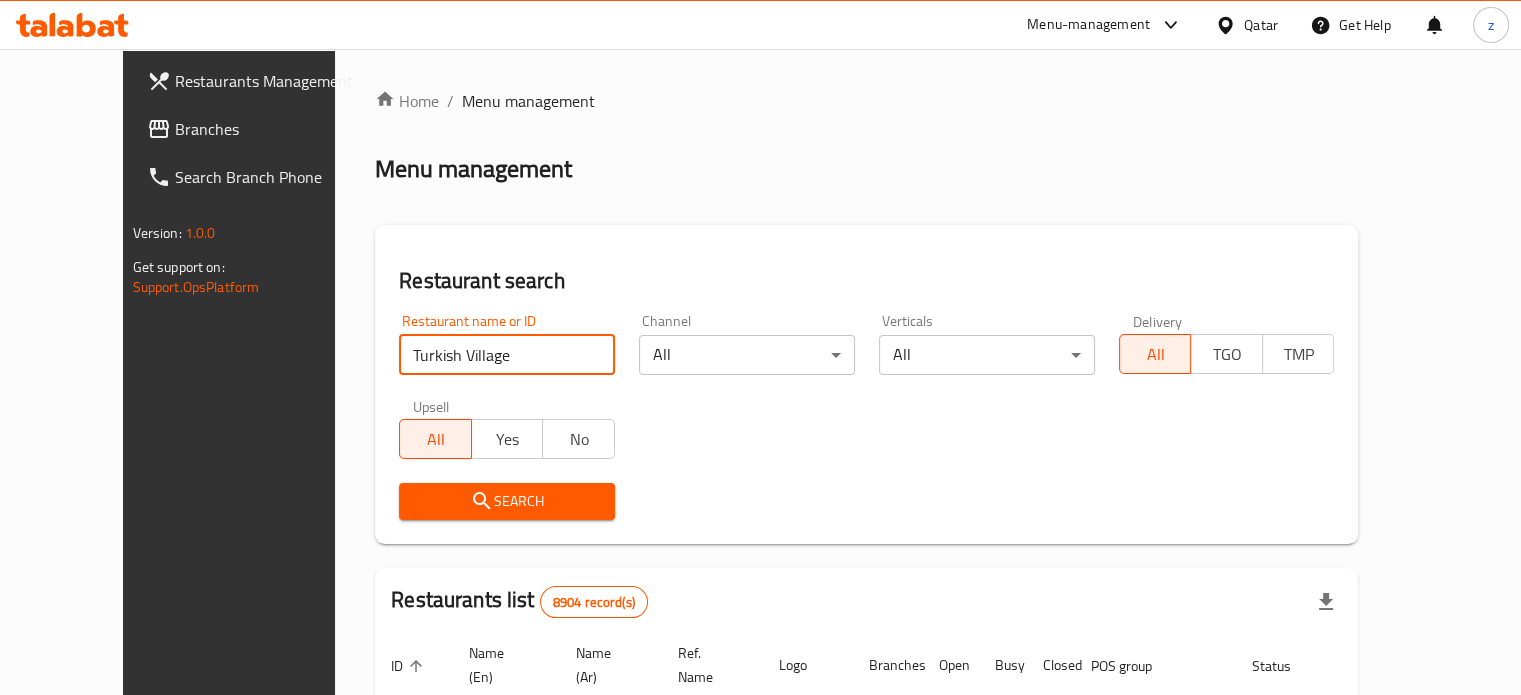 click on "Search" at bounding box center (507, 501) 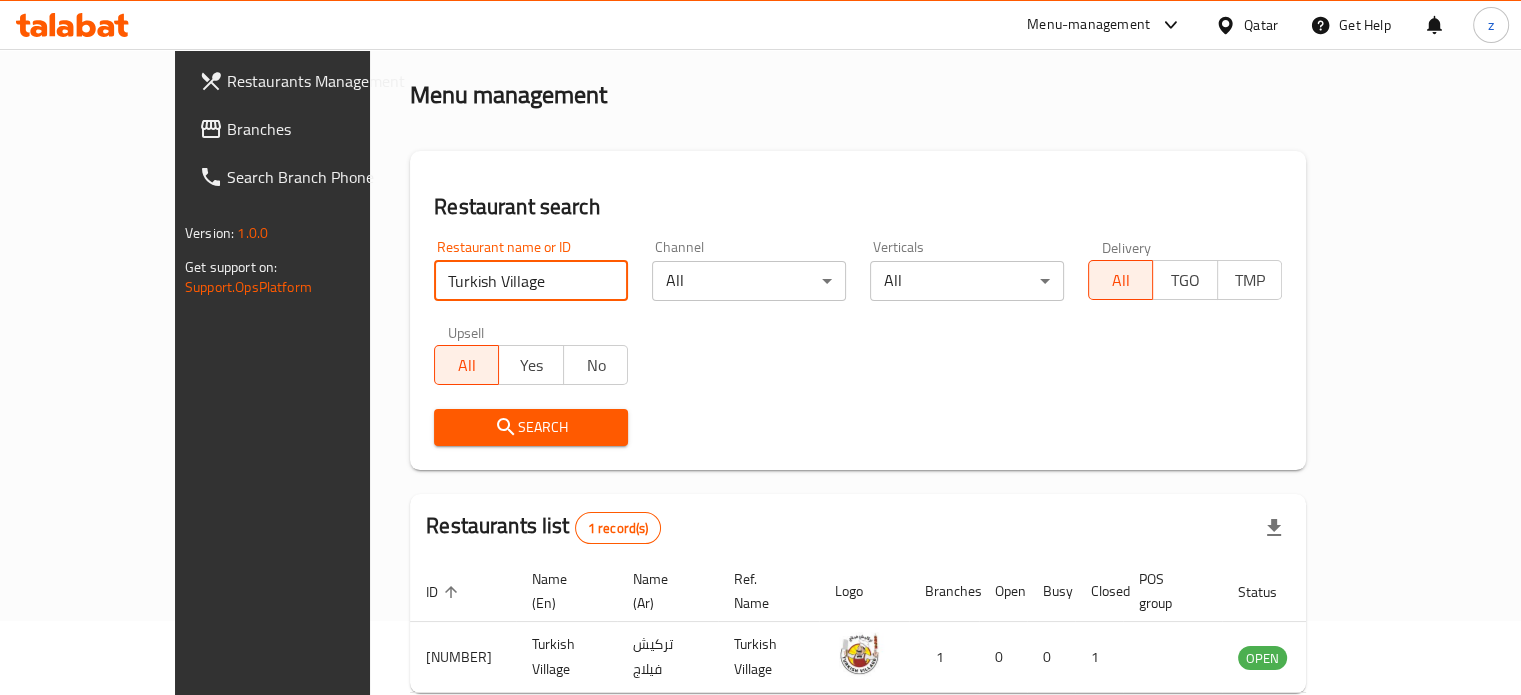 scroll, scrollTop: 156, scrollLeft: 0, axis: vertical 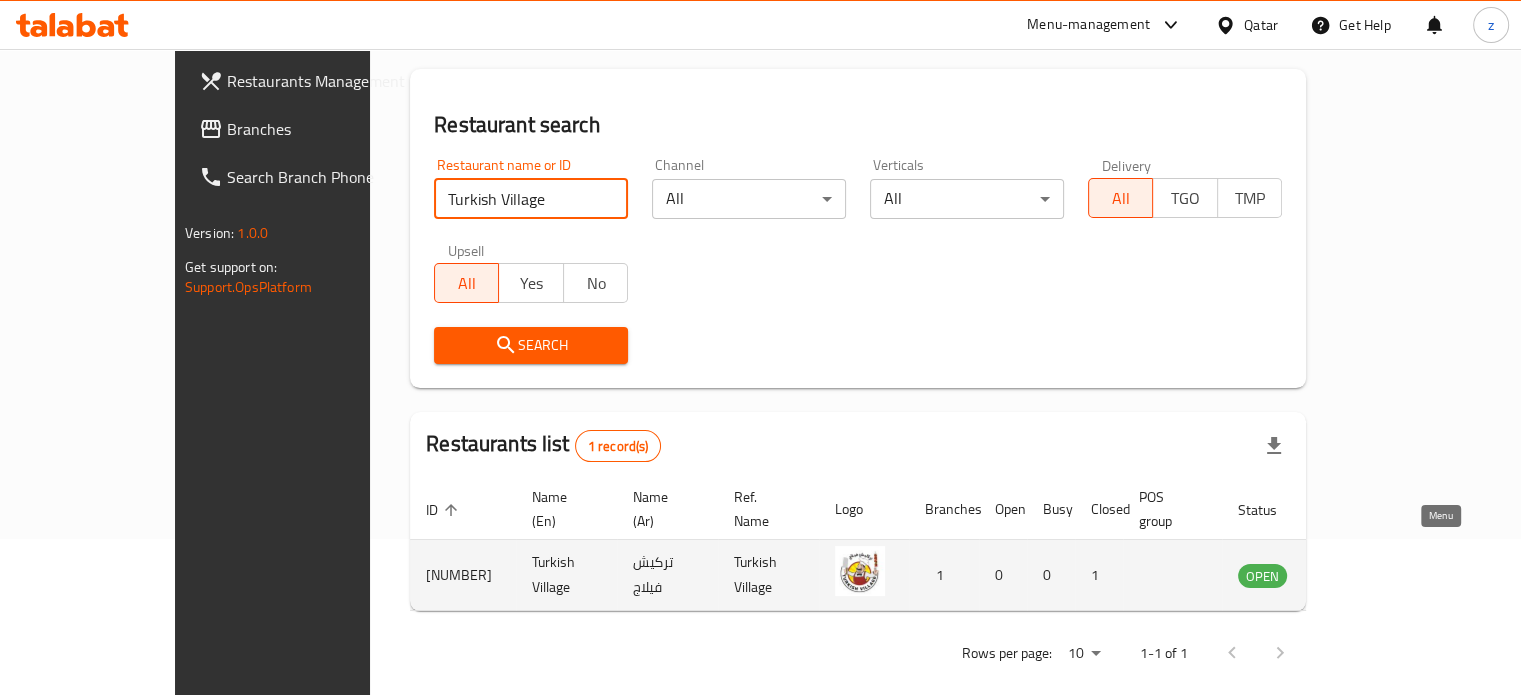 click 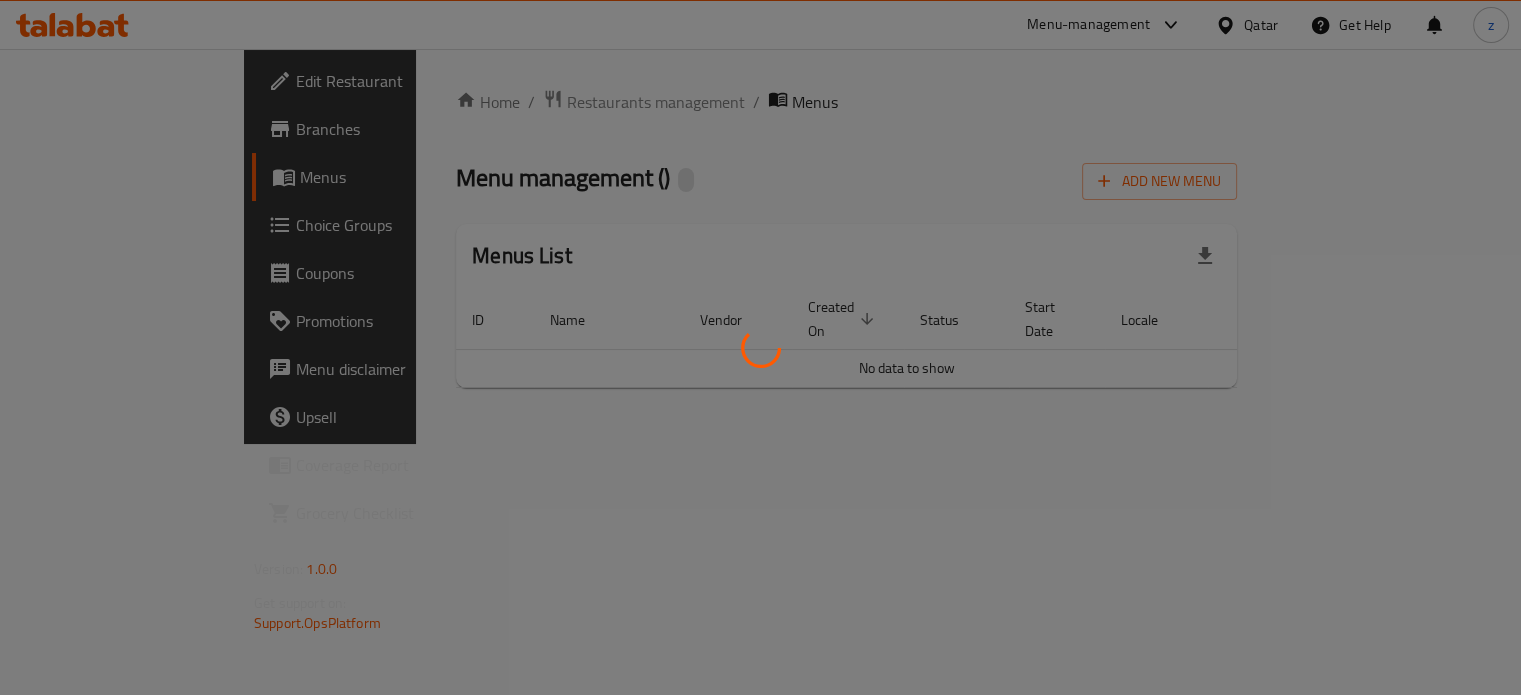 scroll, scrollTop: 0, scrollLeft: 0, axis: both 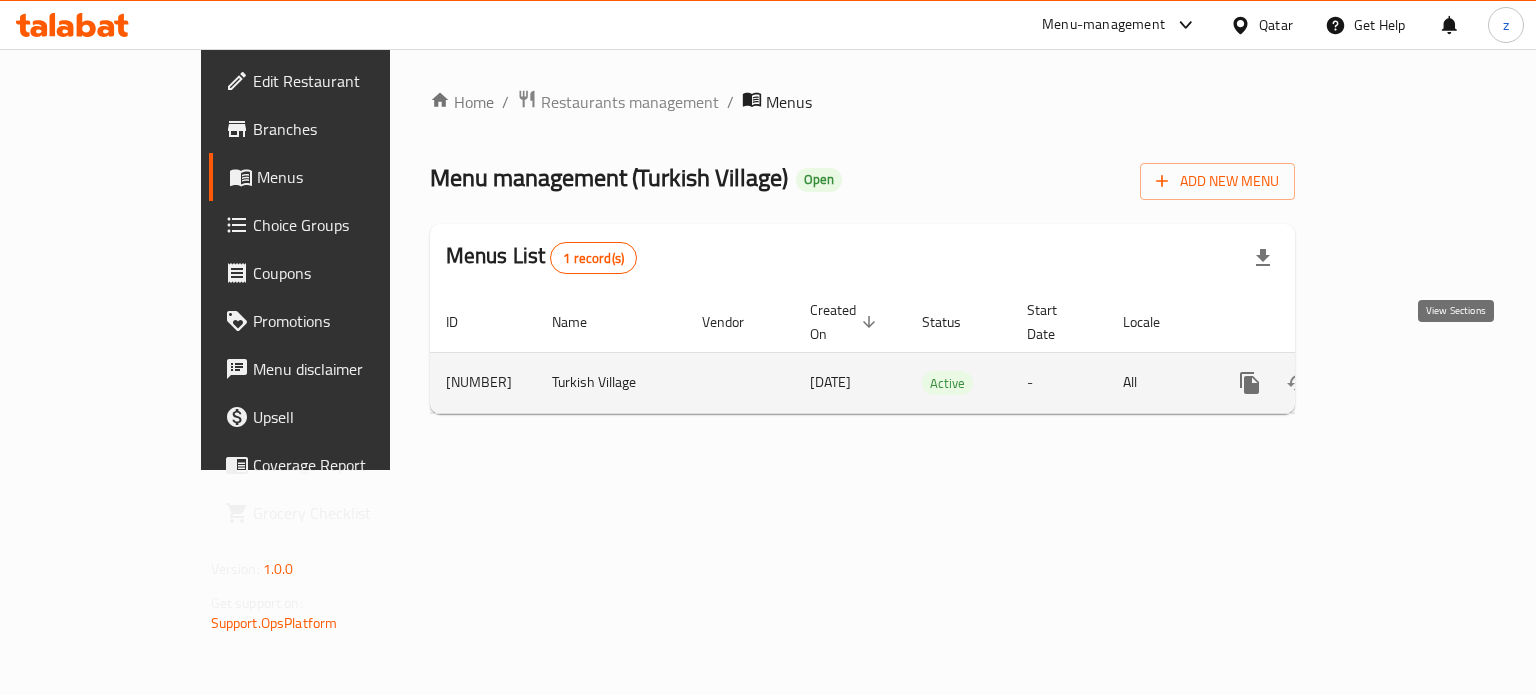 click 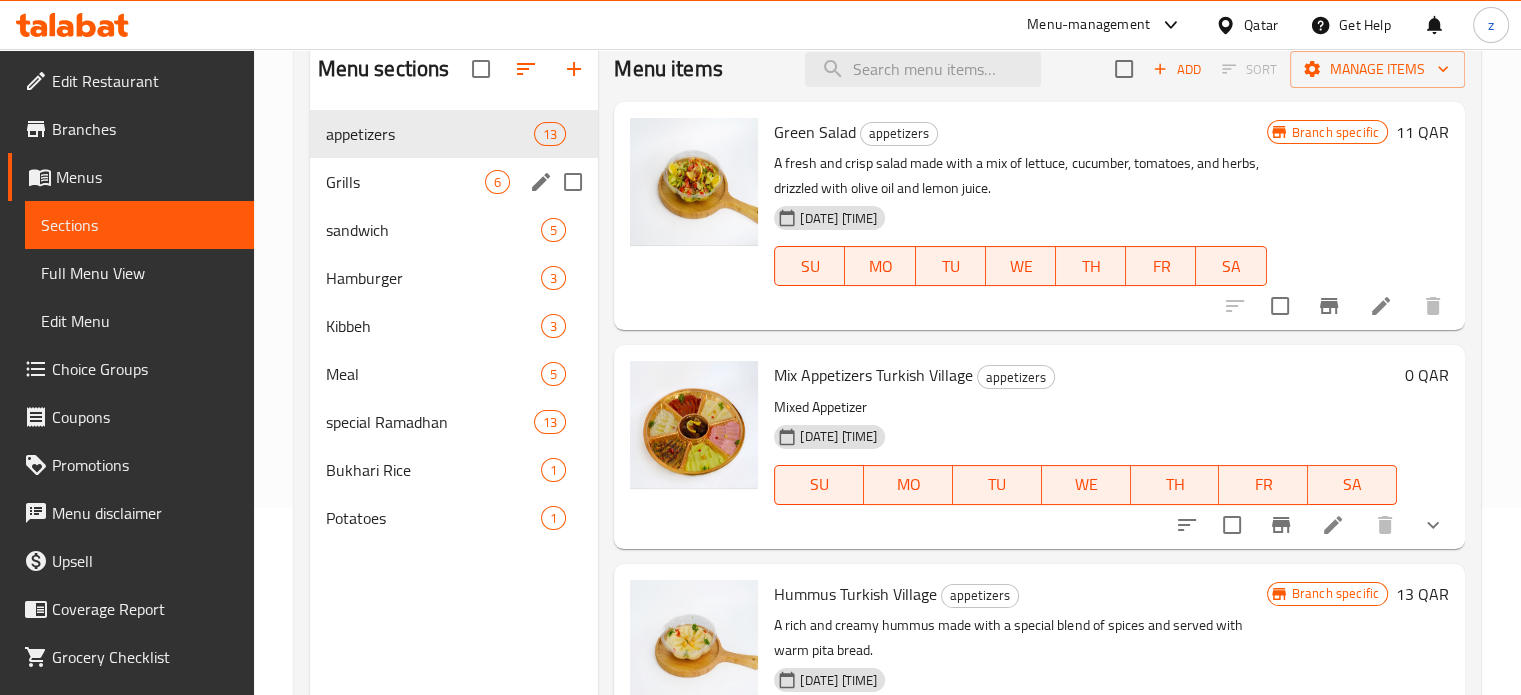 scroll, scrollTop: 200, scrollLeft: 0, axis: vertical 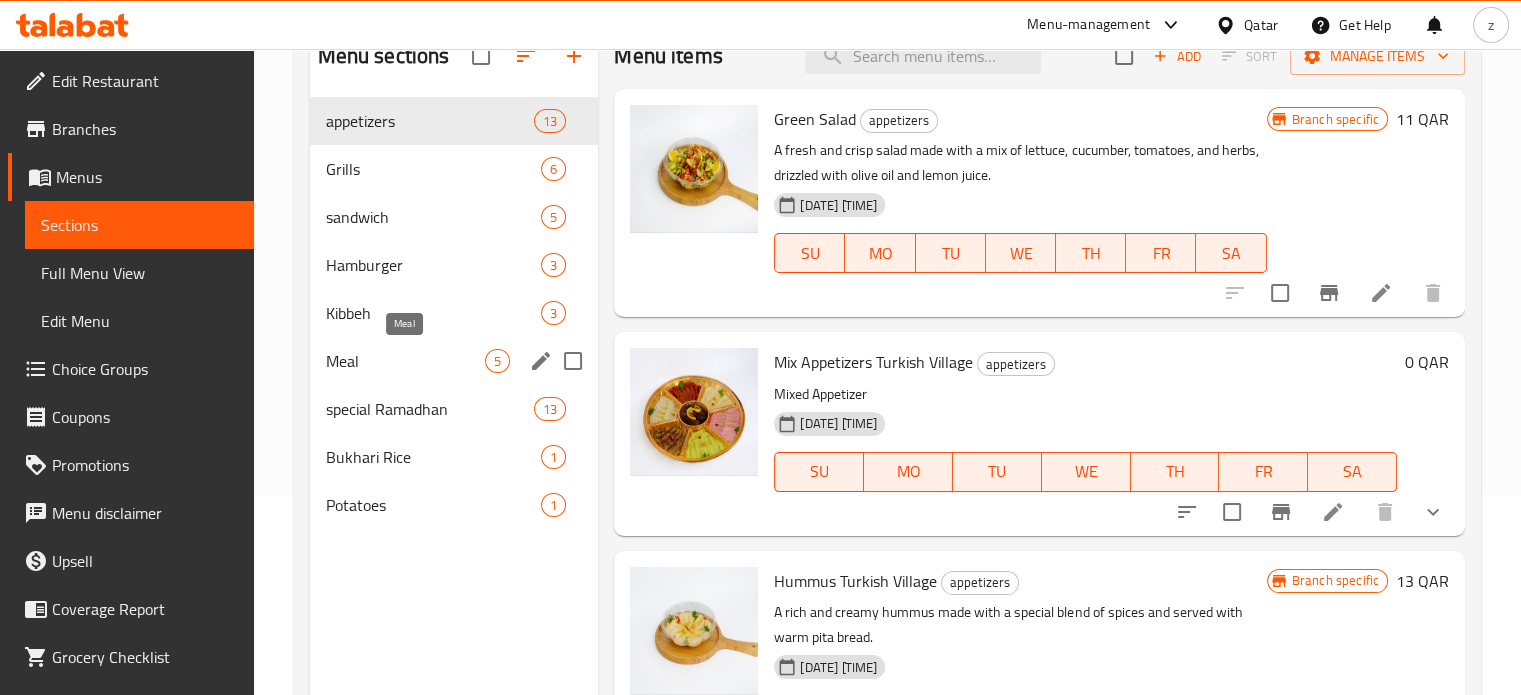 click on "Meal" at bounding box center (406, 361) 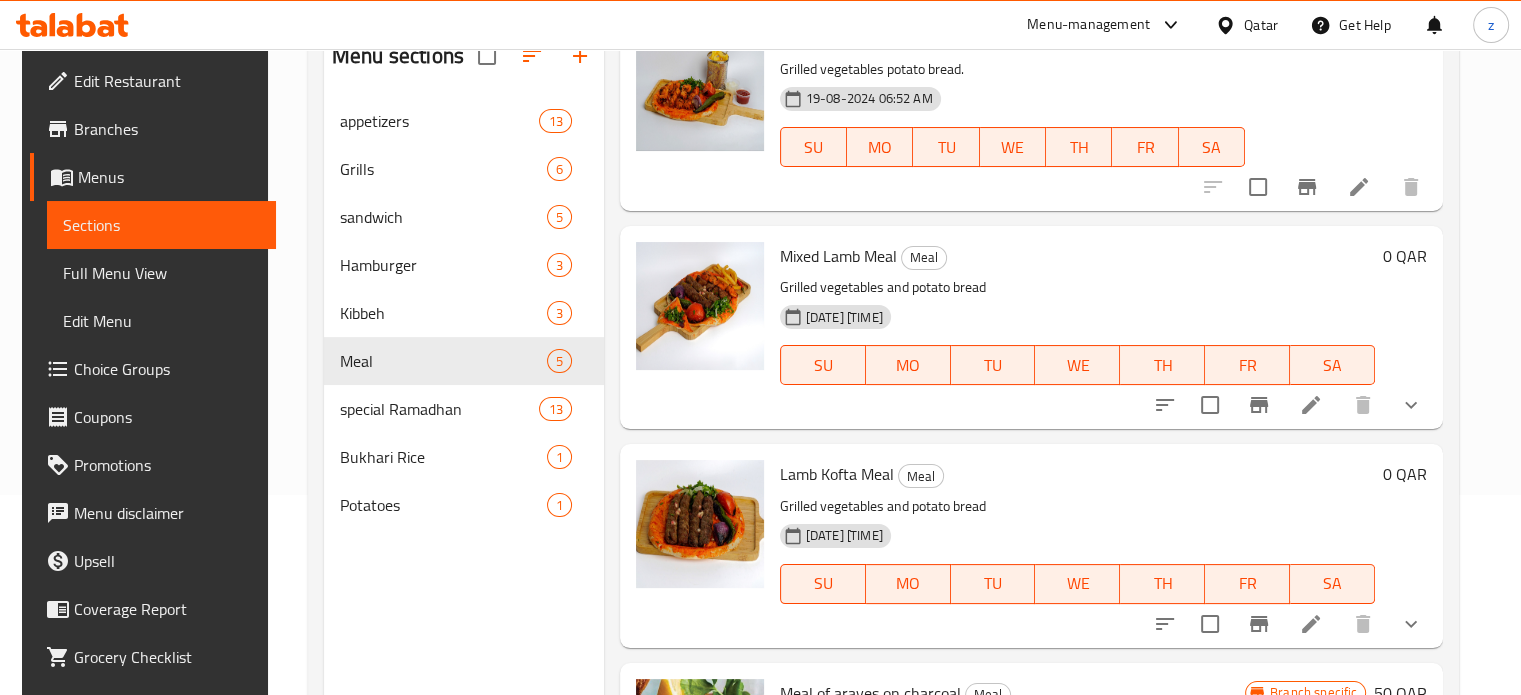 scroll, scrollTop: 472, scrollLeft: 0, axis: vertical 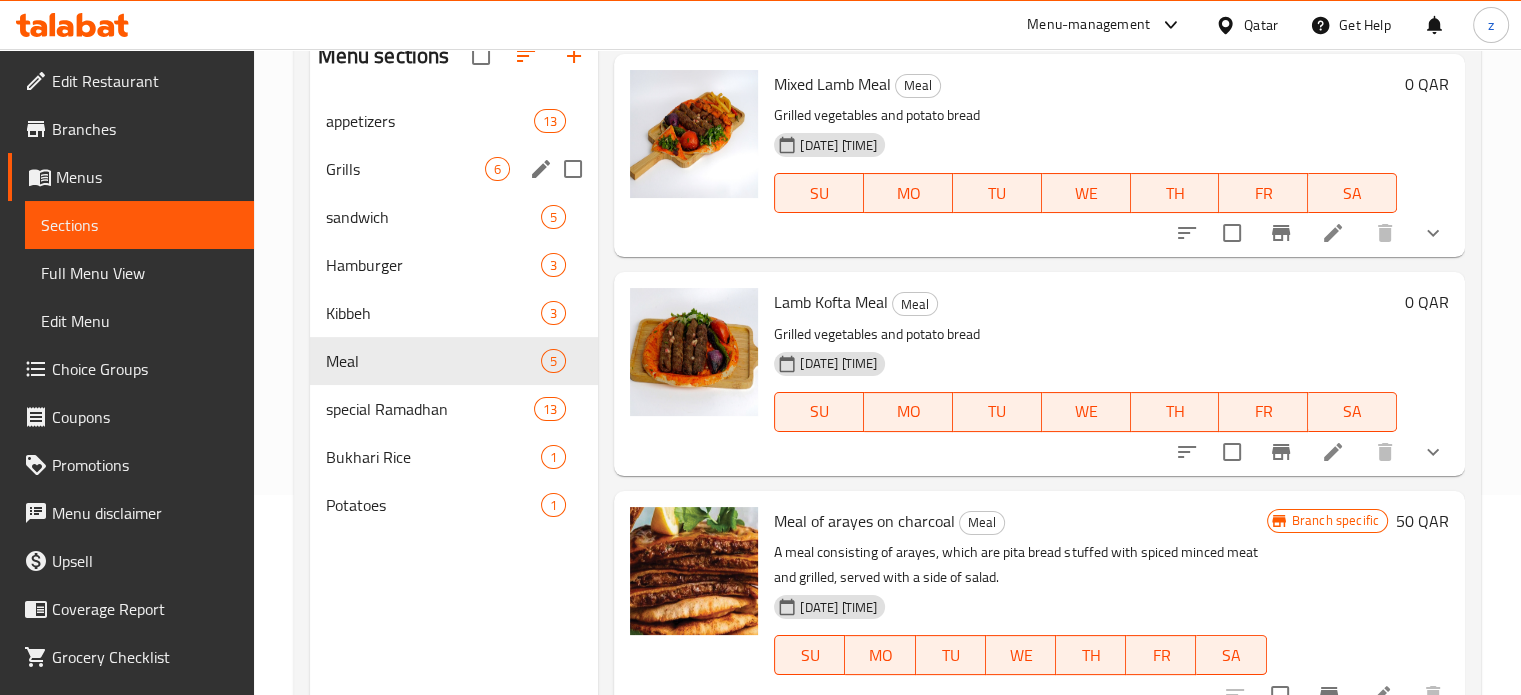 click on "Grills 6" at bounding box center [454, 169] 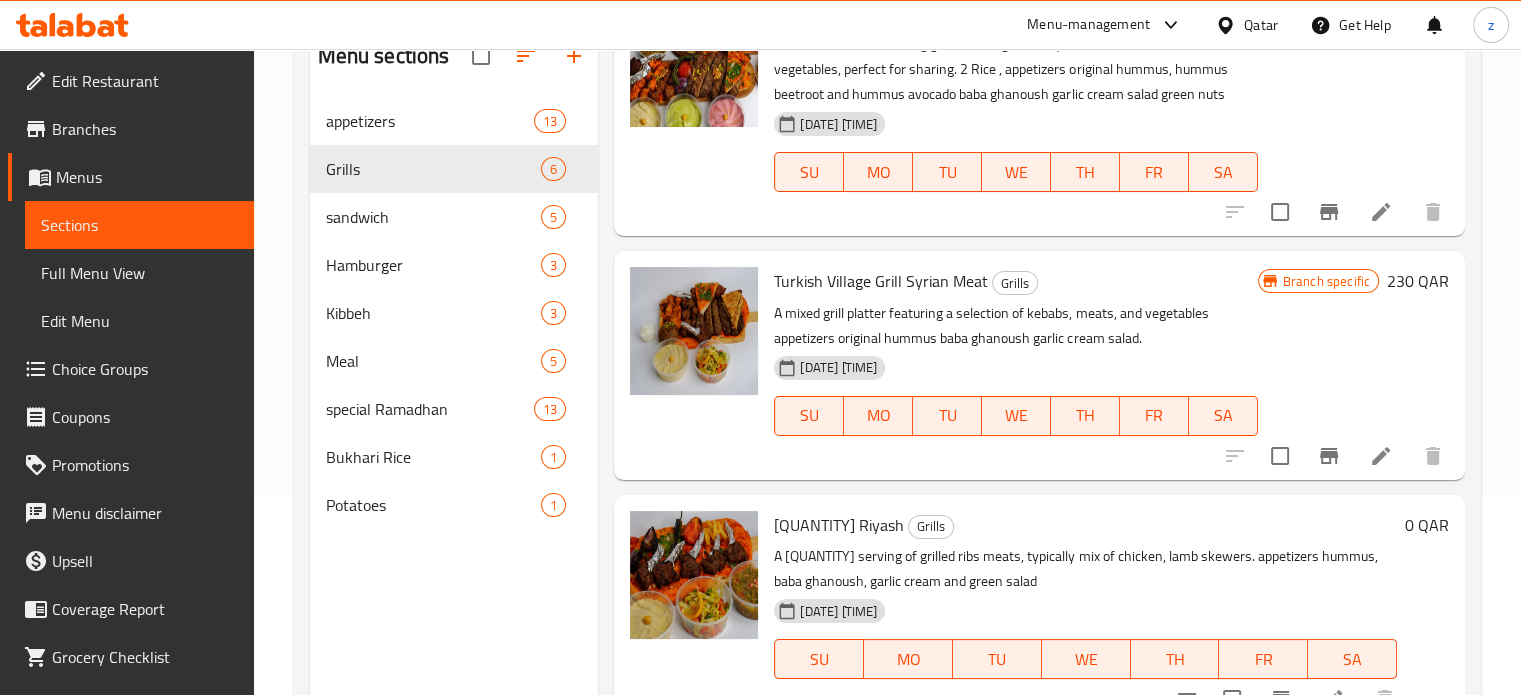 scroll, scrollTop: 0, scrollLeft: 0, axis: both 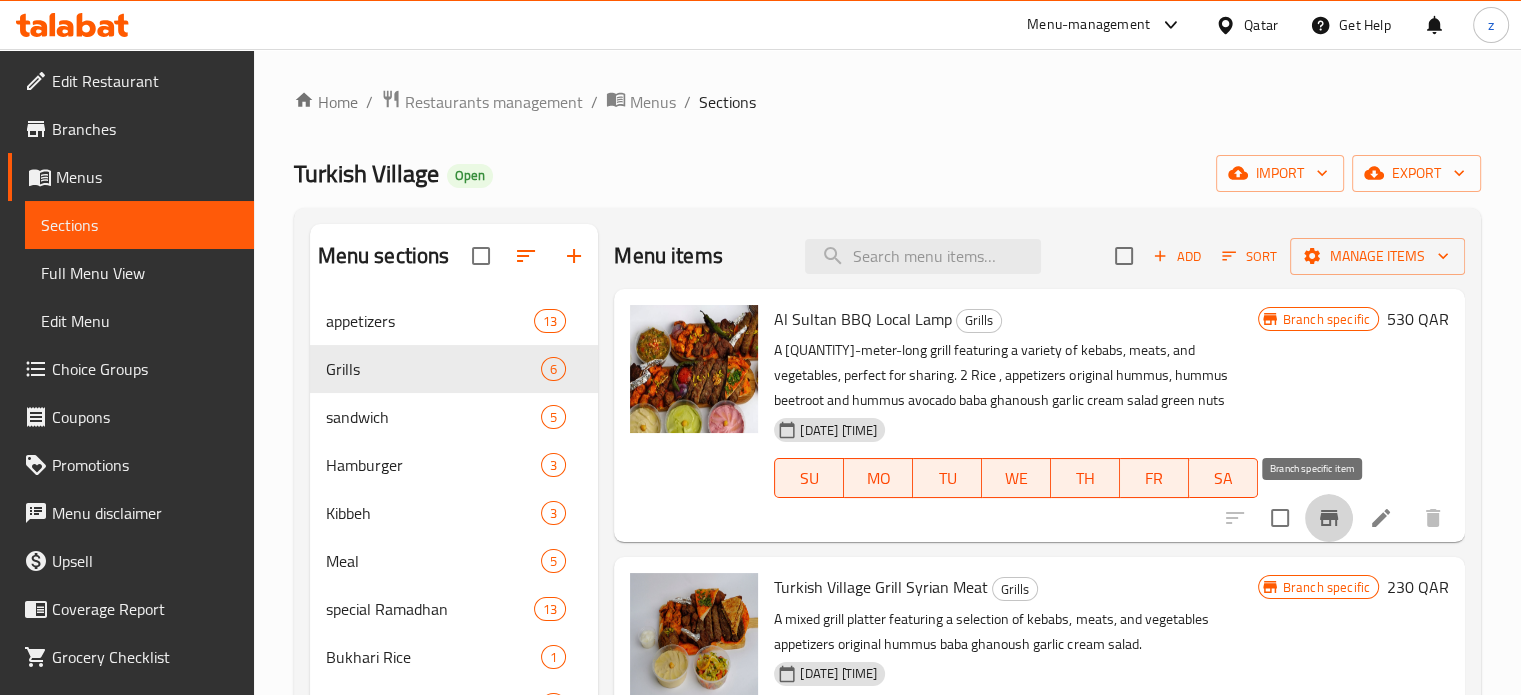 click 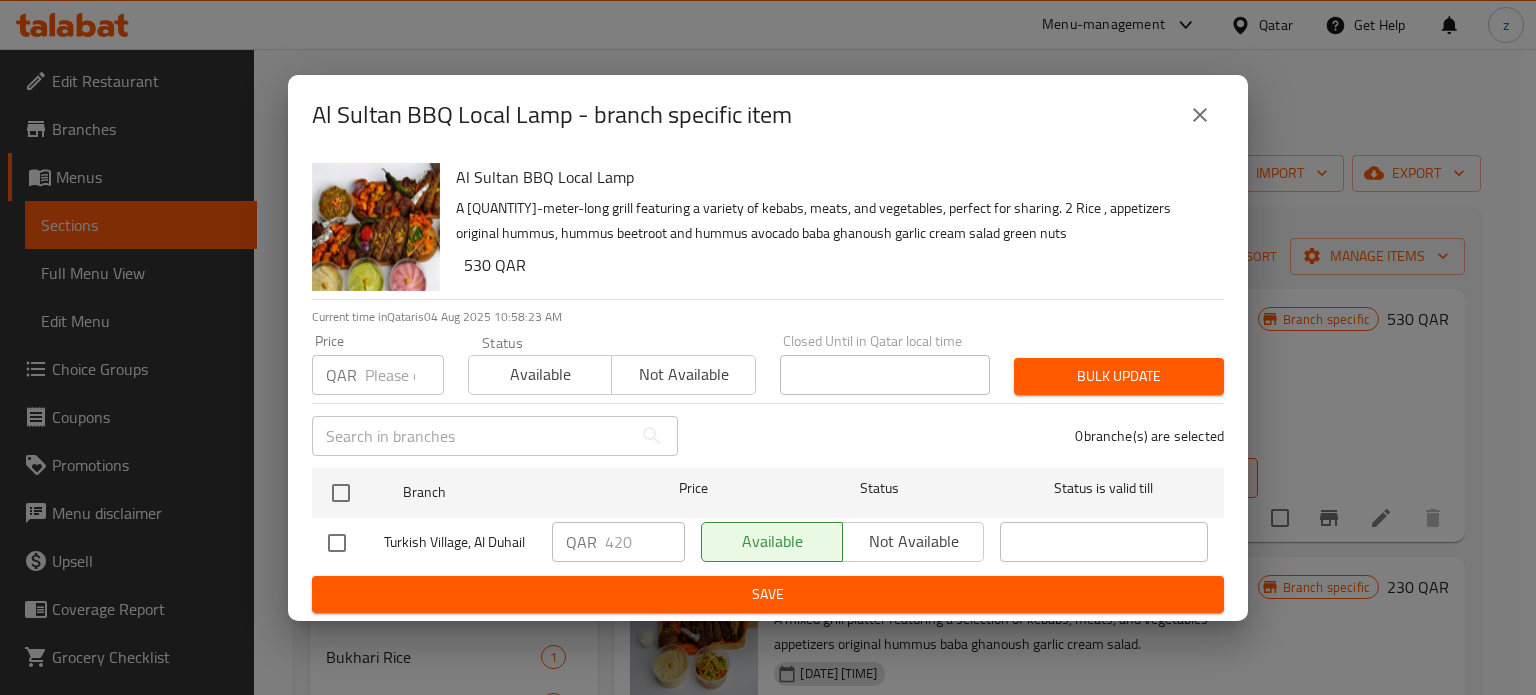 click 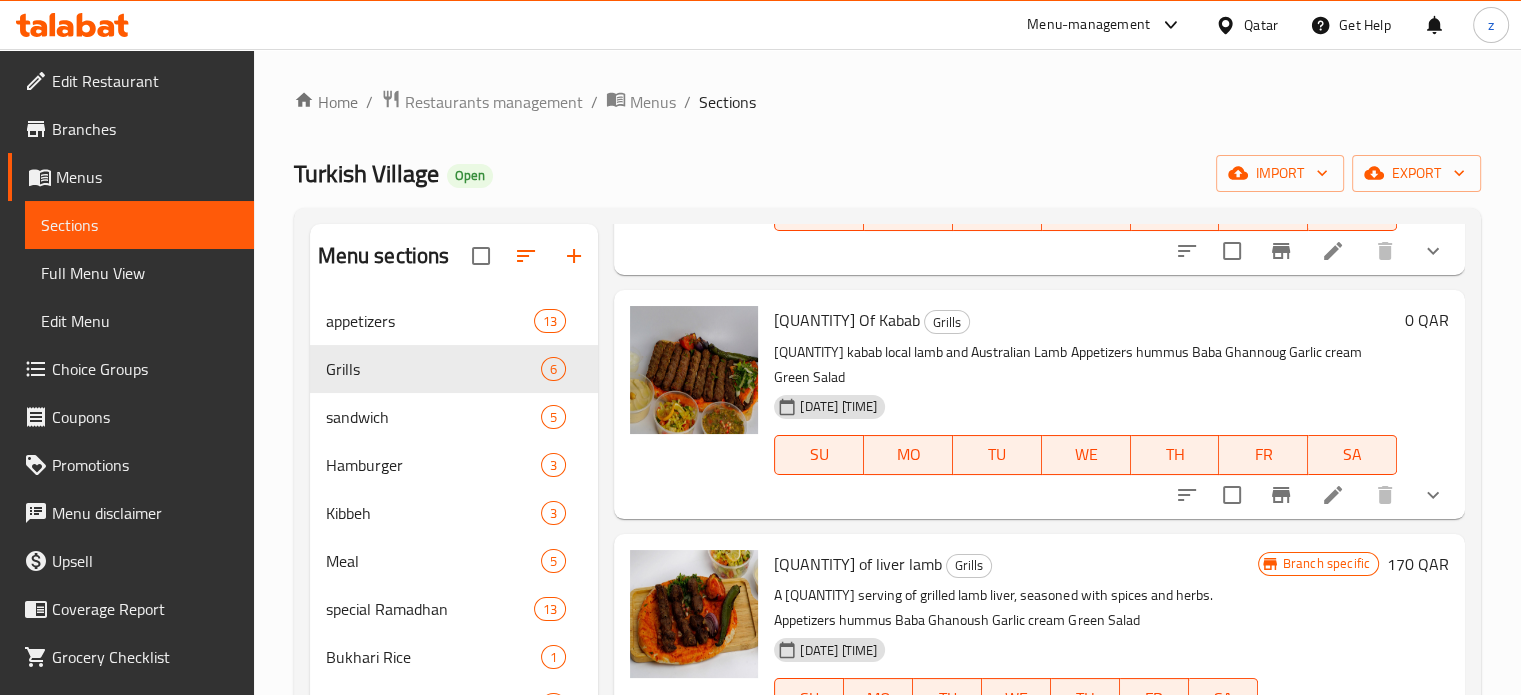 scroll, scrollTop: 800, scrollLeft: 0, axis: vertical 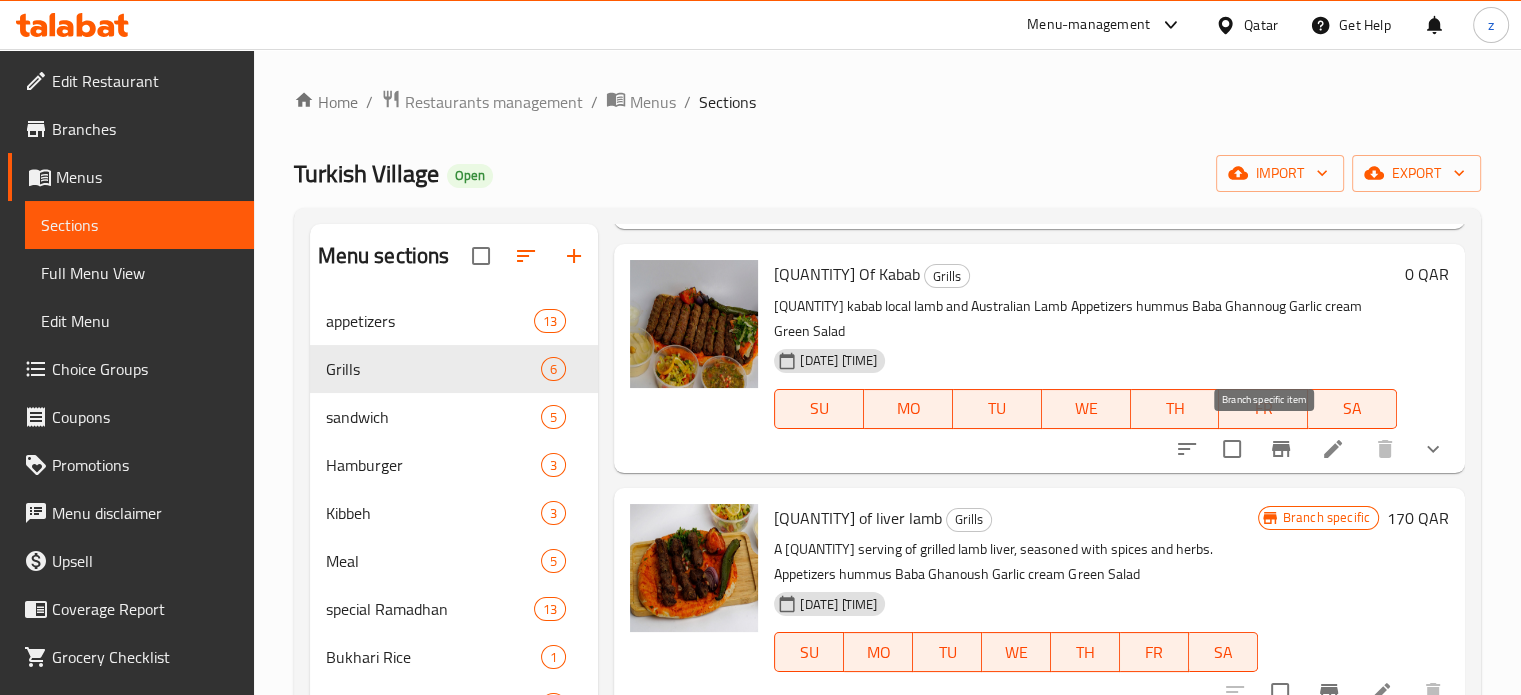 click 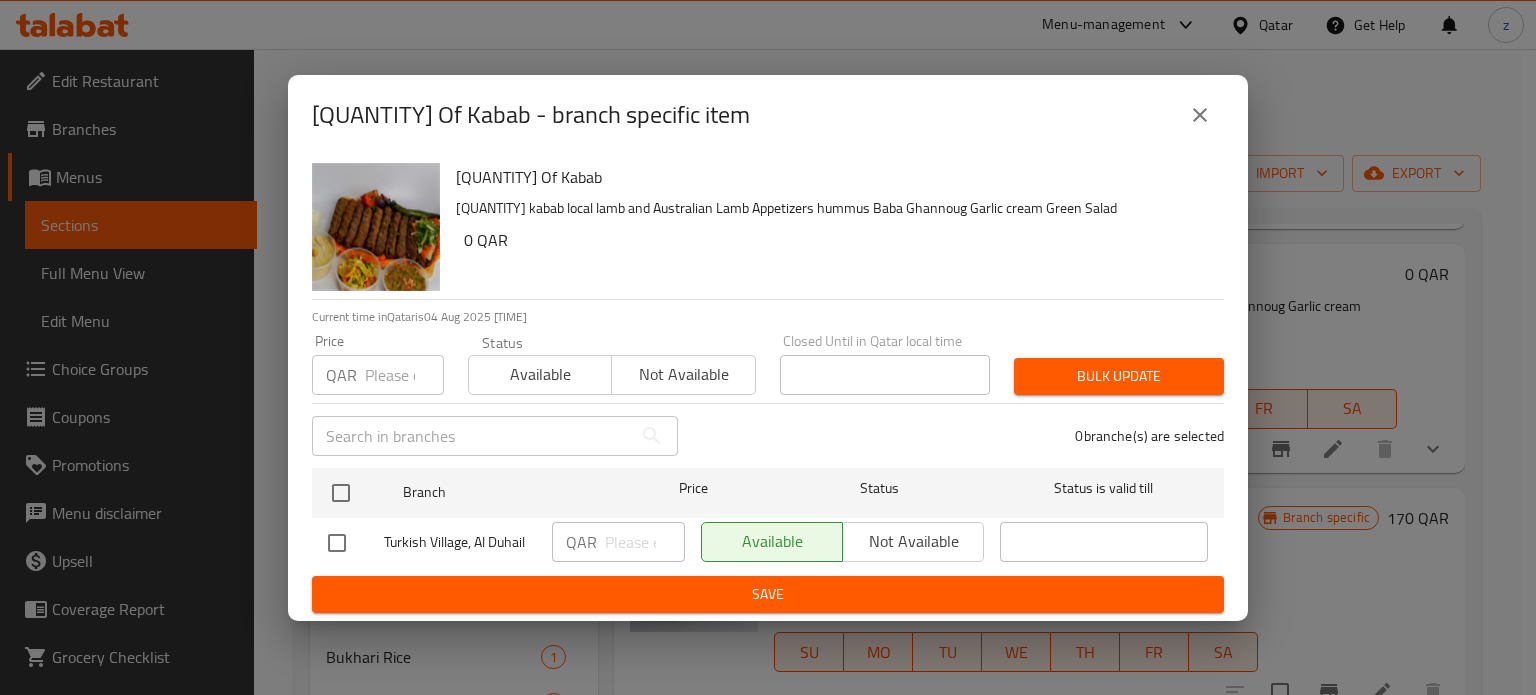 click at bounding box center (1200, 115) 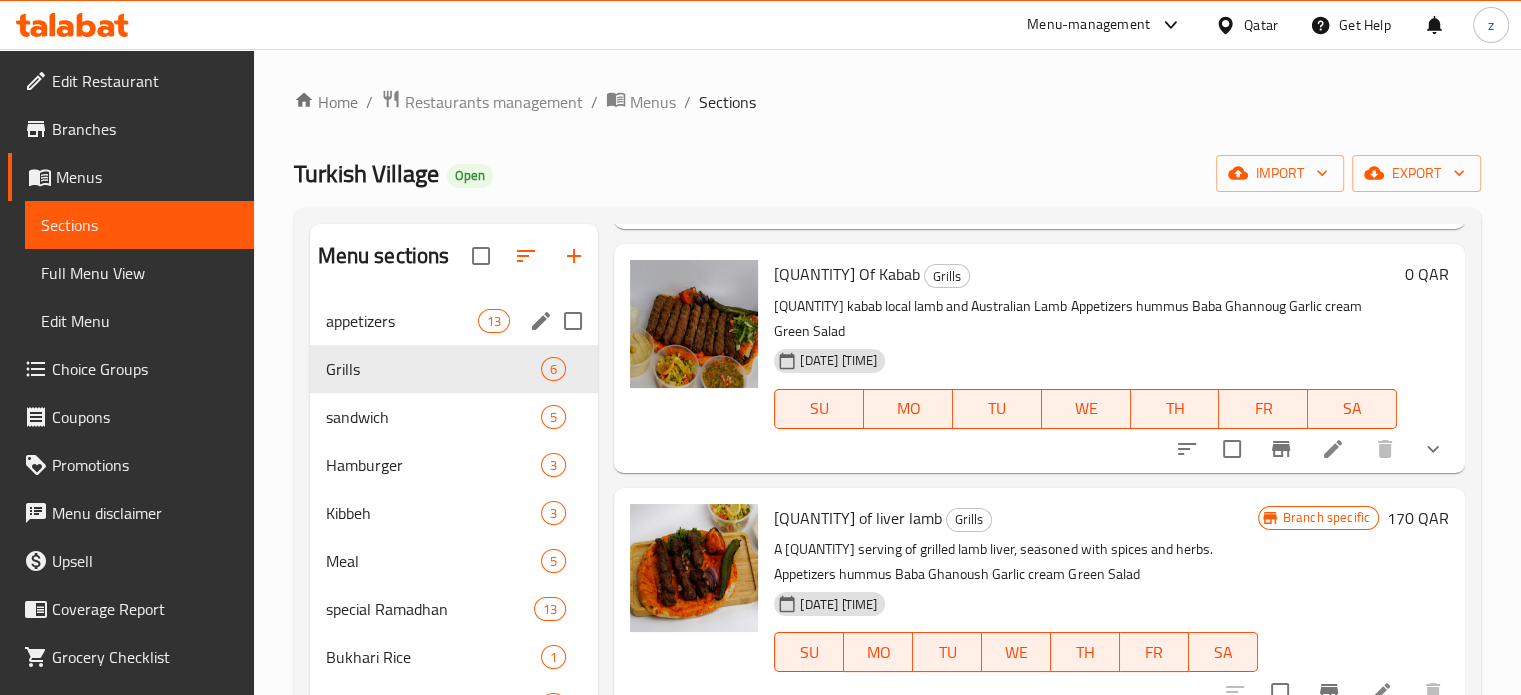 click on "appetizers" at bounding box center [402, 321] 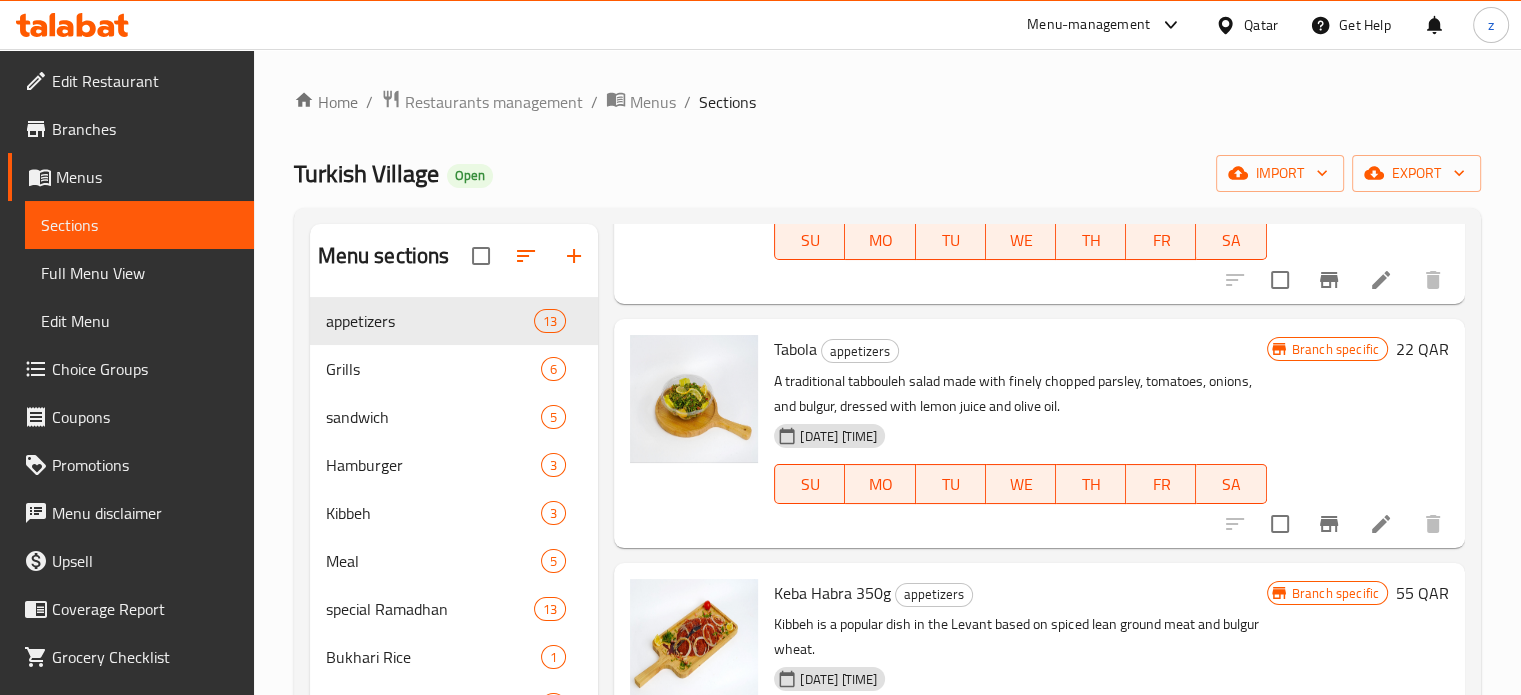 scroll, scrollTop: 2469, scrollLeft: 0, axis: vertical 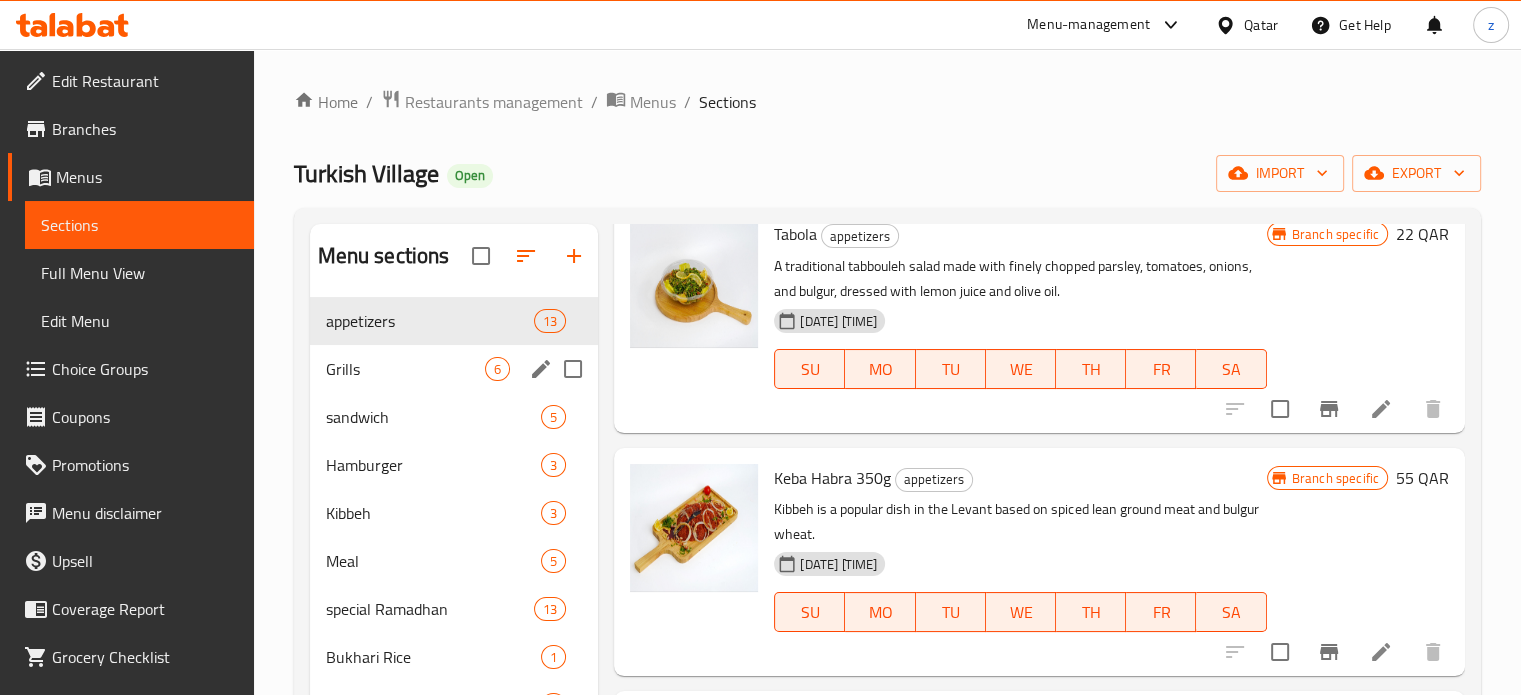 click on "Grills 6" at bounding box center [454, 369] 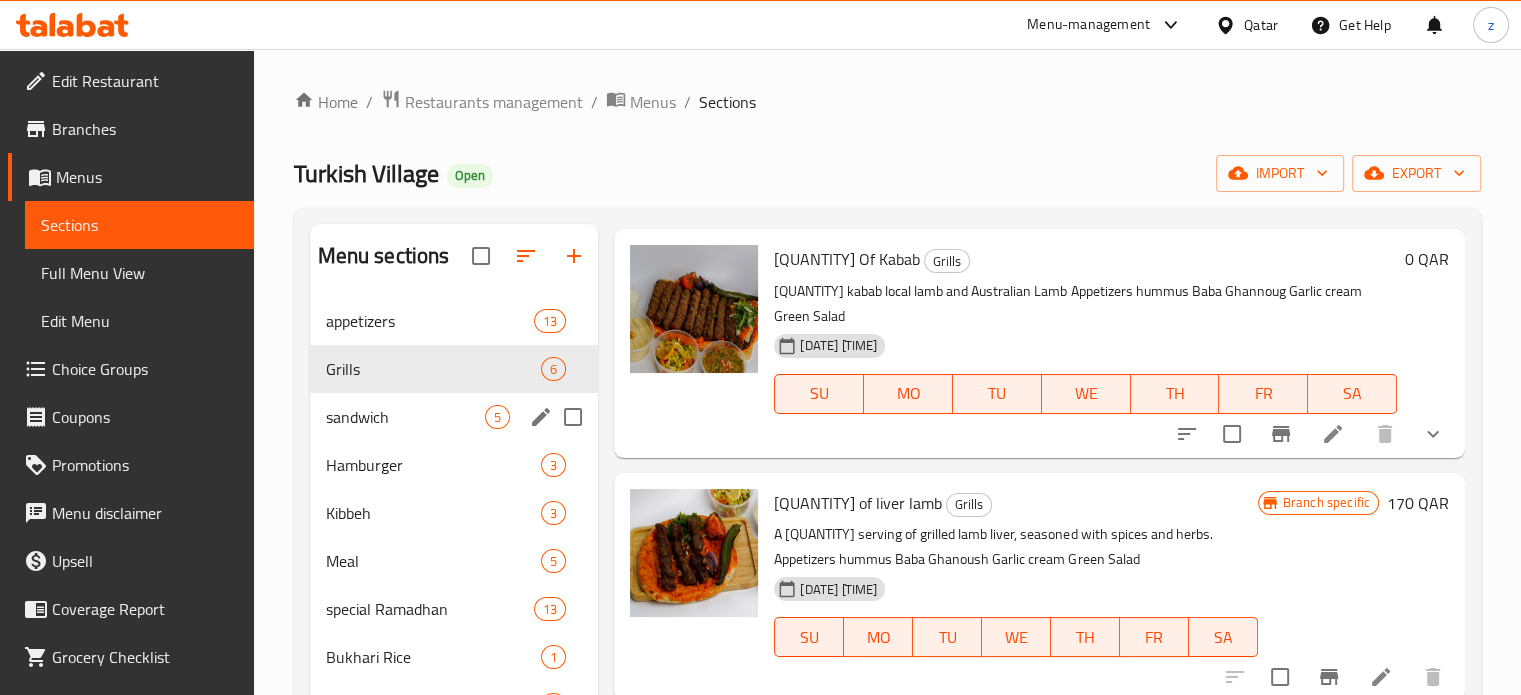click on "sandwich 5" at bounding box center (454, 417) 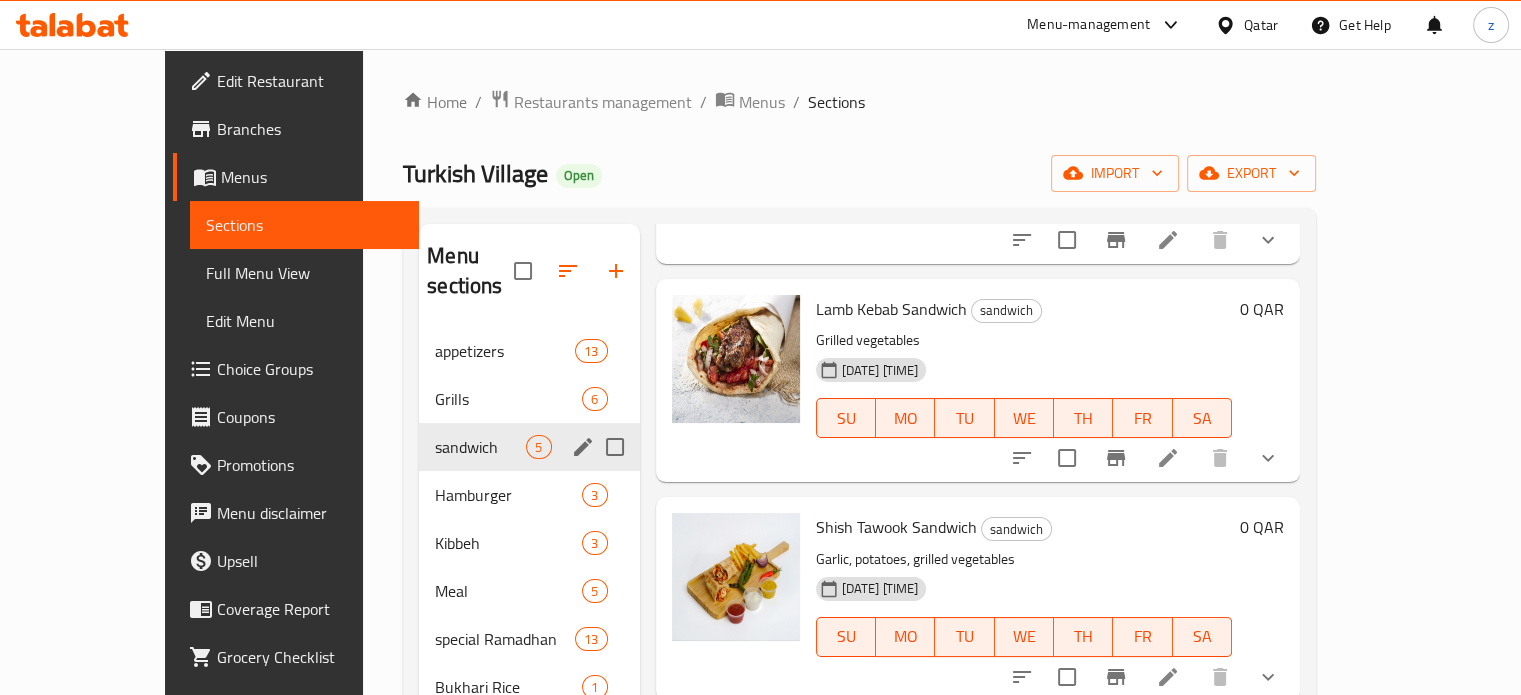 scroll, scrollTop: 447, scrollLeft: 0, axis: vertical 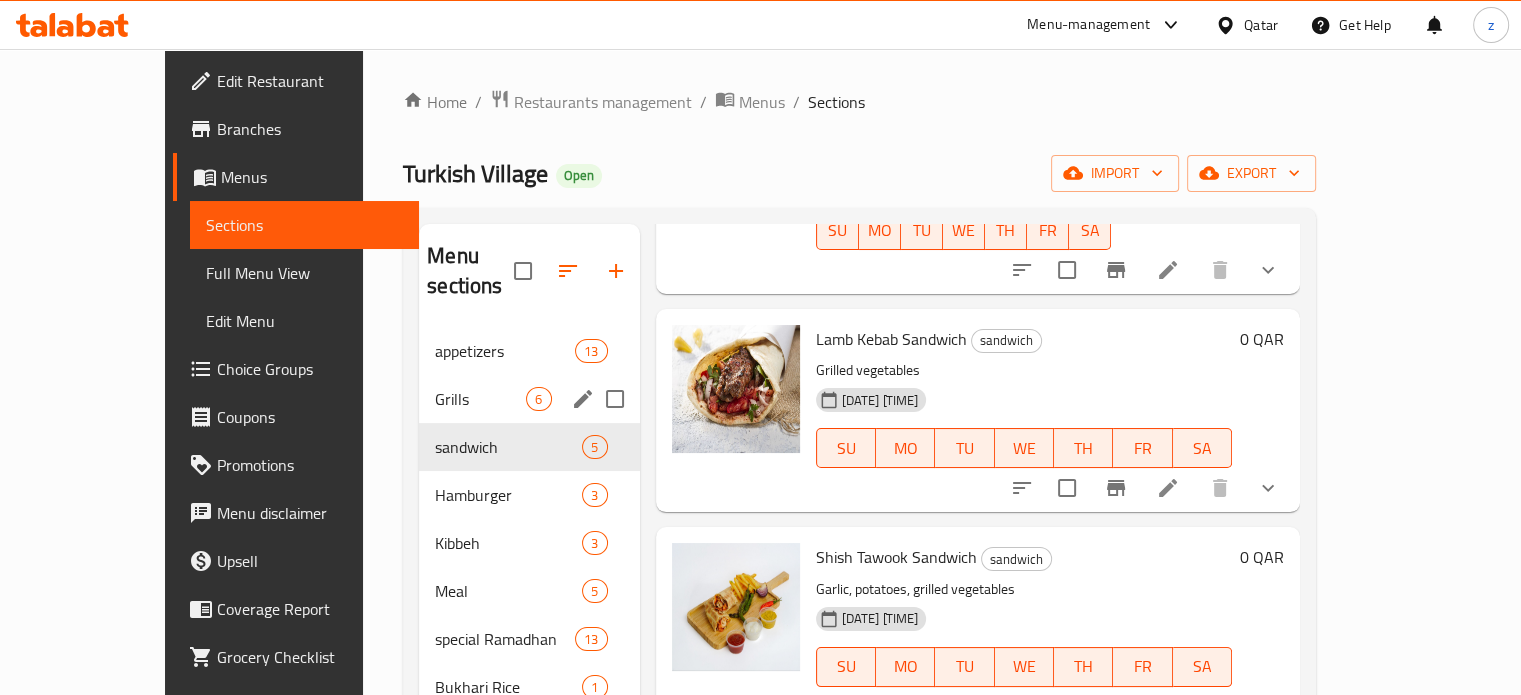 click on "Grills" at bounding box center (480, 399) 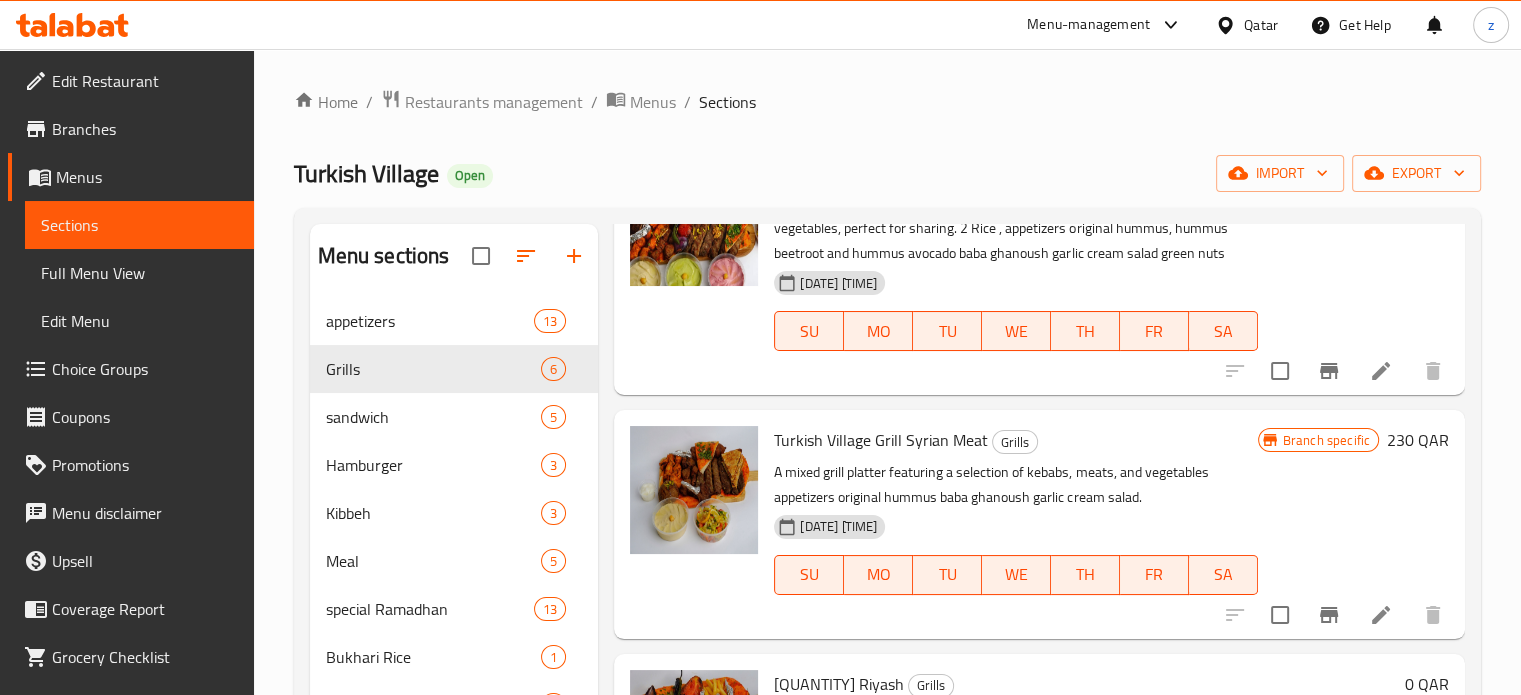 scroll, scrollTop: 47, scrollLeft: 0, axis: vertical 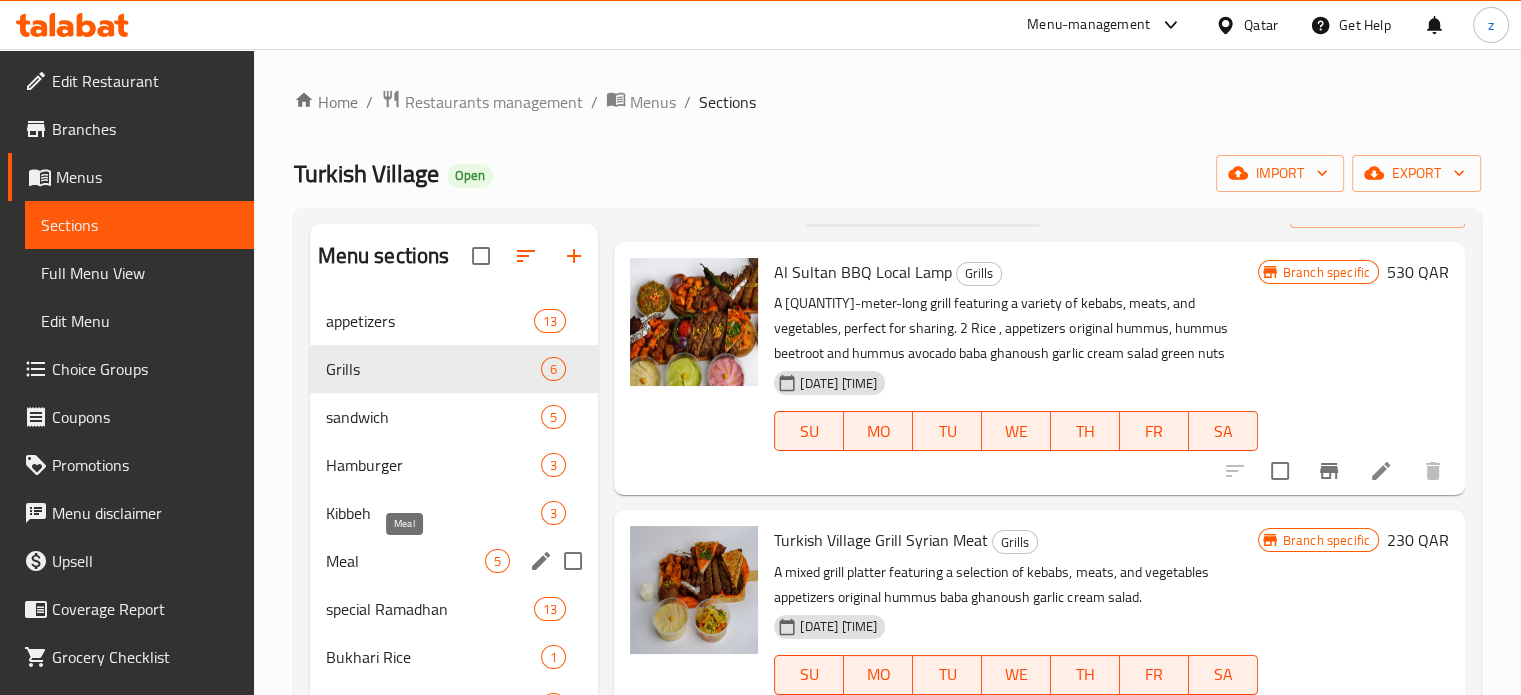 click on "Meal" at bounding box center [406, 561] 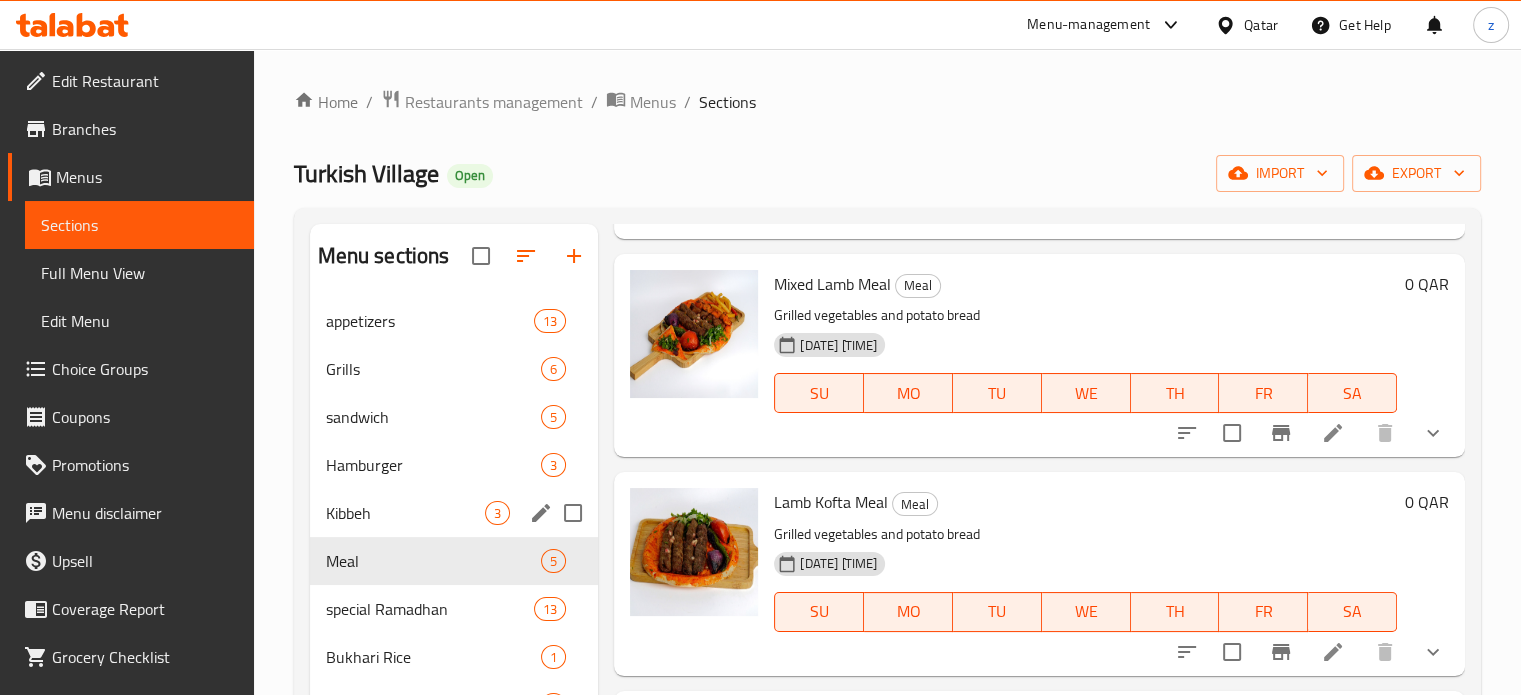 click on "Kibbeh 3" at bounding box center (454, 513) 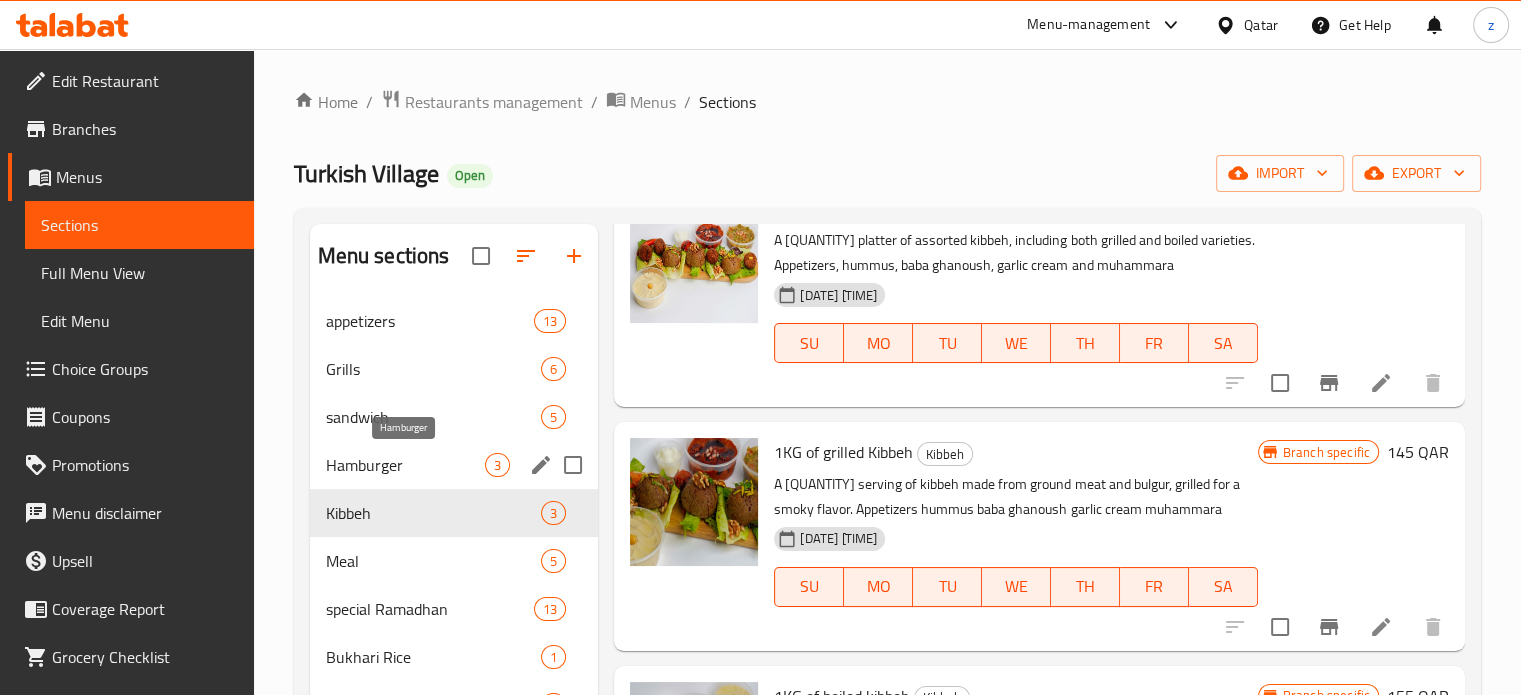 click on "Hamburger" at bounding box center [406, 465] 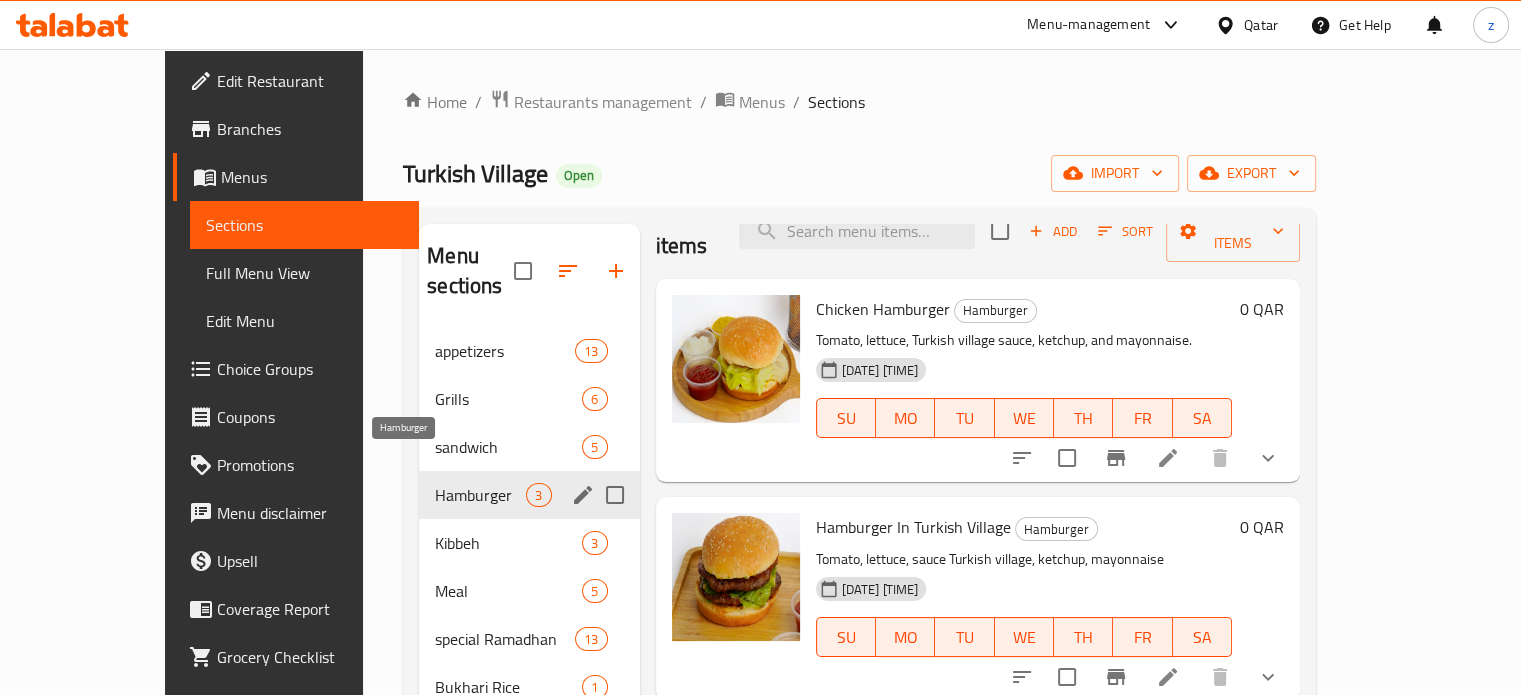 scroll, scrollTop: 10, scrollLeft: 0, axis: vertical 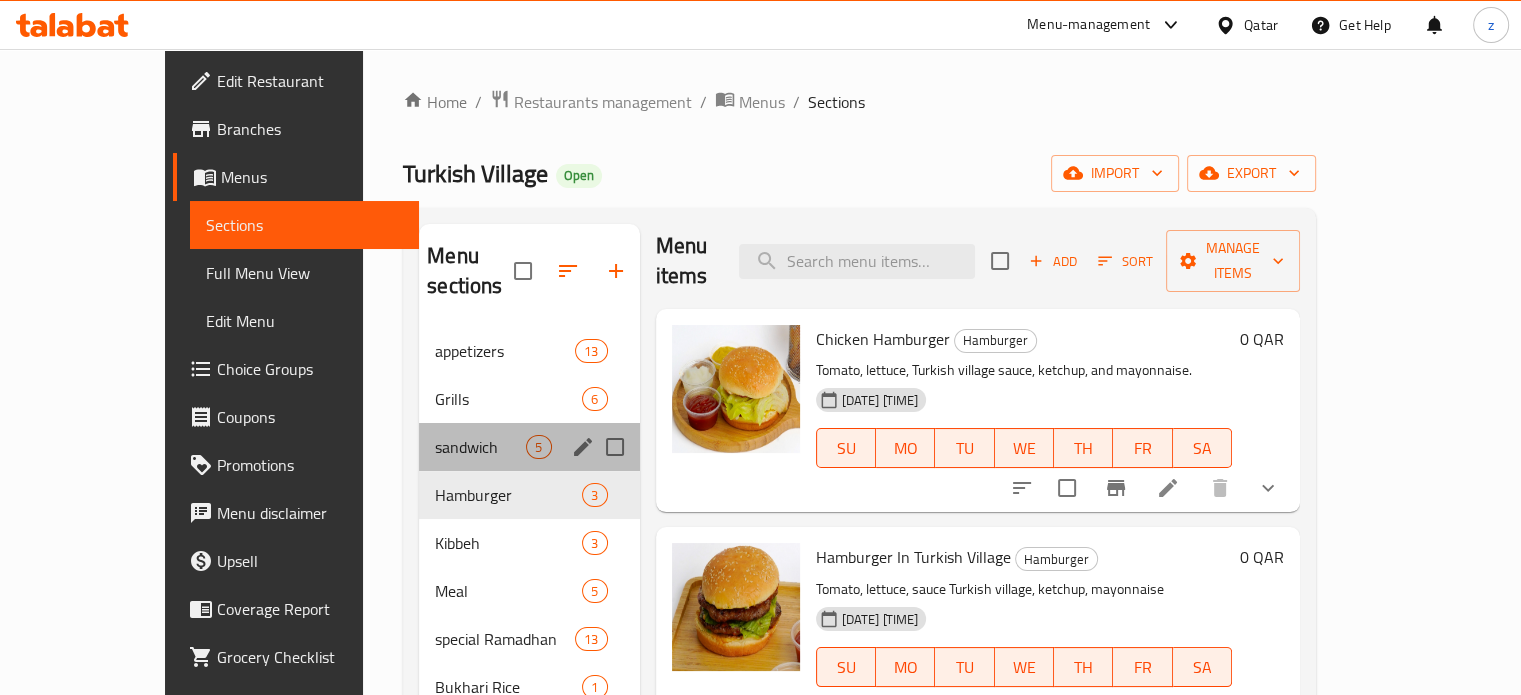 click on "sandwich 5" at bounding box center (529, 447) 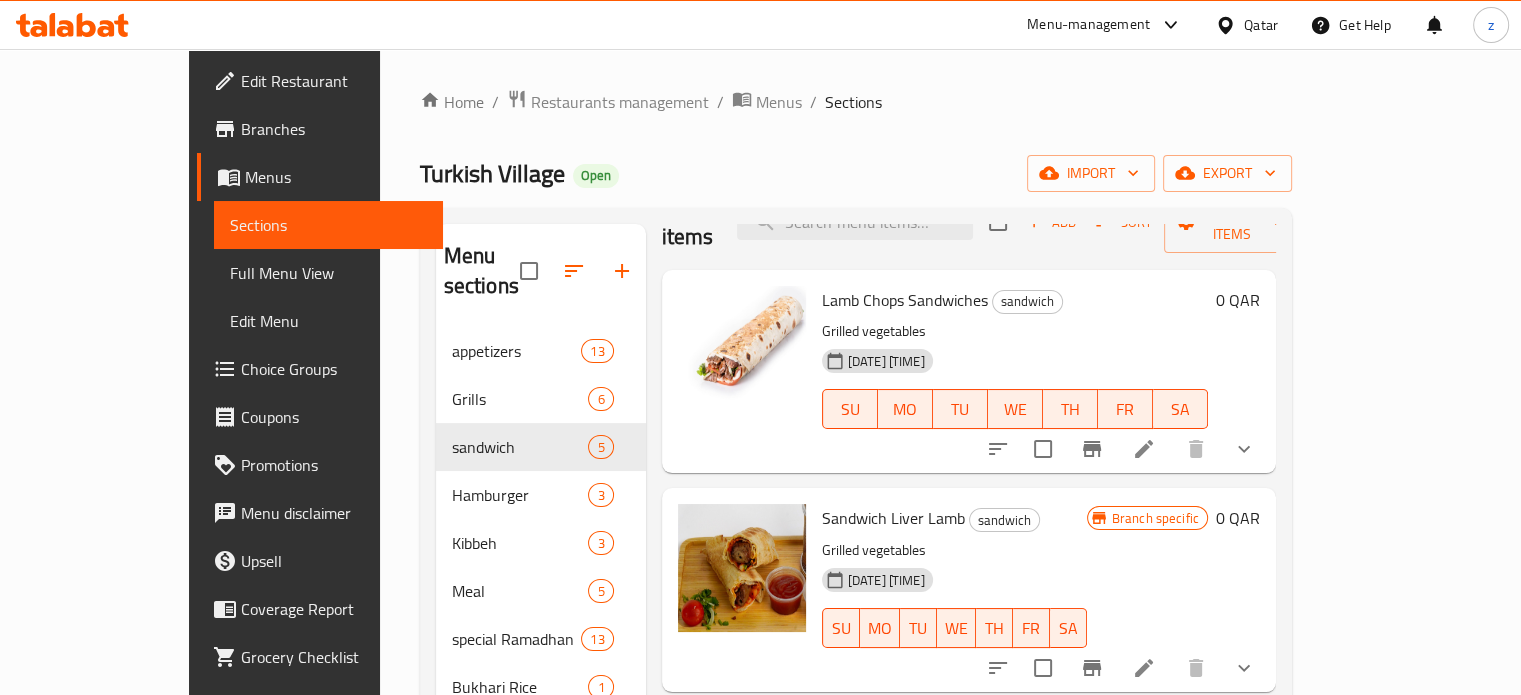 scroll, scrollTop: 0, scrollLeft: 0, axis: both 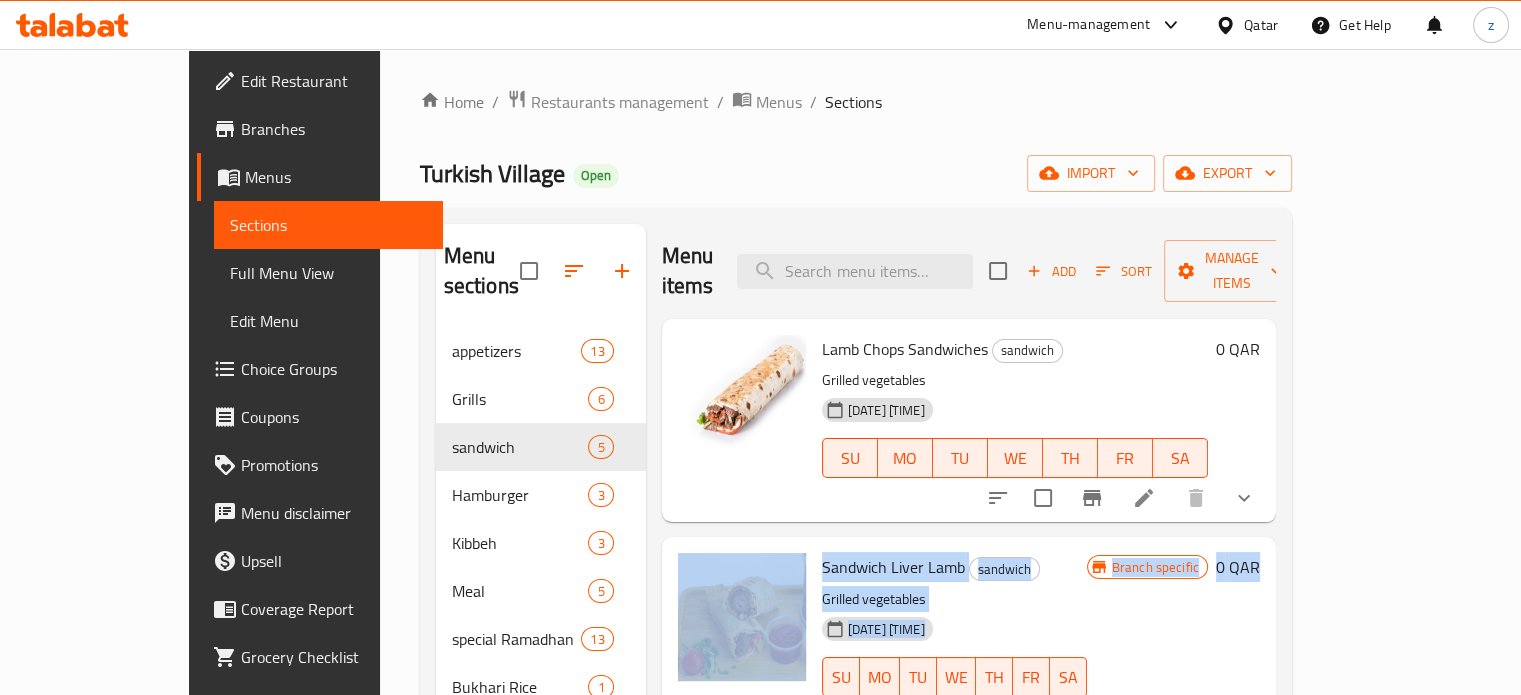 drag, startPoint x: 1512, startPoint y: 320, endPoint x: 1534, endPoint y: 571, distance: 251.9623 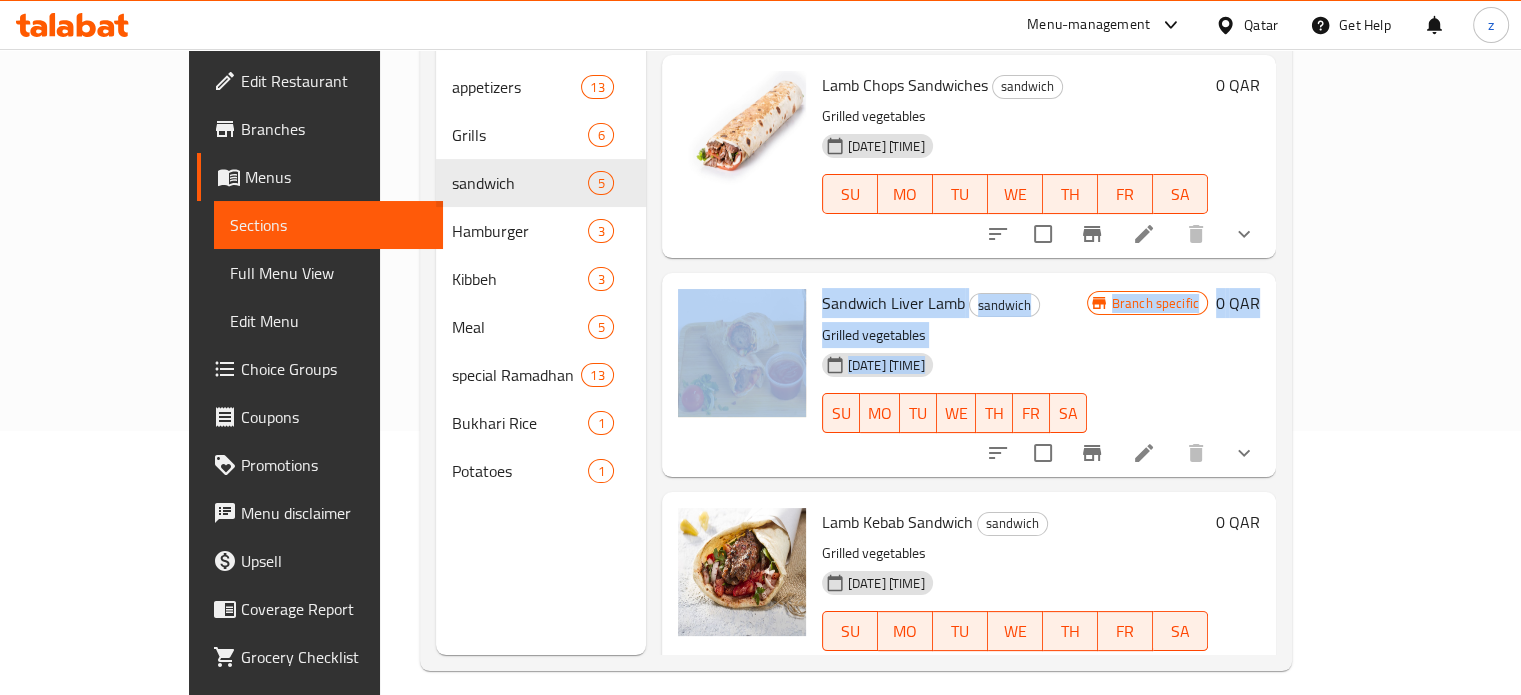 scroll, scrollTop: 280, scrollLeft: 0, axis: vertical 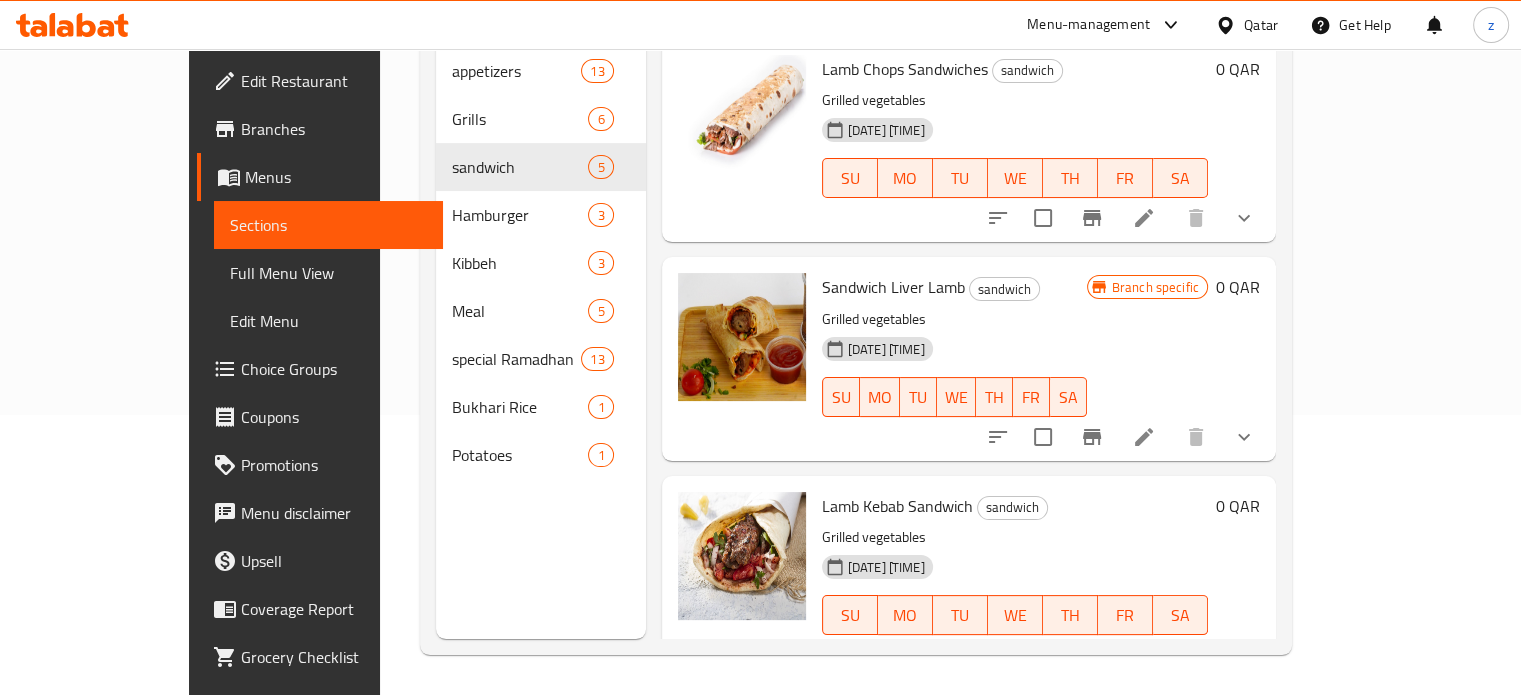 click on "Home / Restaurants management / Menus / Sections Turkish Village Open import export Menu sections appetizers 13 Grills 6 sandwich 5 Hamburger 3 Kibbeh 3 Meal 5 special Ramadhan  13 Bukhari Rice   1 Potatoes 1 Menu items Add Sort Manage items Lamb Chops Sandwiches   sandwich Grilled vegetables
28-08-2024 12:10 AM SU MO TU WE TH FR SA 0   QAR Sandwich Liver Lamb    sandwich Grilled vegetables  28-08-2024 12:26 AM SU MO TU WE TH FR SA Branch specific 0   QAR Lamb Kebab Sandwich   sandwich Grilled vegetables
28-08-2024 12:13 AM SU MO TU WE TH FR SA 0   QAR Shish Tawook Sandwich   sandwich Garlic, potatoes, grilled vegetables 28-08-2024 12:36 AM SU MO TU WE TH FR SA 0   QAR Hashi Kebab Sandwich   sandwich Grilled vegetables  28-08-2024 12:11 AM SU MO TU WE TH FR SA 0   QAR" at bounding box center (856, 232) 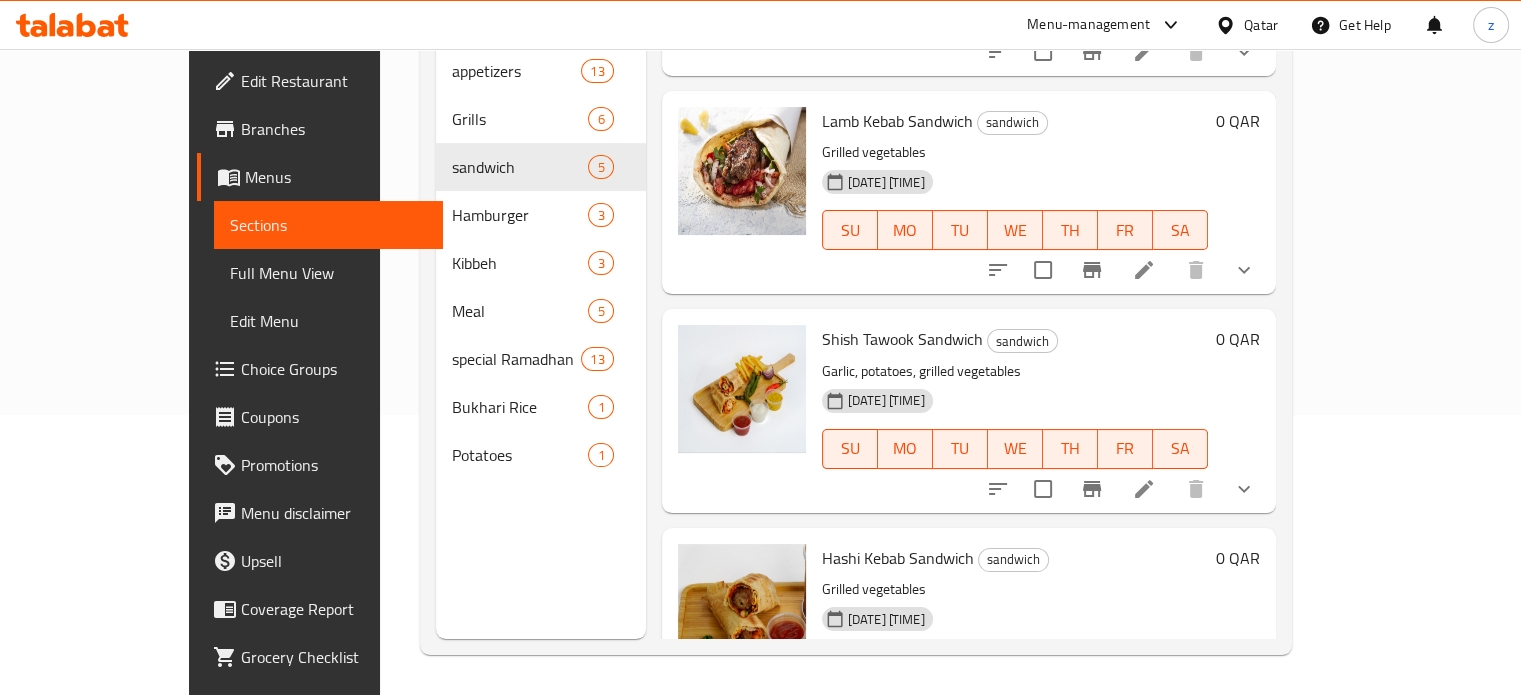 scroll, scrollTop: 447, scrollLeft: 0, axis: vertical 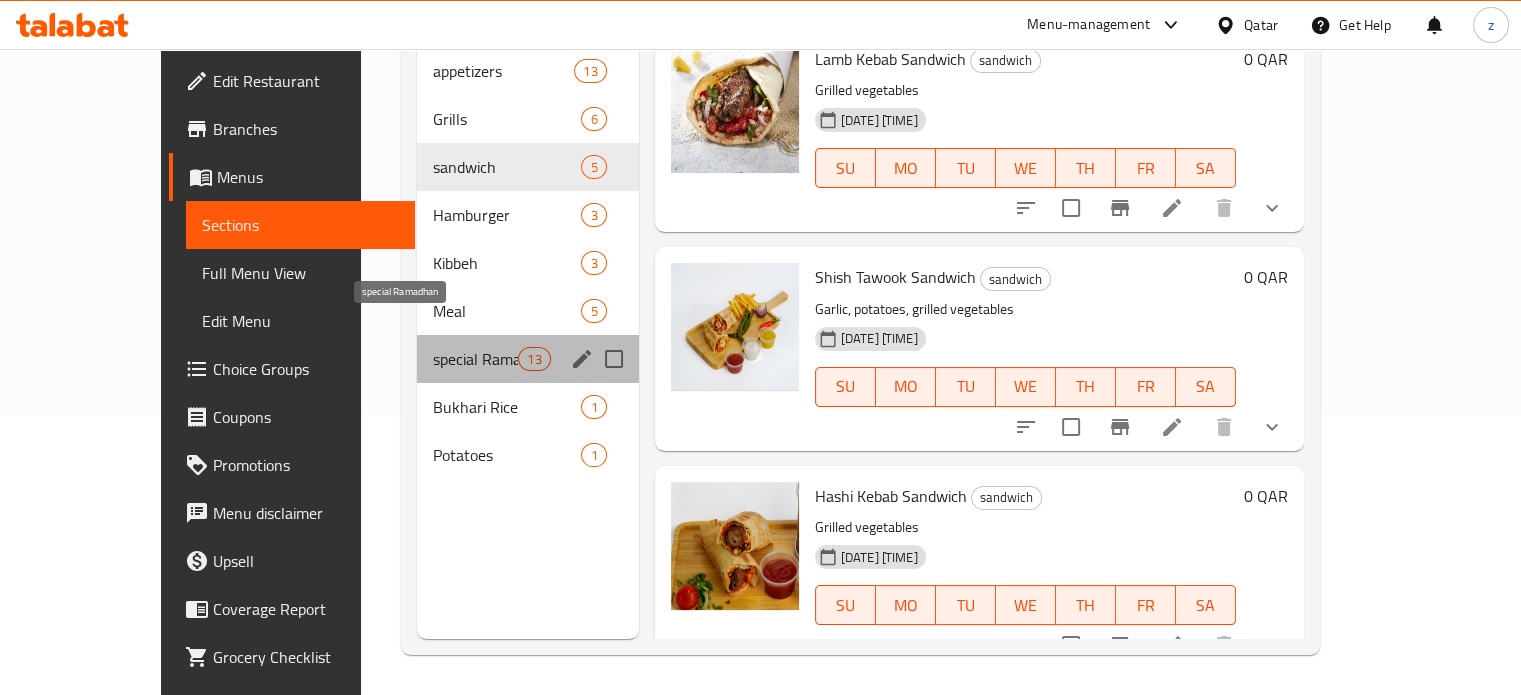 click on "special Ramadhan" at bounding box center [475, 359] 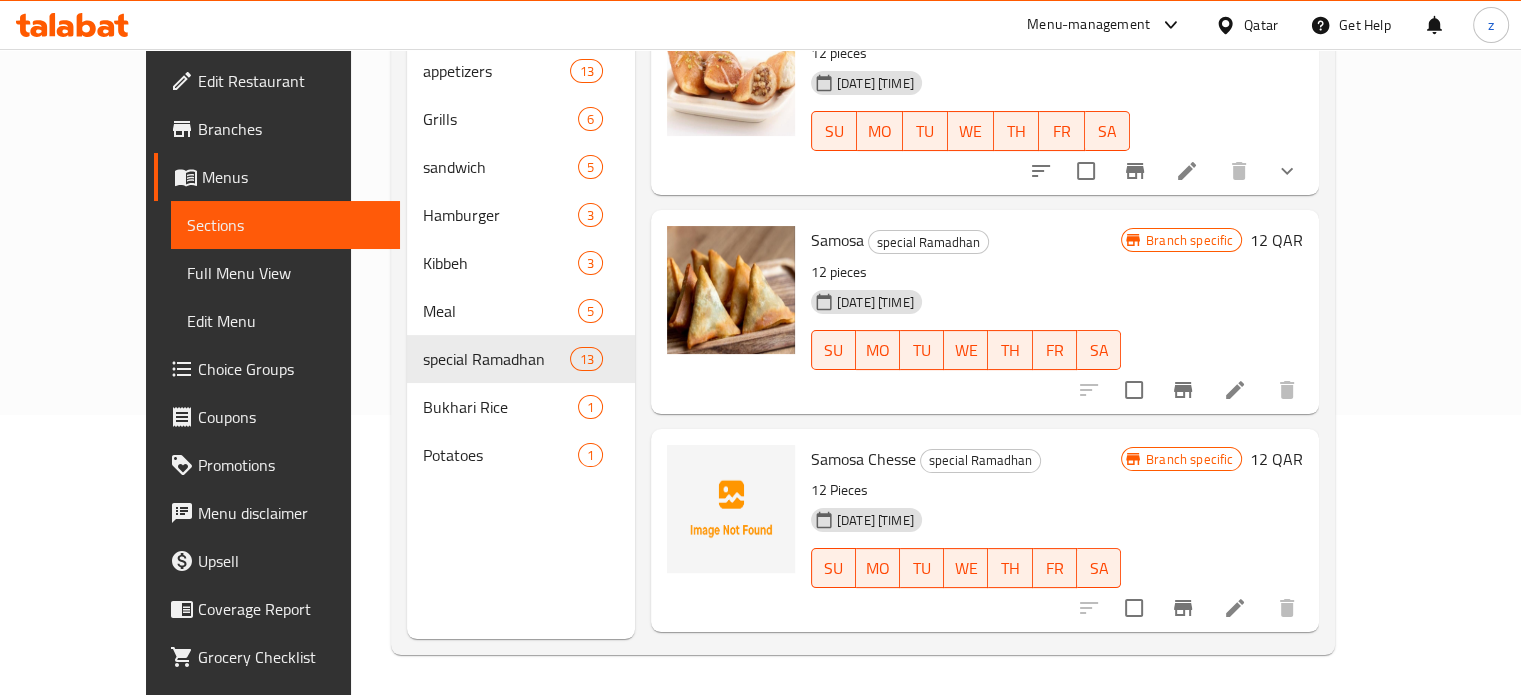scroll, scrollTop: 0, scrollLeft: 0, axis: both 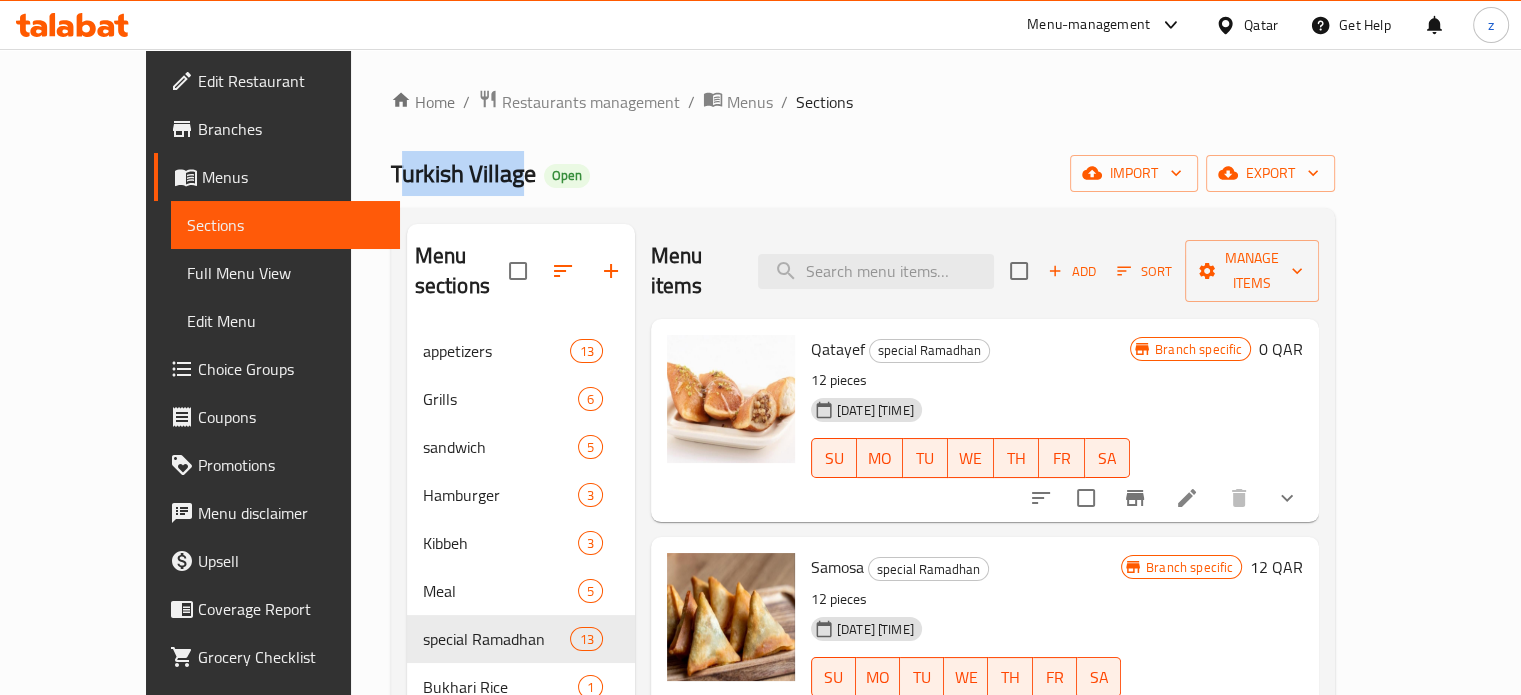 drag, startPoint x: 326, startPoint y: 171, endPoint x: 428, endPoint y: 175, distance: 102.0784 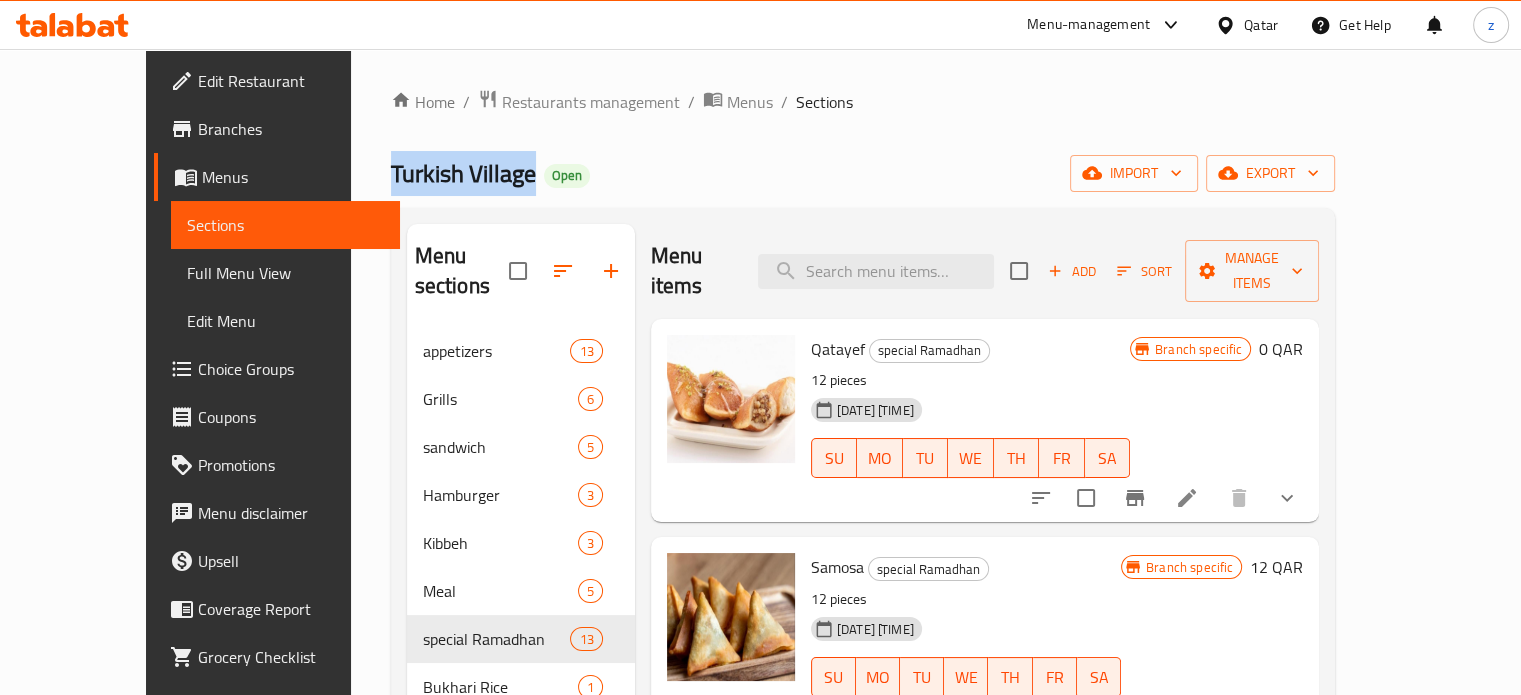 drag, startPoint x: 288, startPoint y: 166, endPoint x: 432, endPoint y: 176, distance: 144.3468 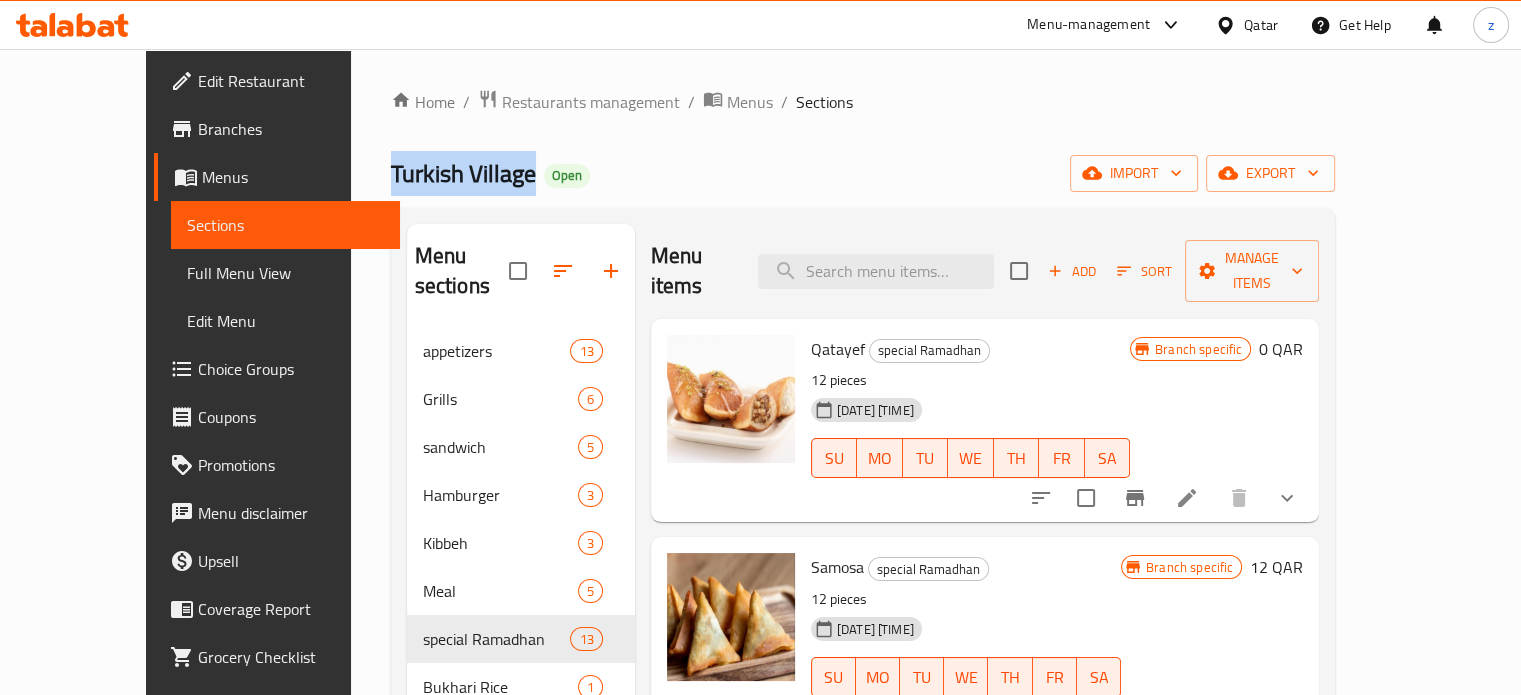 click on "Home / Restaurants management / Menus / Sections Turkish Village Open import export Menu sections appetizers 13 Grills 6 sandwich 5 Hamburger 3 Kibbeh 3 Meal 5 special Ramadhan  13 Bukhari Rice   1 Potatoes 1 Menu items Add Sort Manage items Qatayef    special Ramadhan  12 pieces 11-02-2025 04:55 PM SU MO TU WE TH FR SA Branch specific 0   QAR Samosa   special Ramadhan  12 pieces   12-02-2025 11:18 AM SU MO TU WE TH FR SA Branch specific 12   QAR Samosa Chesse   special Ramadhan  12 Pieces 12-02-2025 11:22 AM SU MO TU WE TH FR SA Branch specific 12   QAR Samosa Meat    special Ramadhan  12 pieces  12-02-2025 11:23 AM SU MO TU WE TH FR SA Branch specific 12   QAR Qamar Al-Din Juice   special Ramadhan  1 L 26-02-2025 09:26 AM SU MO TU WE TH FR SA Branch specific 10   QAR Jalab Juice   special Ramadhan  1 L 26-02-2025 09:27 AM SU MO TU WE TH FR SA Branch specific 10   QAR Licorice Juice   special Ramadhan  1 liter 26-02-2025 09:29 AM SU MO TU WE TH FR SA Branch specific 9   QAR Tamarind Juice   special Ramadhan" at bounding box center [863, 512] 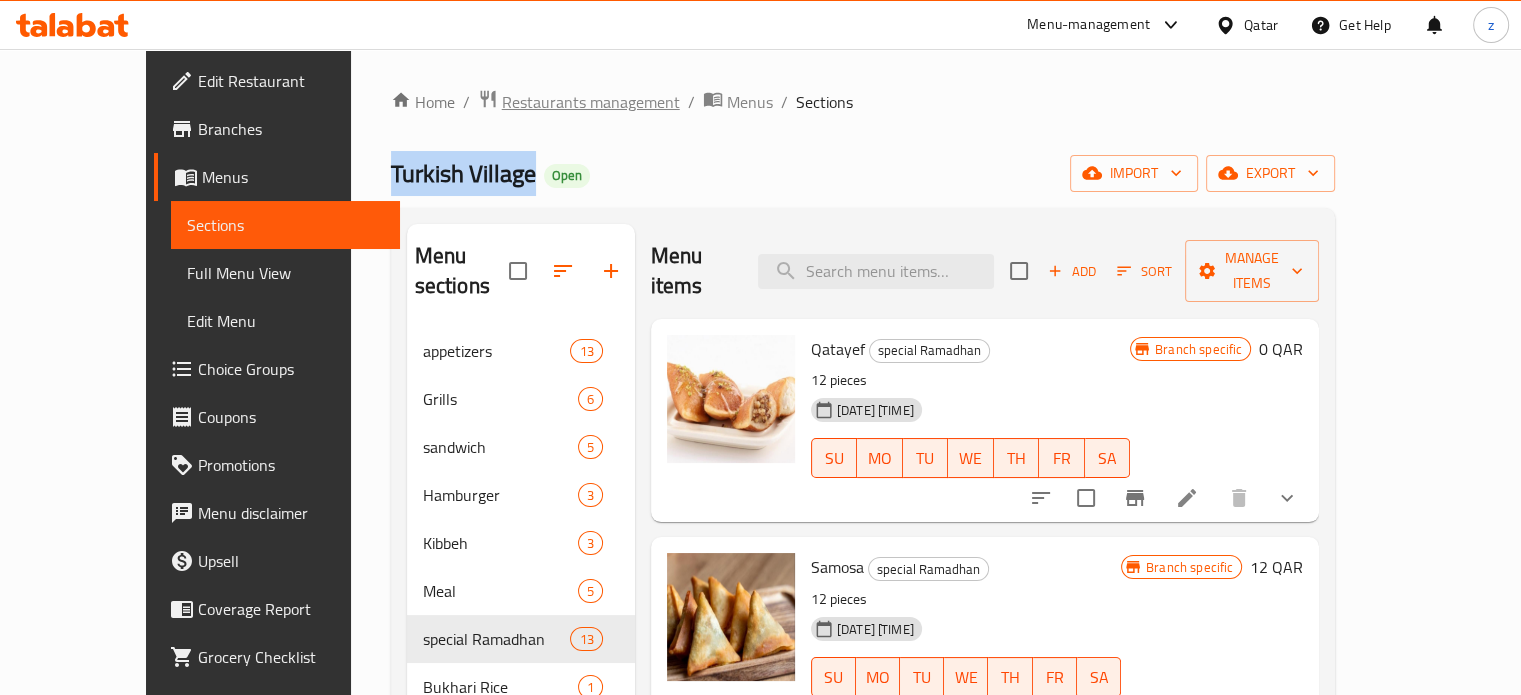 copy on "Turkish Village" 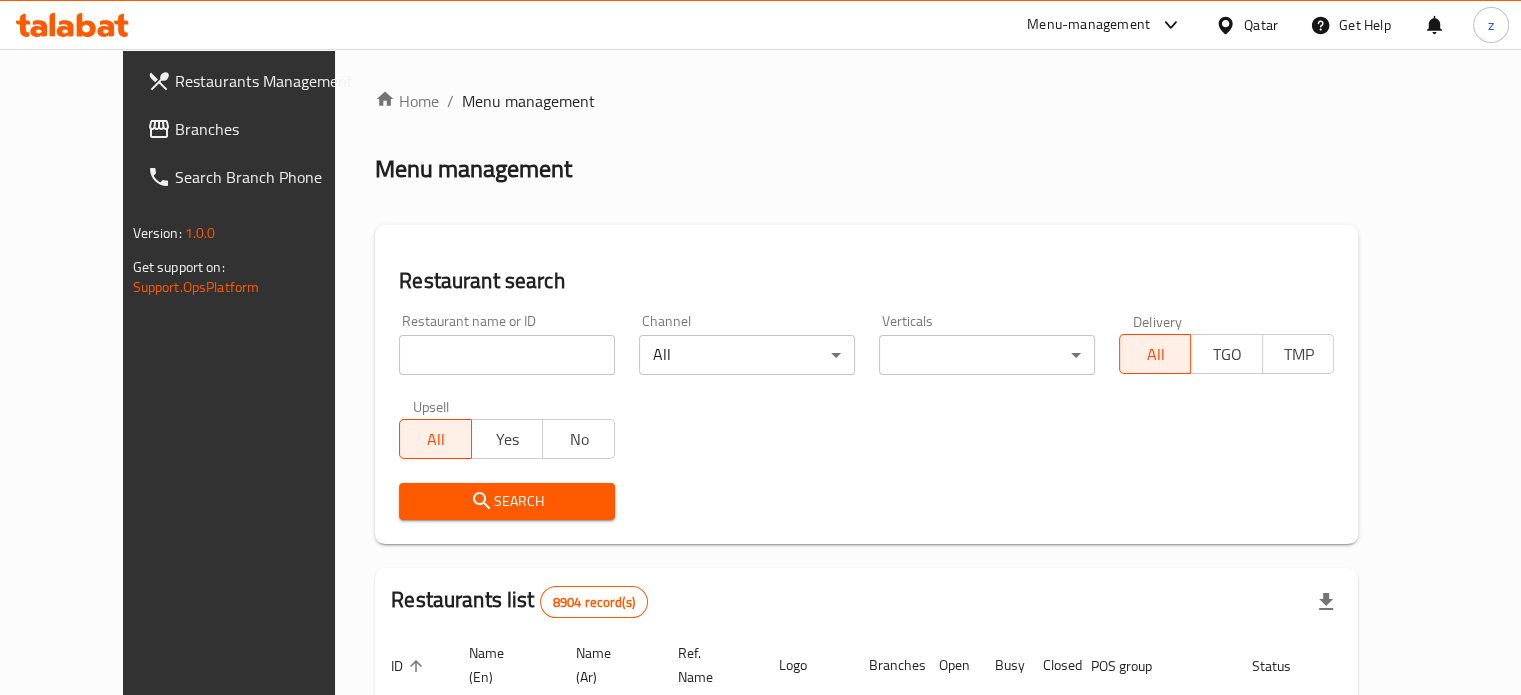 click at bounding box center [507, 355] 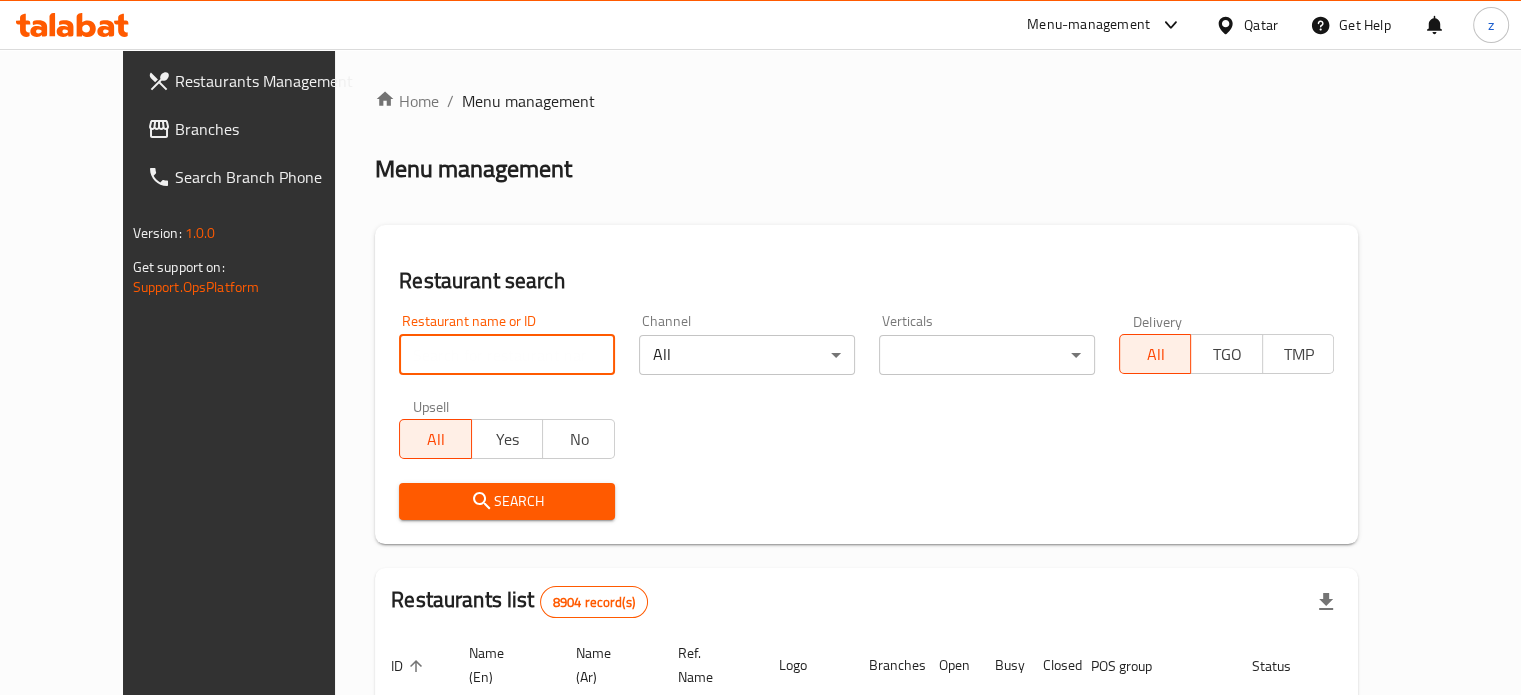 paste on "Turkish Village" 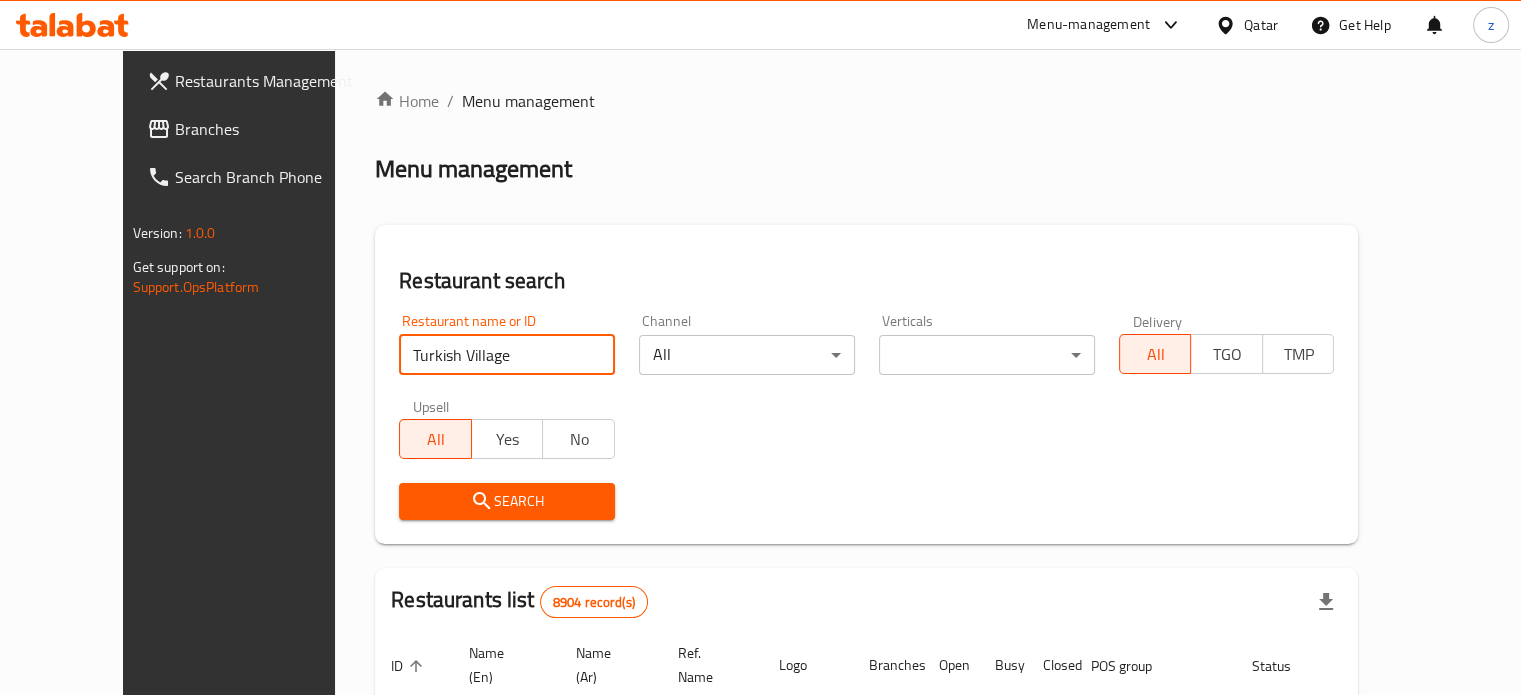 type on "Turkish Village" 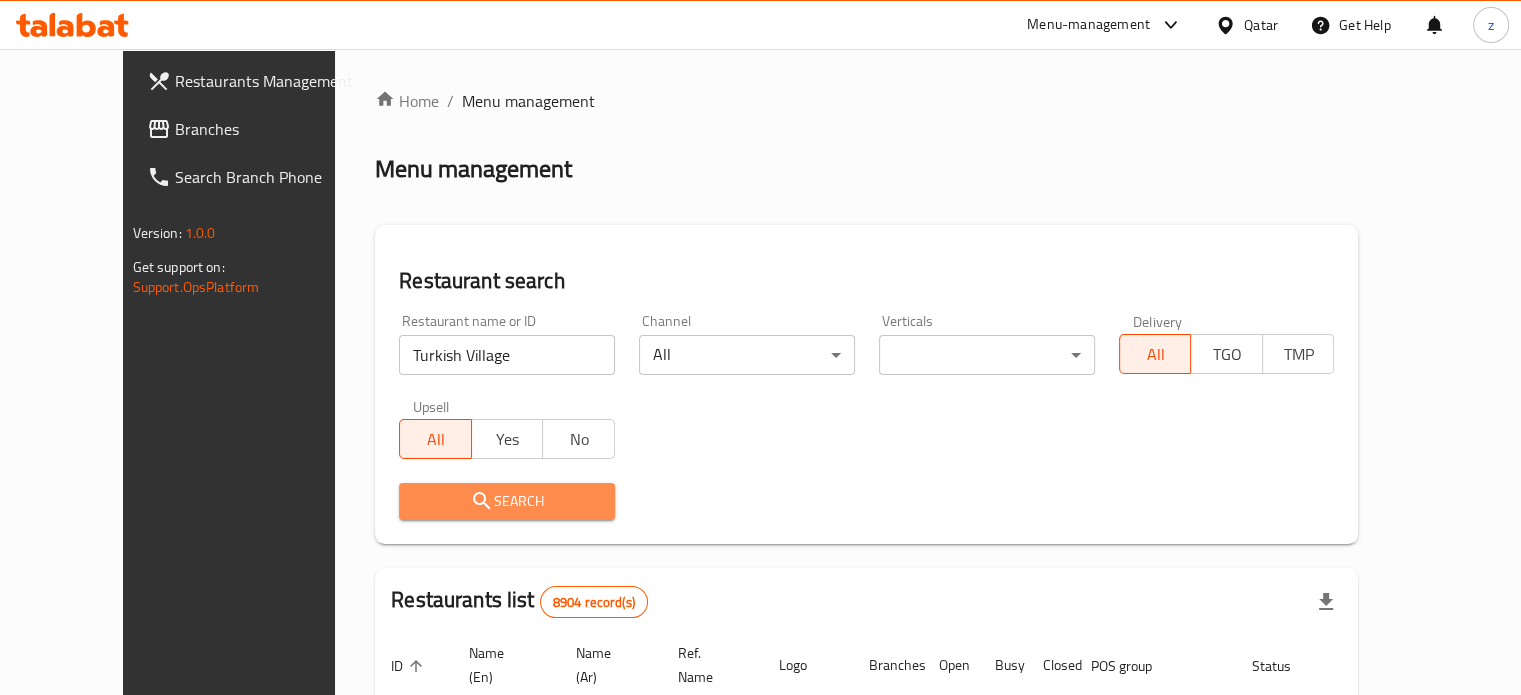 click on "Search" at bounding box center (507, 501) 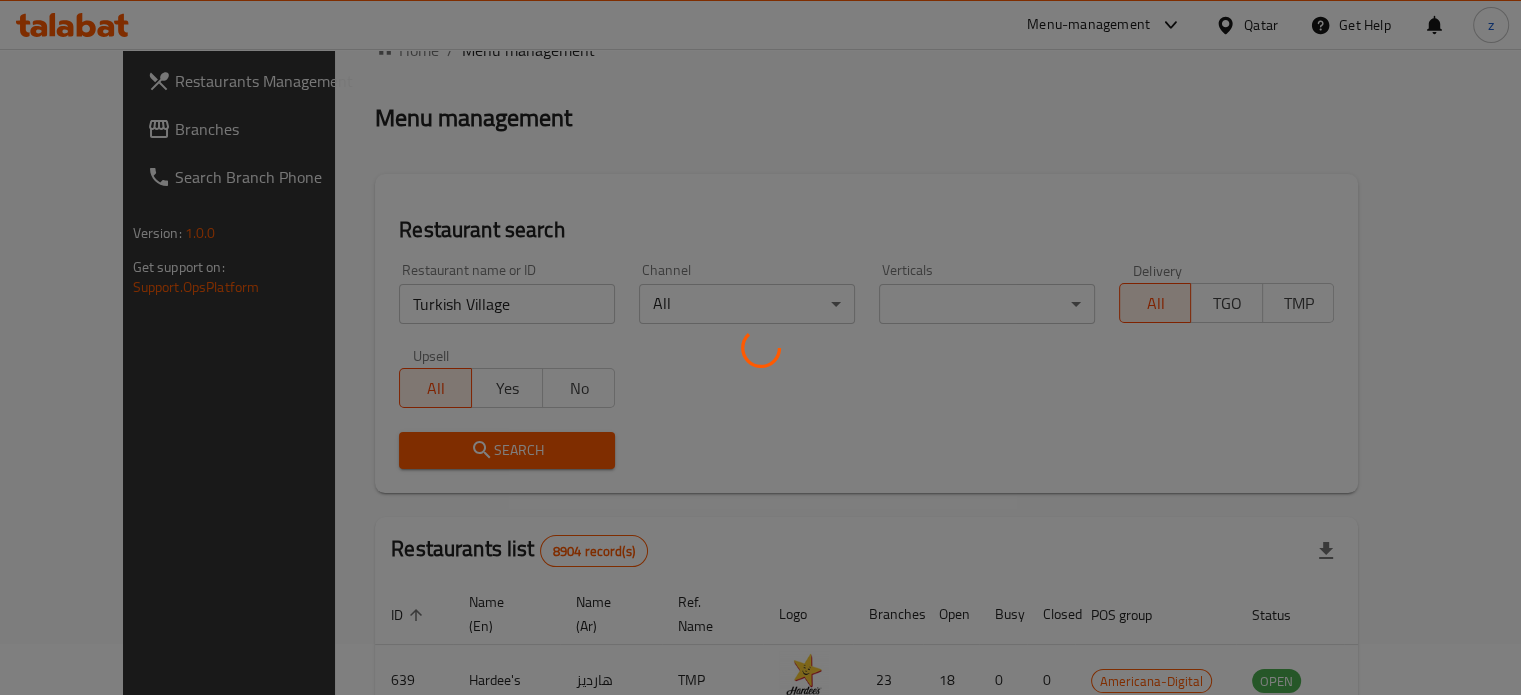 scroll, scrollTop: 100, scrollLeft: 0, axis: vertical 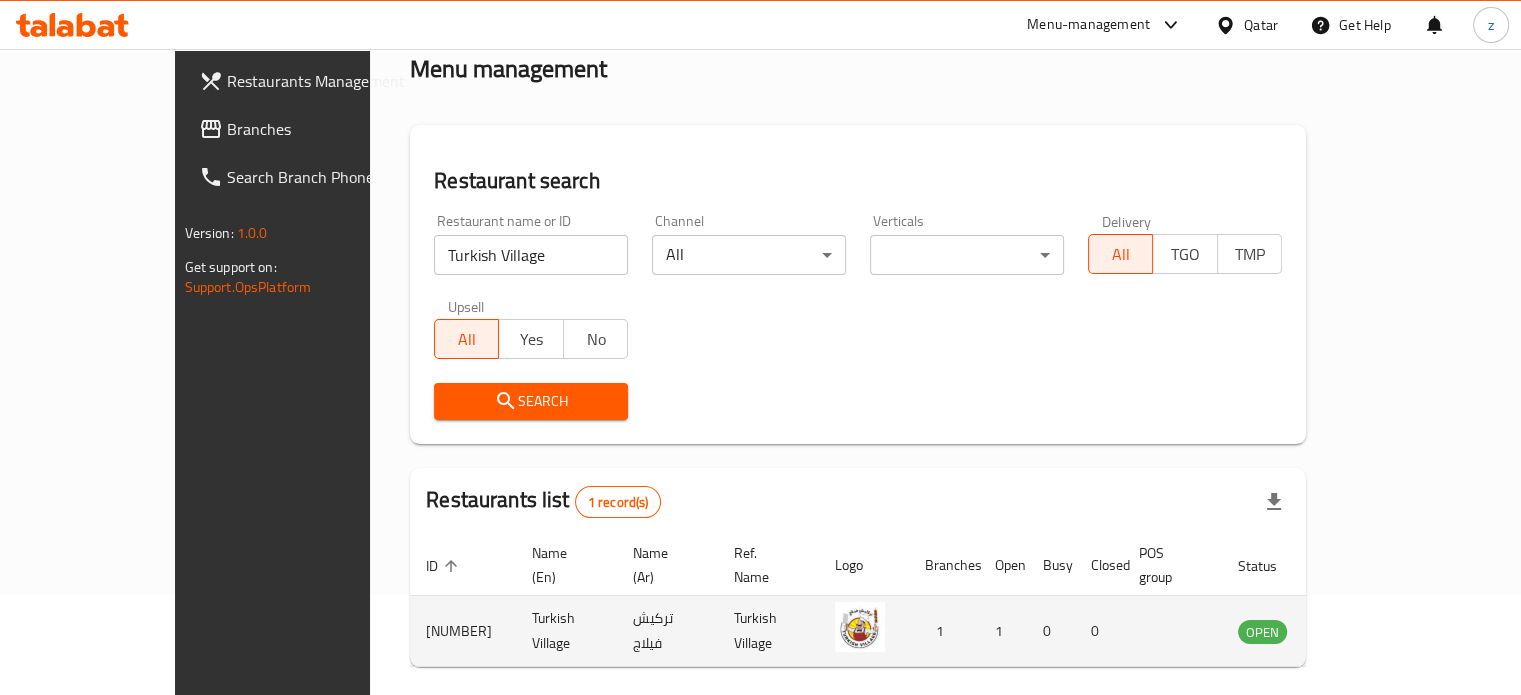 click 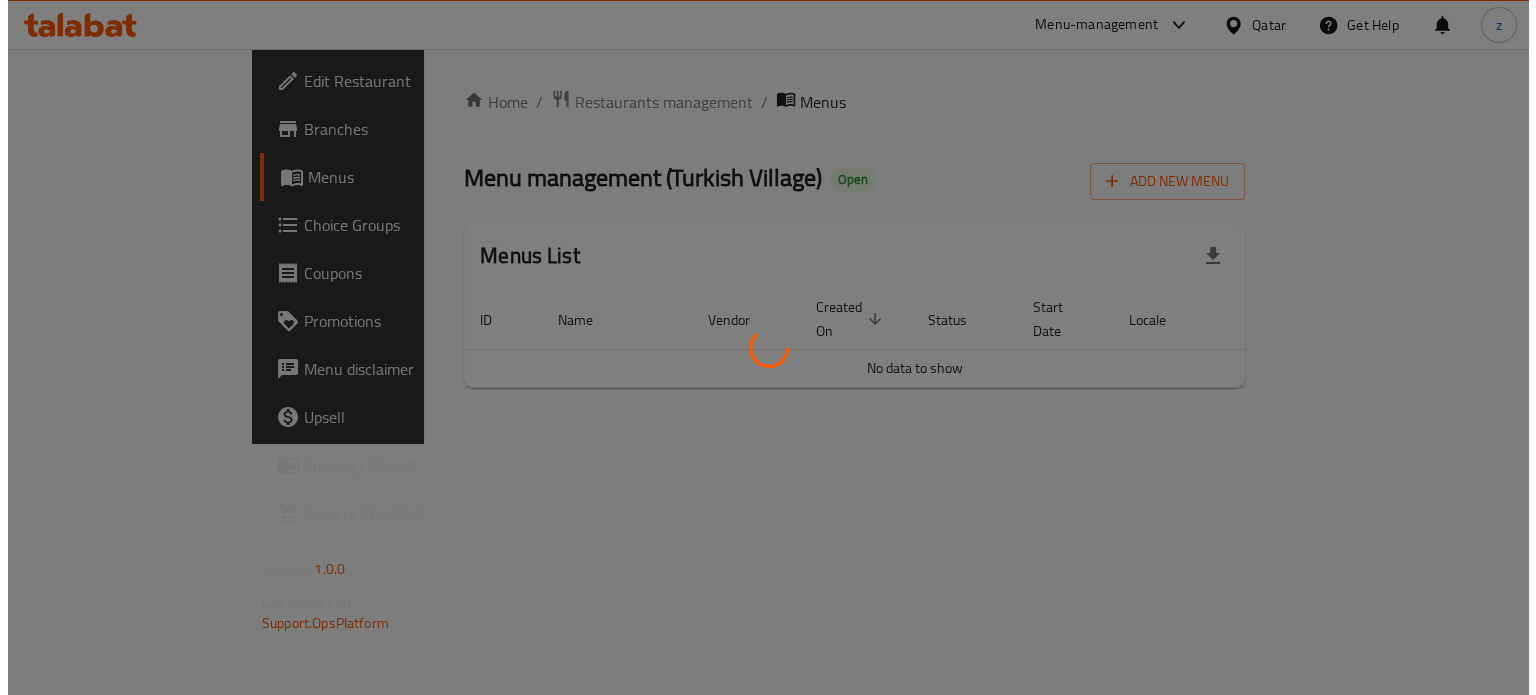 scroll, scrollTop: 0, scrollLeft: 0, axis: both 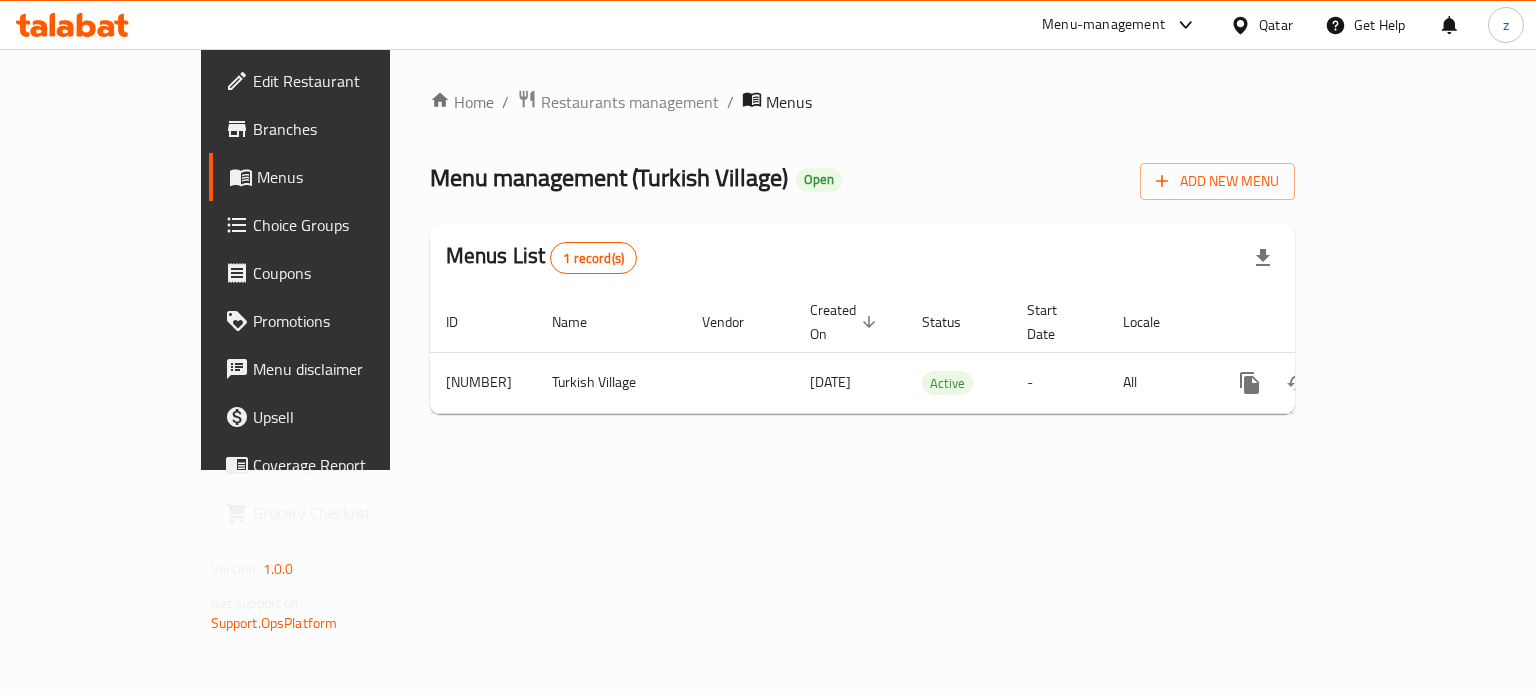 click on "Branches" at bounding box center [347, 129] 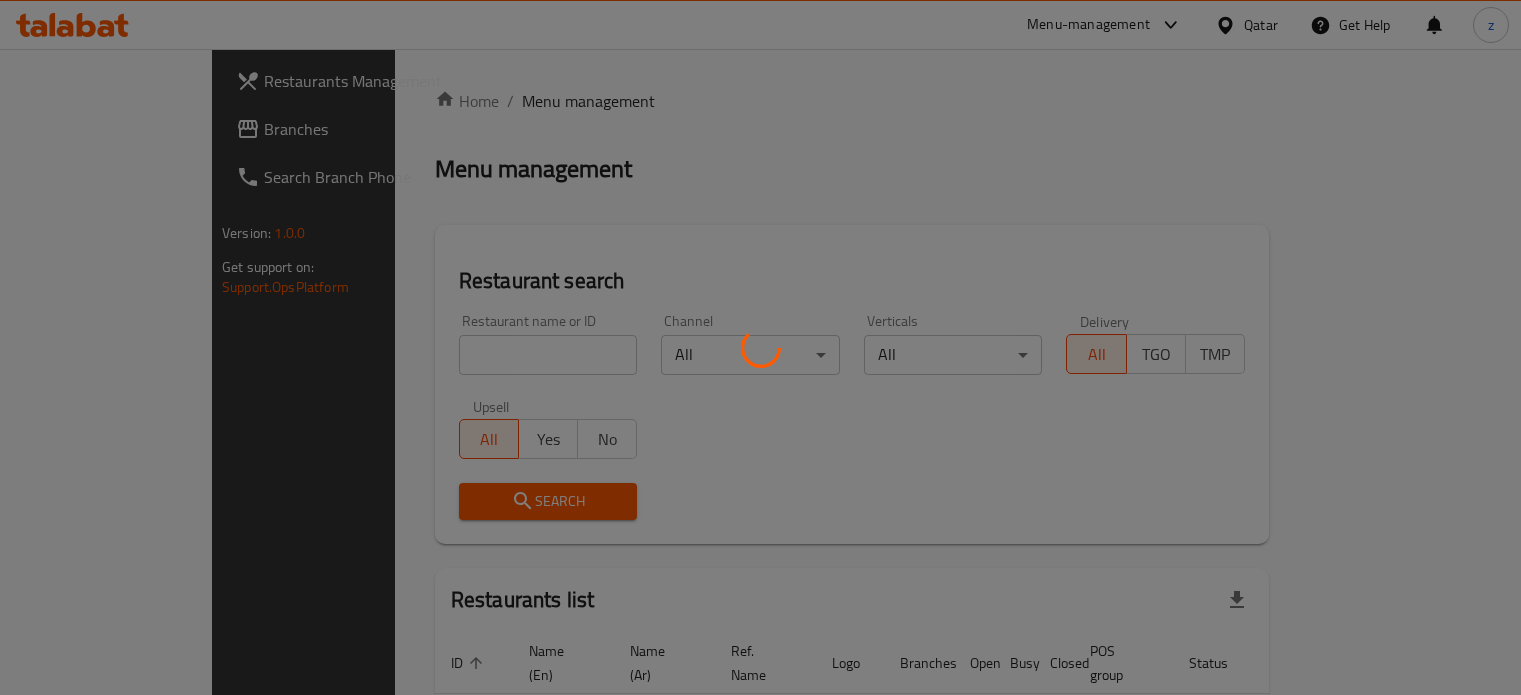 scroll, scrollTop: 0, scrollLeft: 0, axis: both 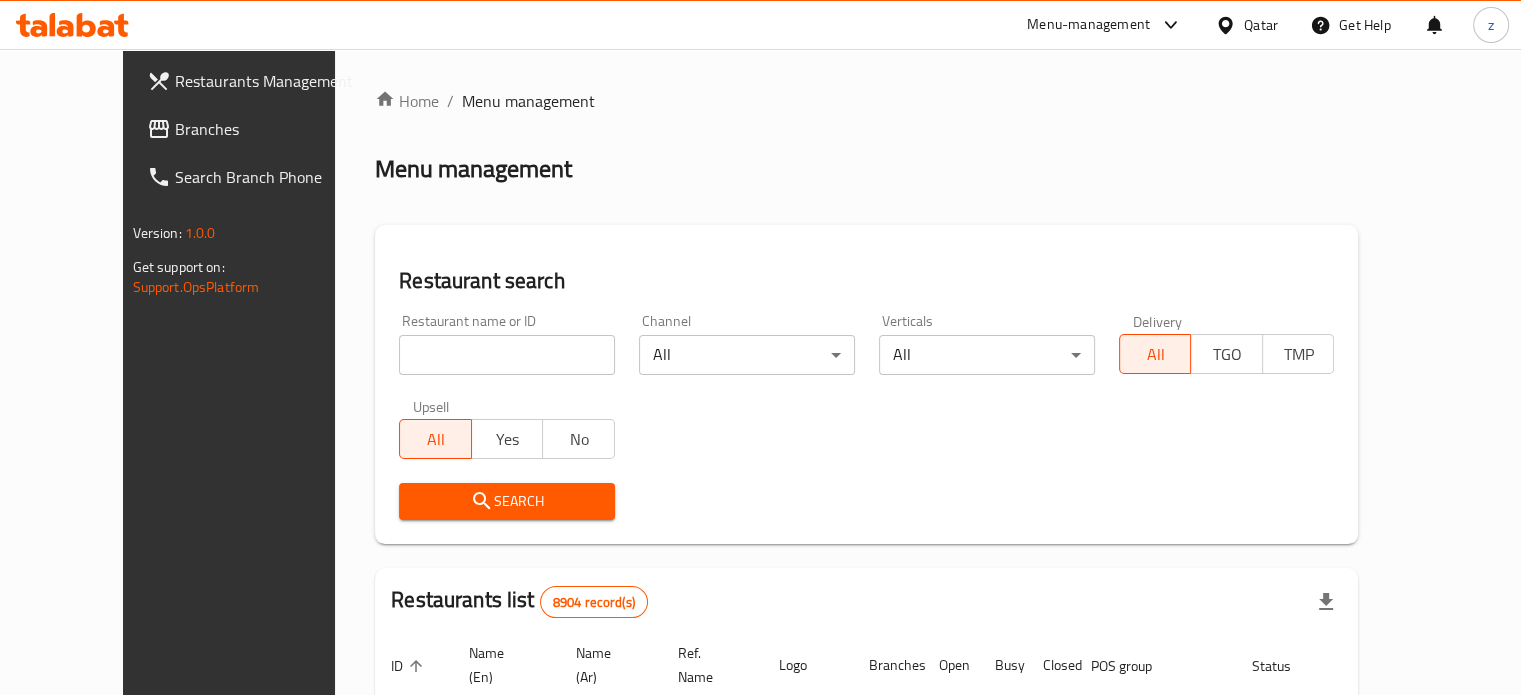 click at bounding box center (507, 355) 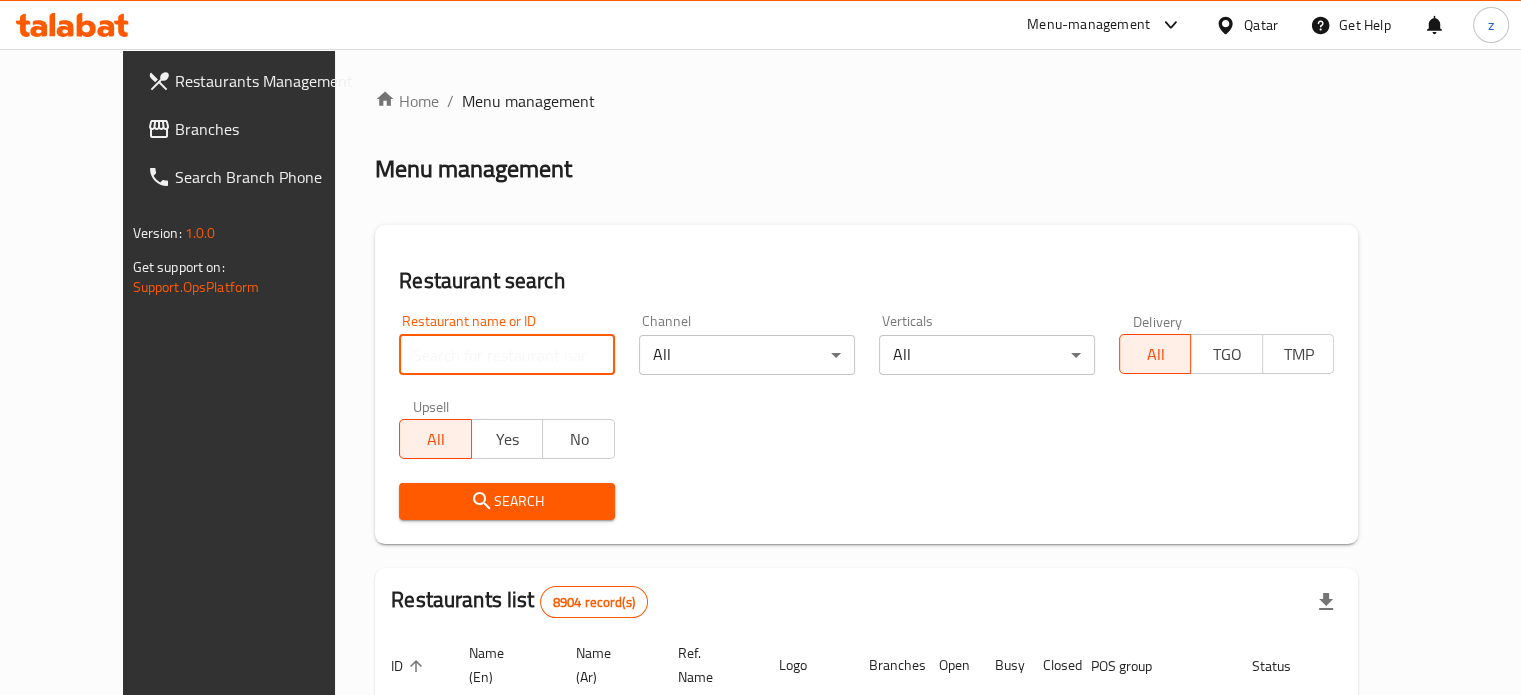 type on "Bake and Take" 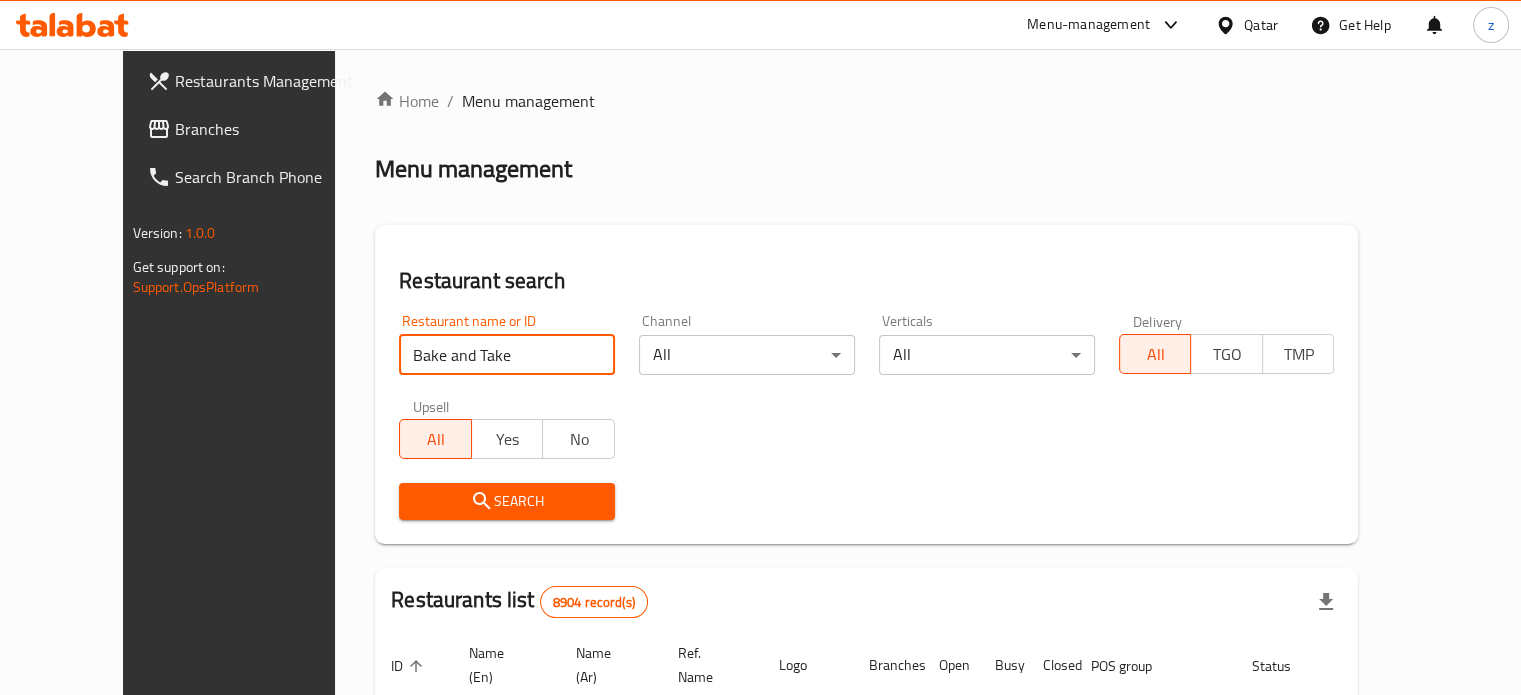 click on "Search" at bounding box center (507, 501) 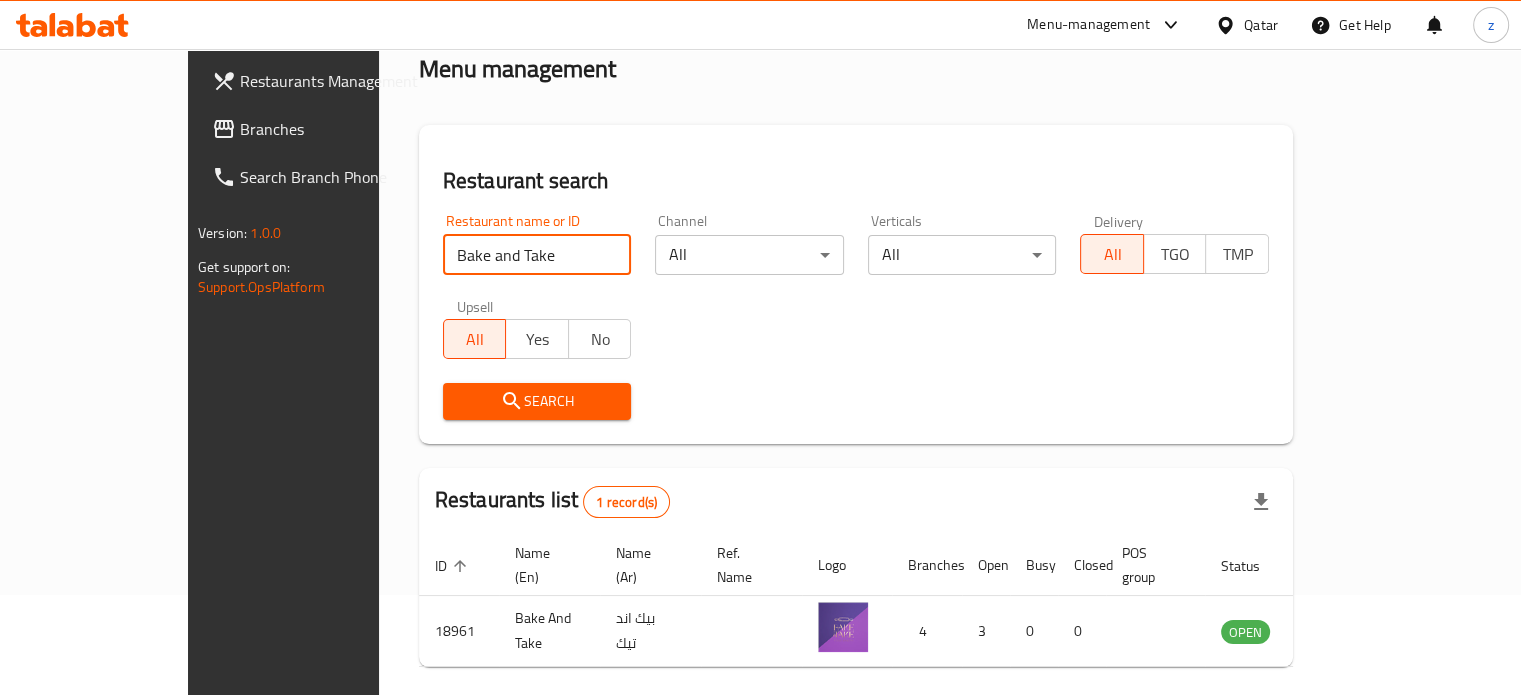 scroll, scrollTop: 156, scrollLeft: 0, axis: vertical 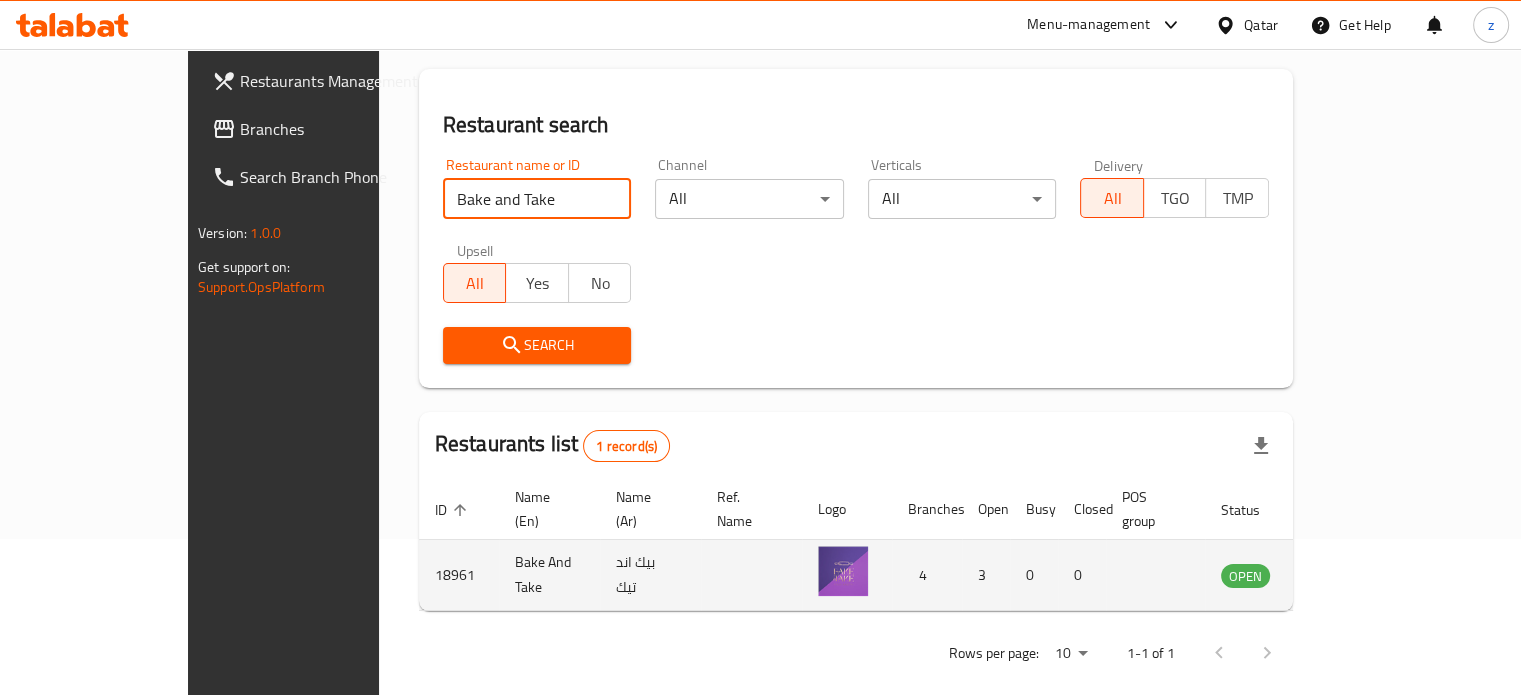 click 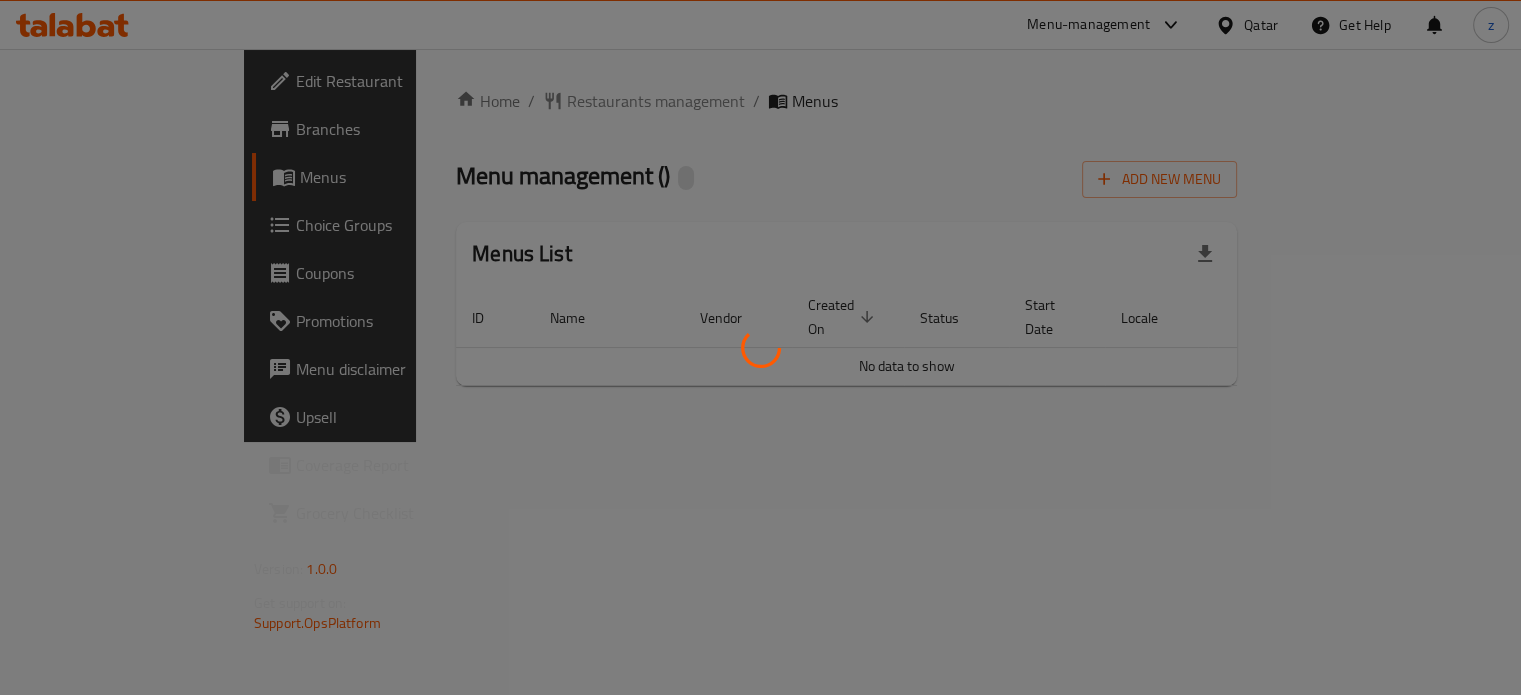 scroll, scrollTop: 0, scrollLeft: 0, axis: both 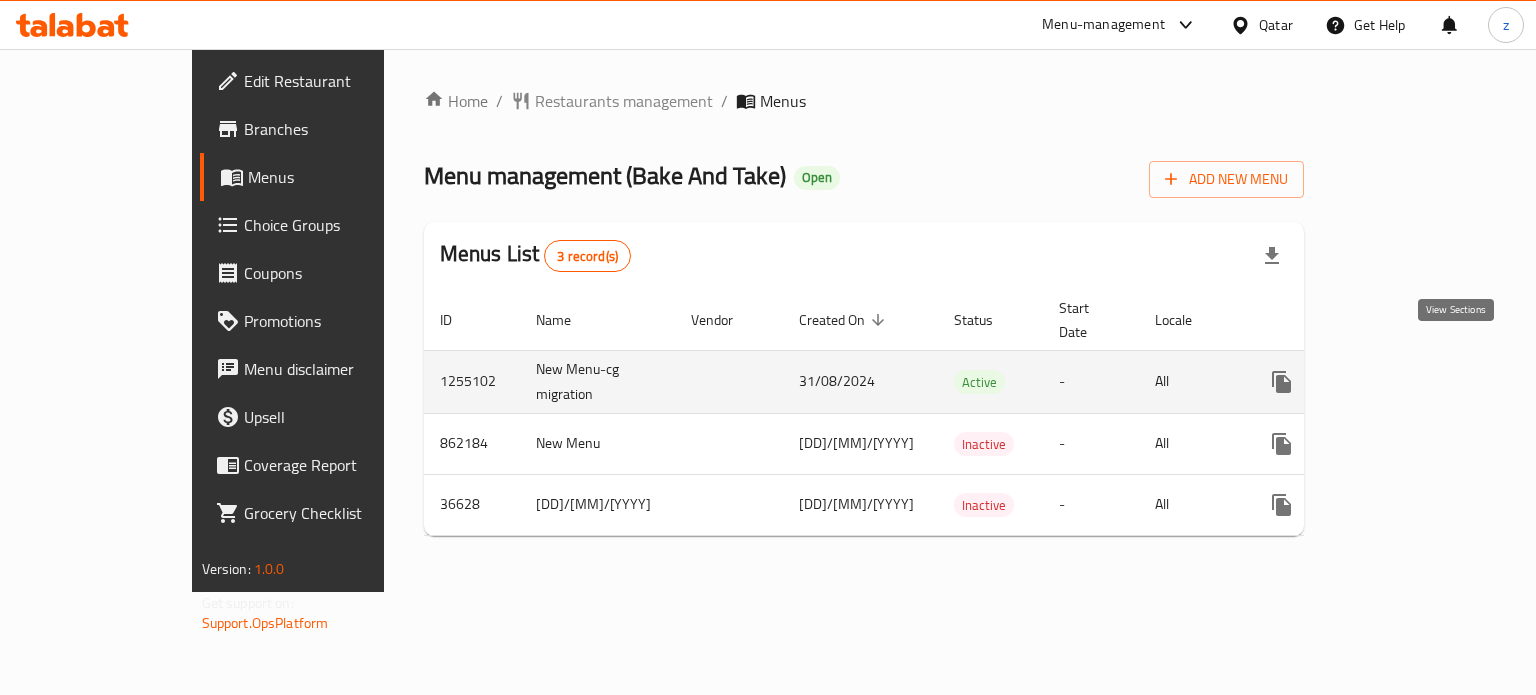click 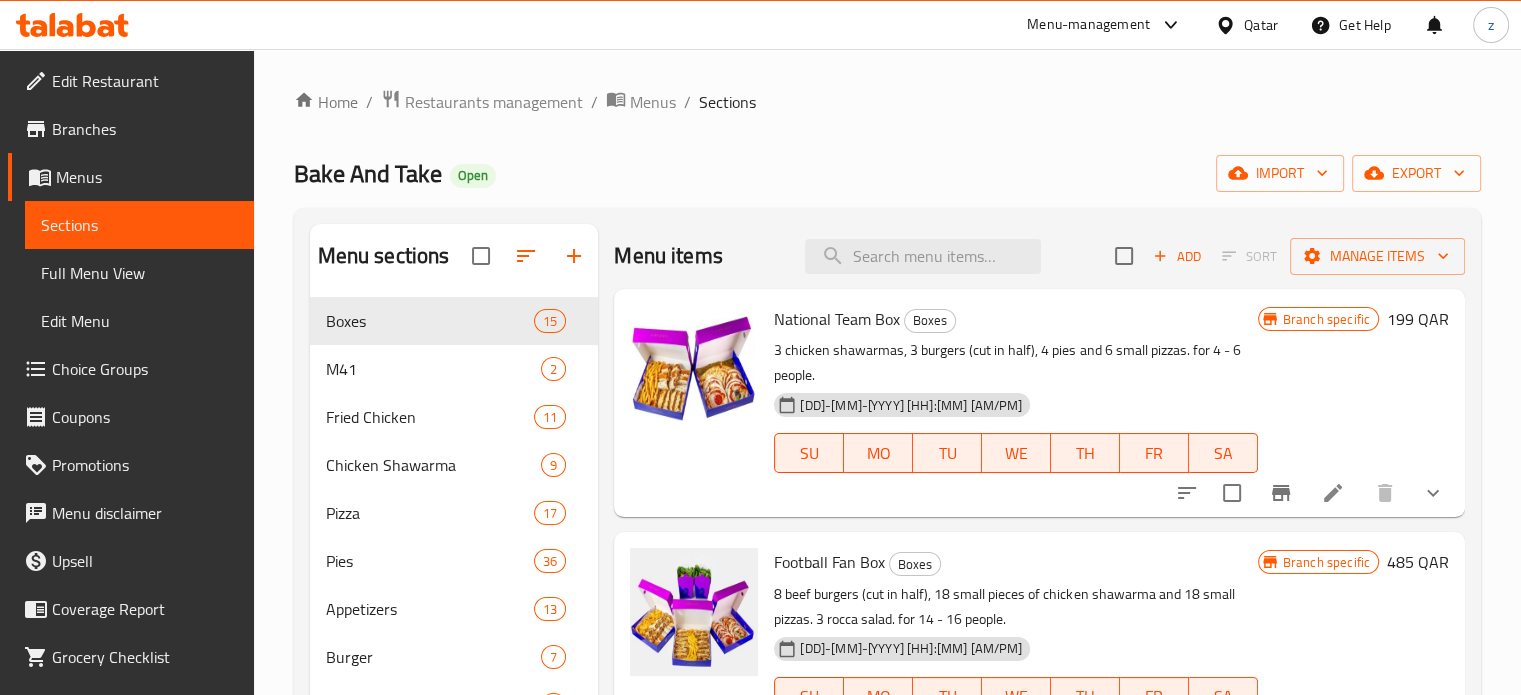 scroll, scrollTop: 100, scrollLeft: 0, axis: vertical 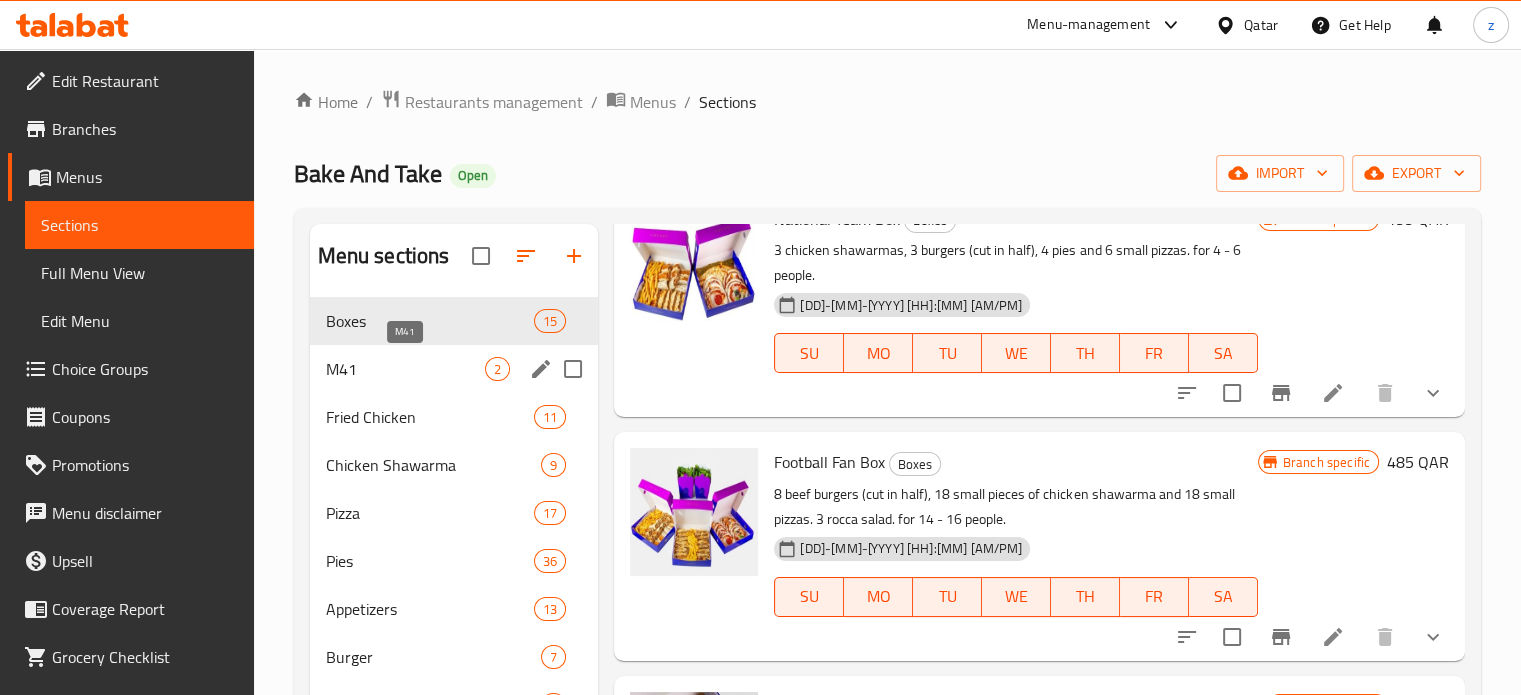click on "M41" at bounding box center [406, 369] 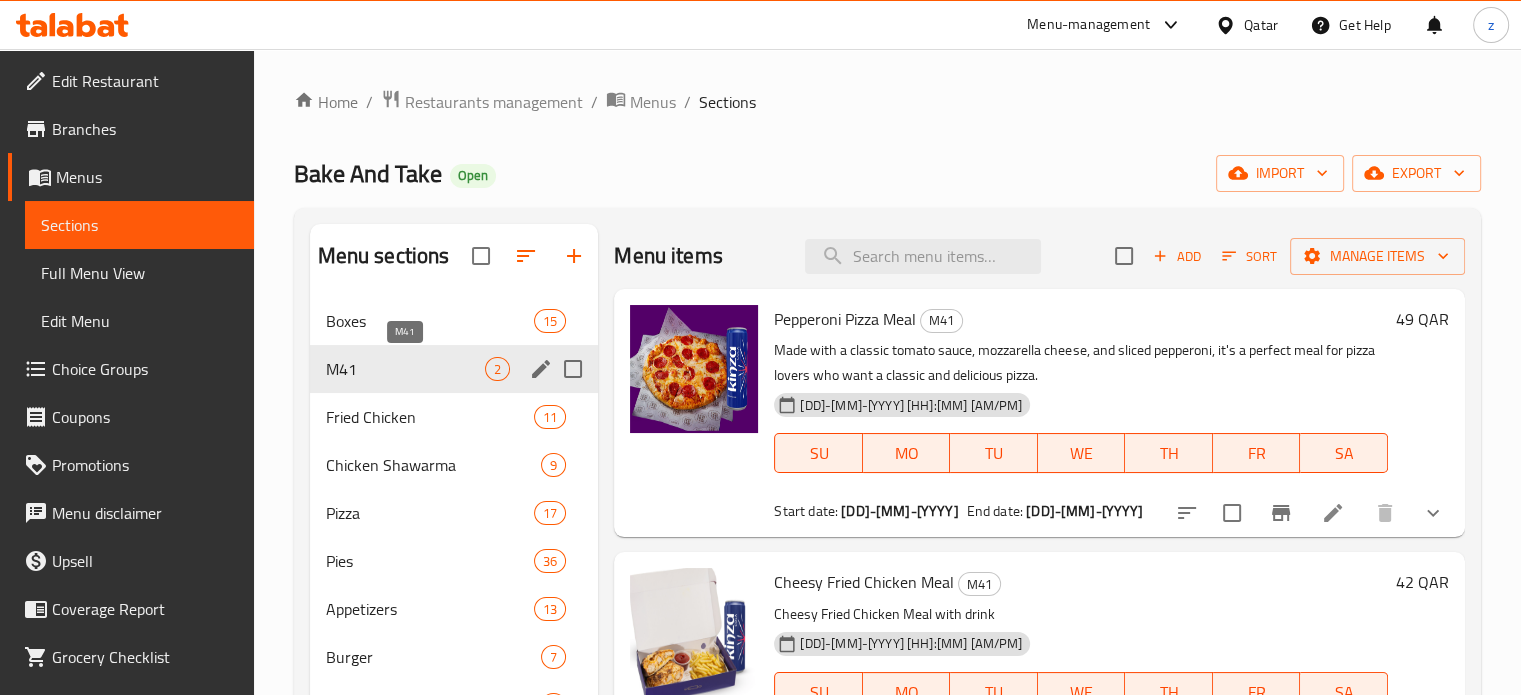 scroll, scrollTop: 0, scrollLeft: 0, axis: both 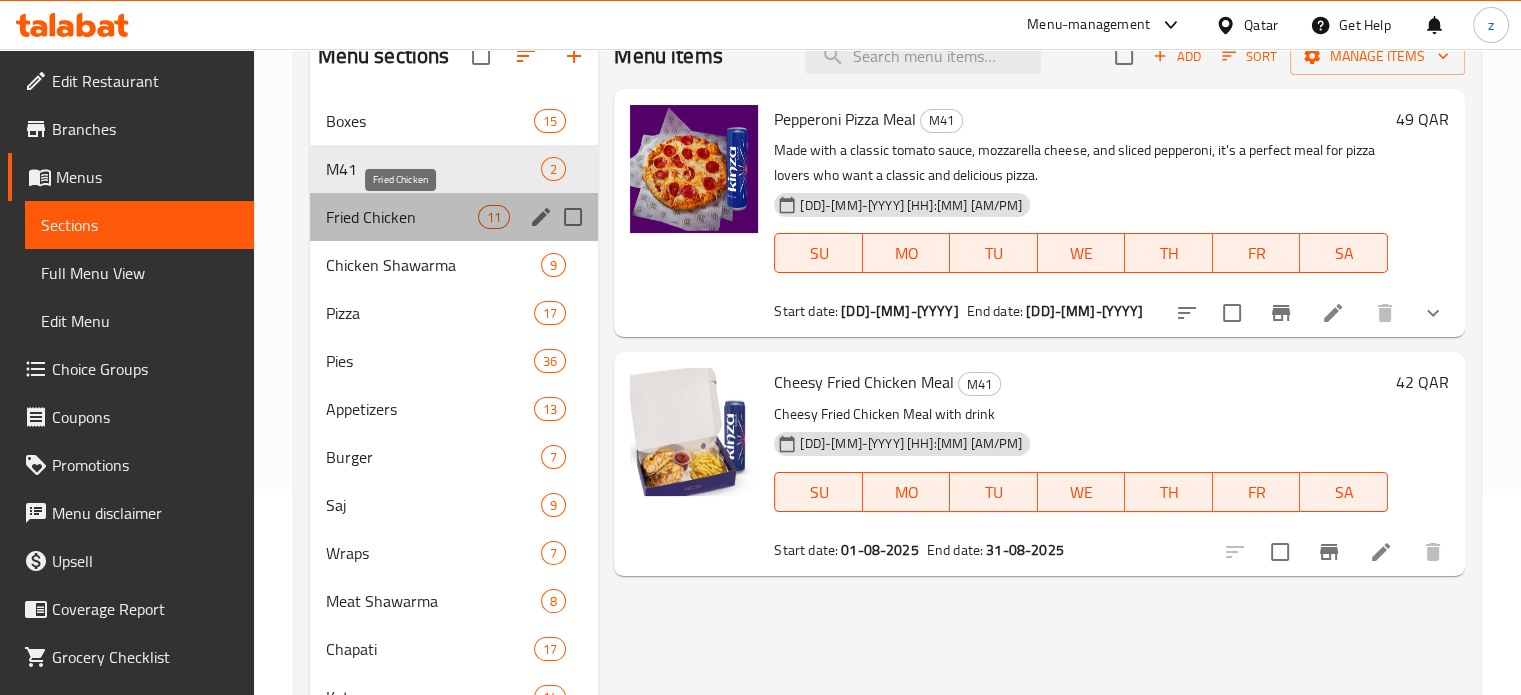 click on "Fried Chicken" at bounding box center [402, 217] 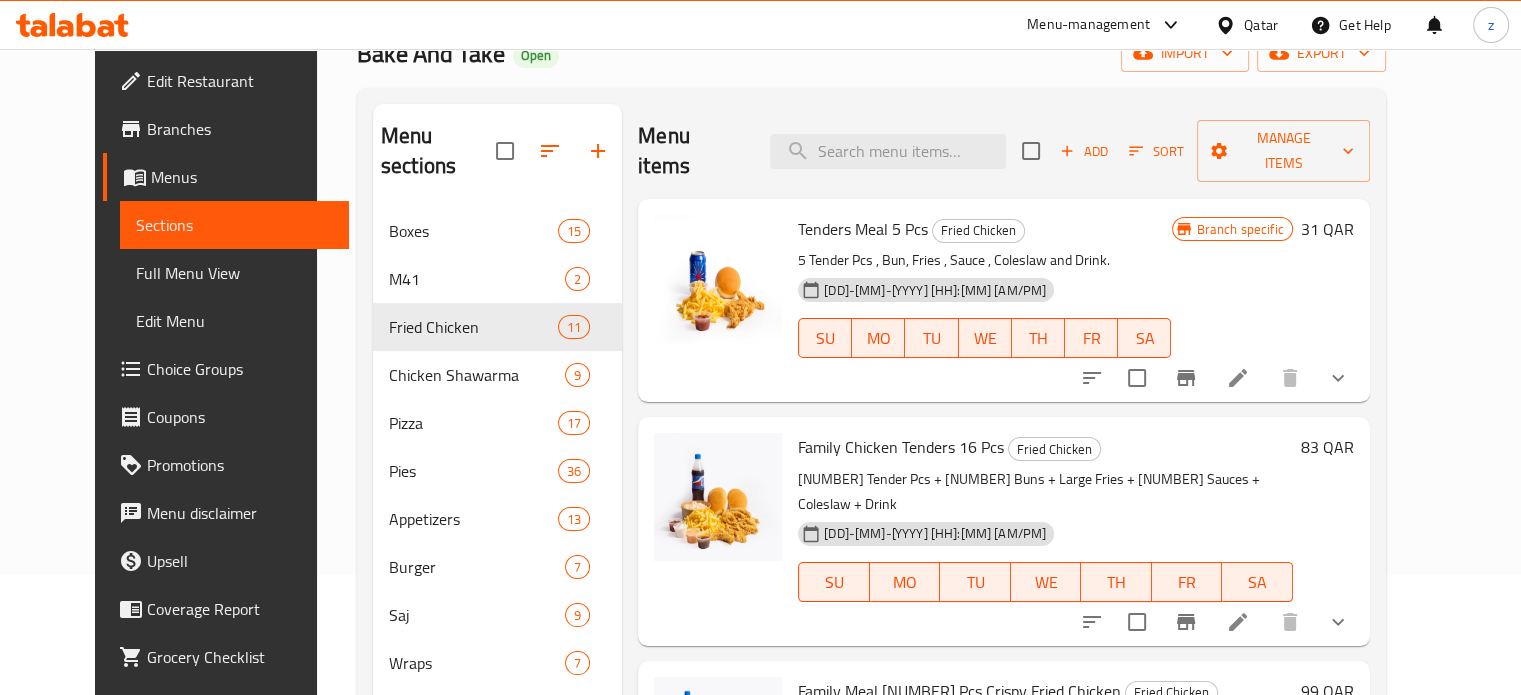scroll, scrollTop: 0, scrollLeft: 0, axis: both 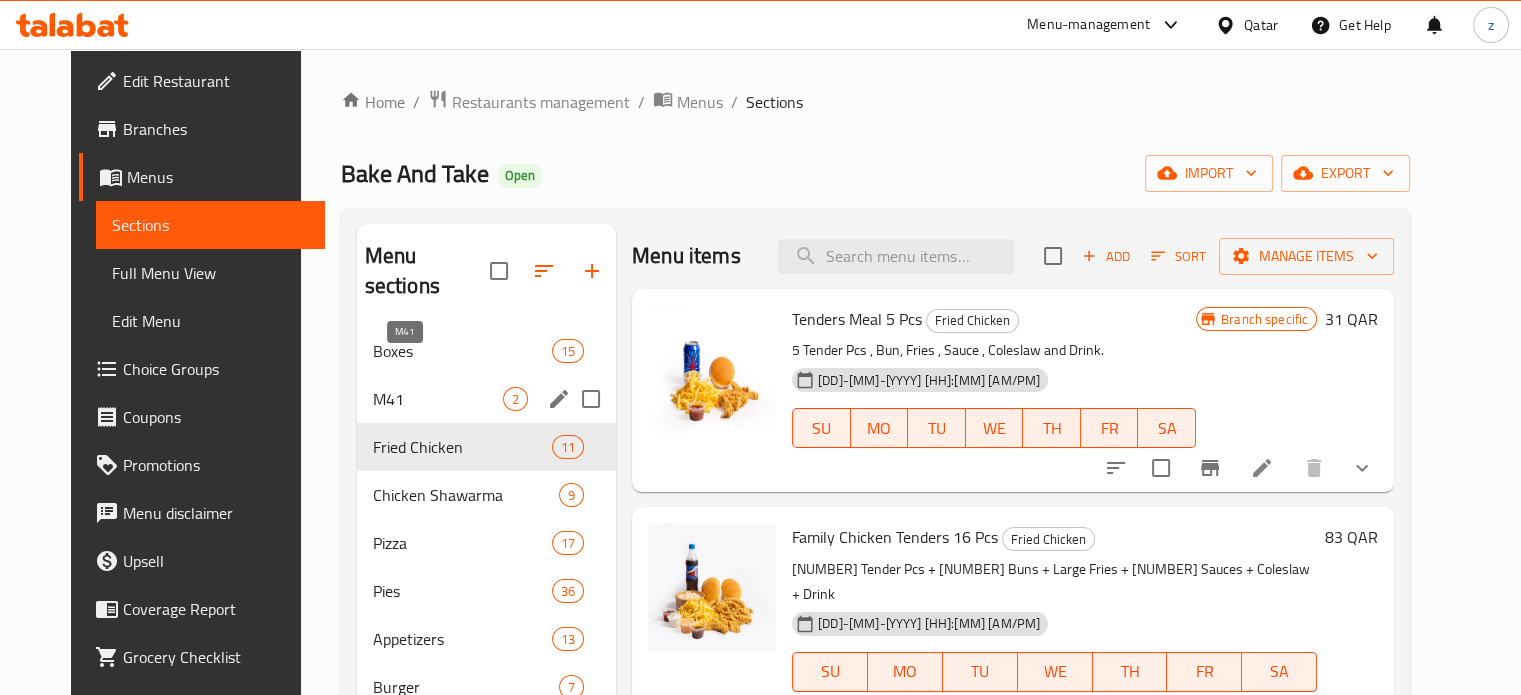 click on "M41" at bounding box center [438, 399] 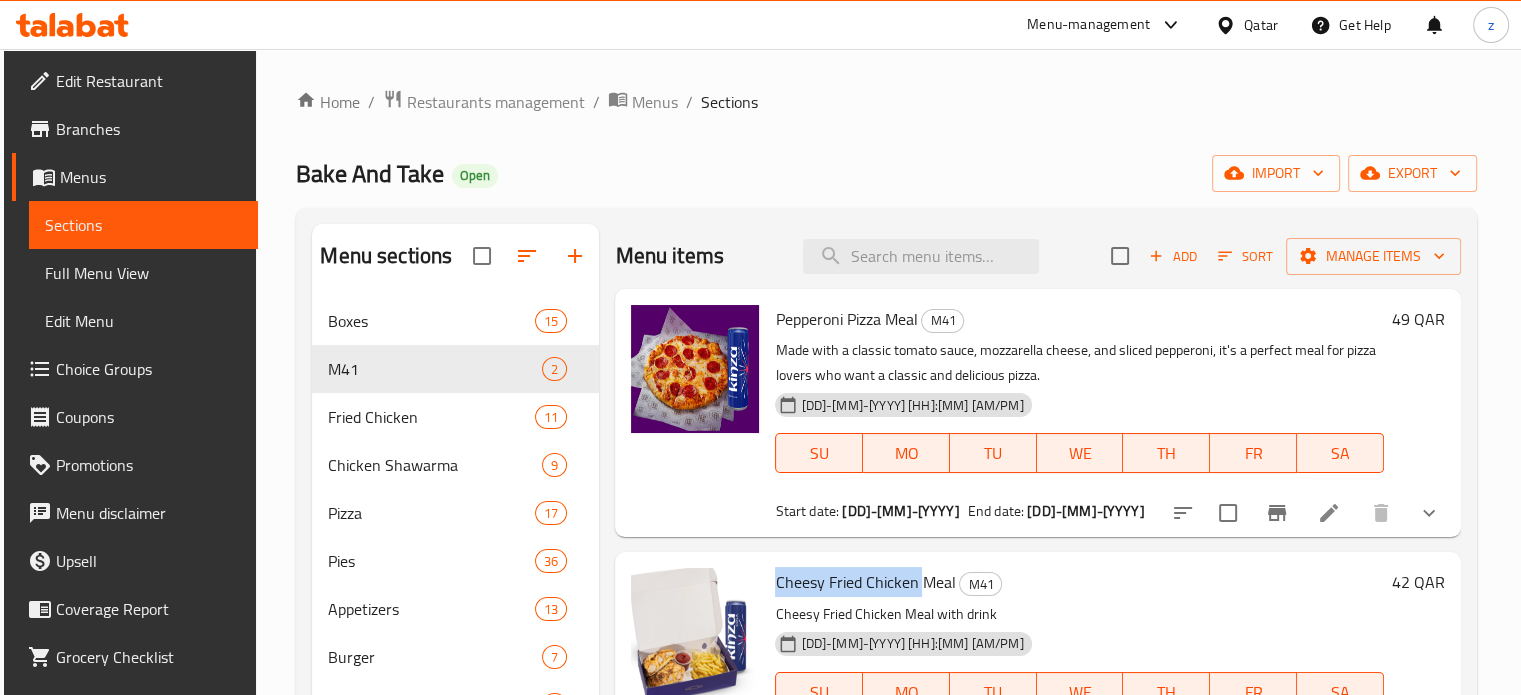 drag, startPoint x: 772, startPoint y: 575, endPoint x: 919, endPoint y: 580, distance: 147.085 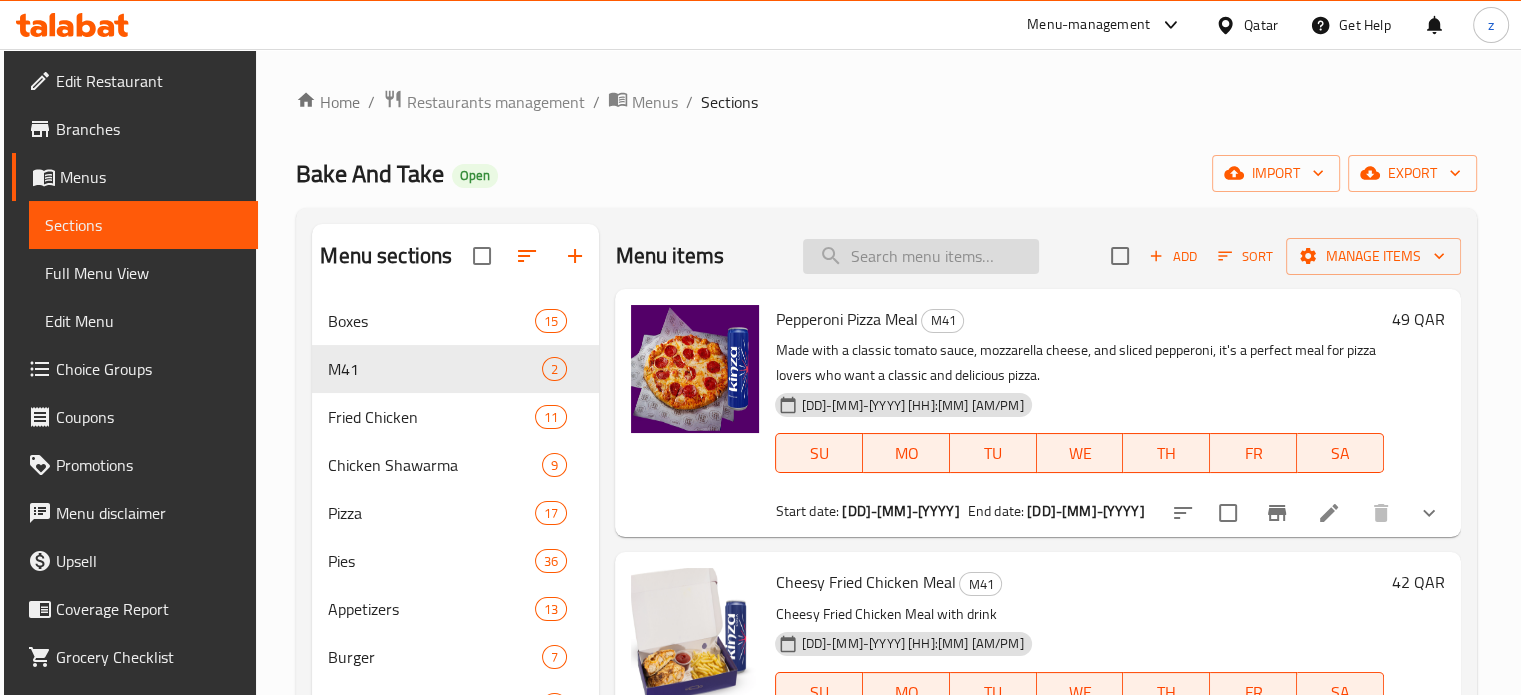 click at bounding box center [921, 256] 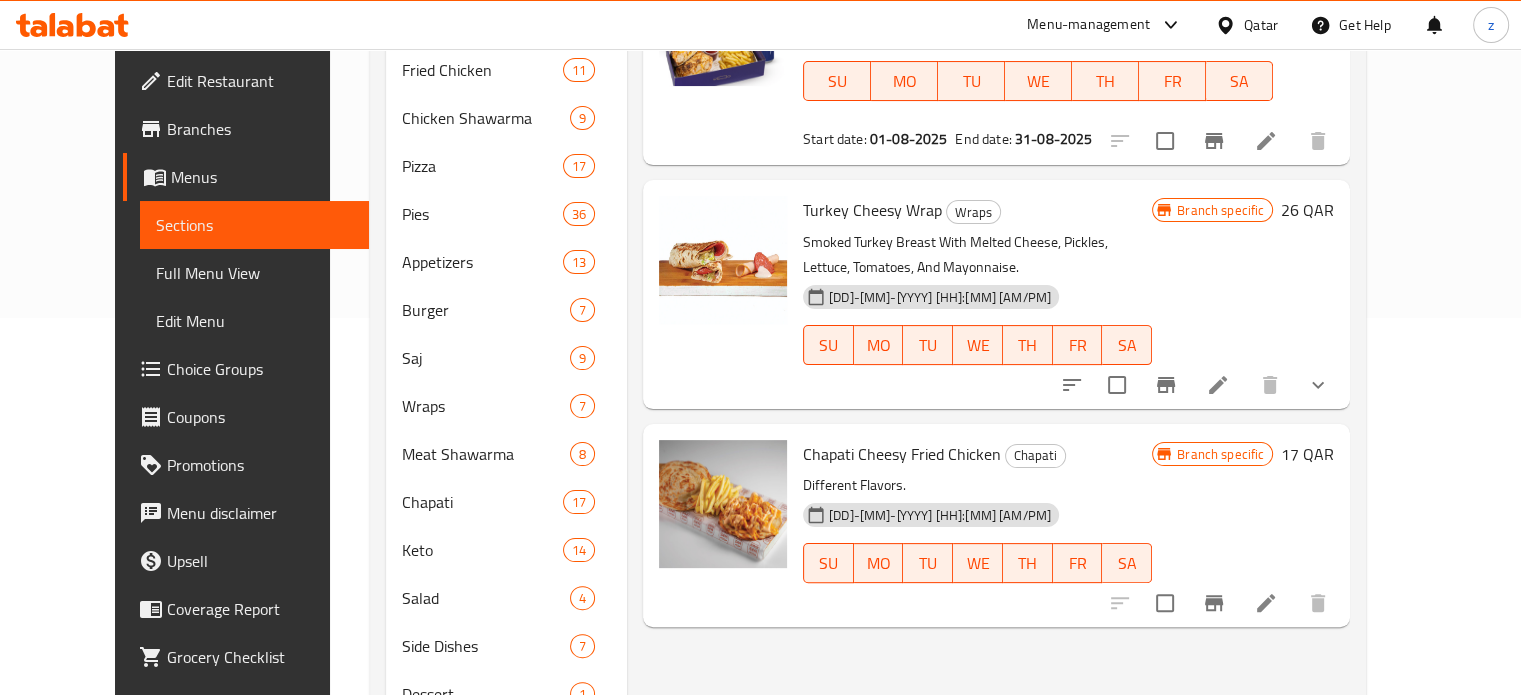 scroll, scrollTop: 500, scrollLeft: 0, axis: vertical 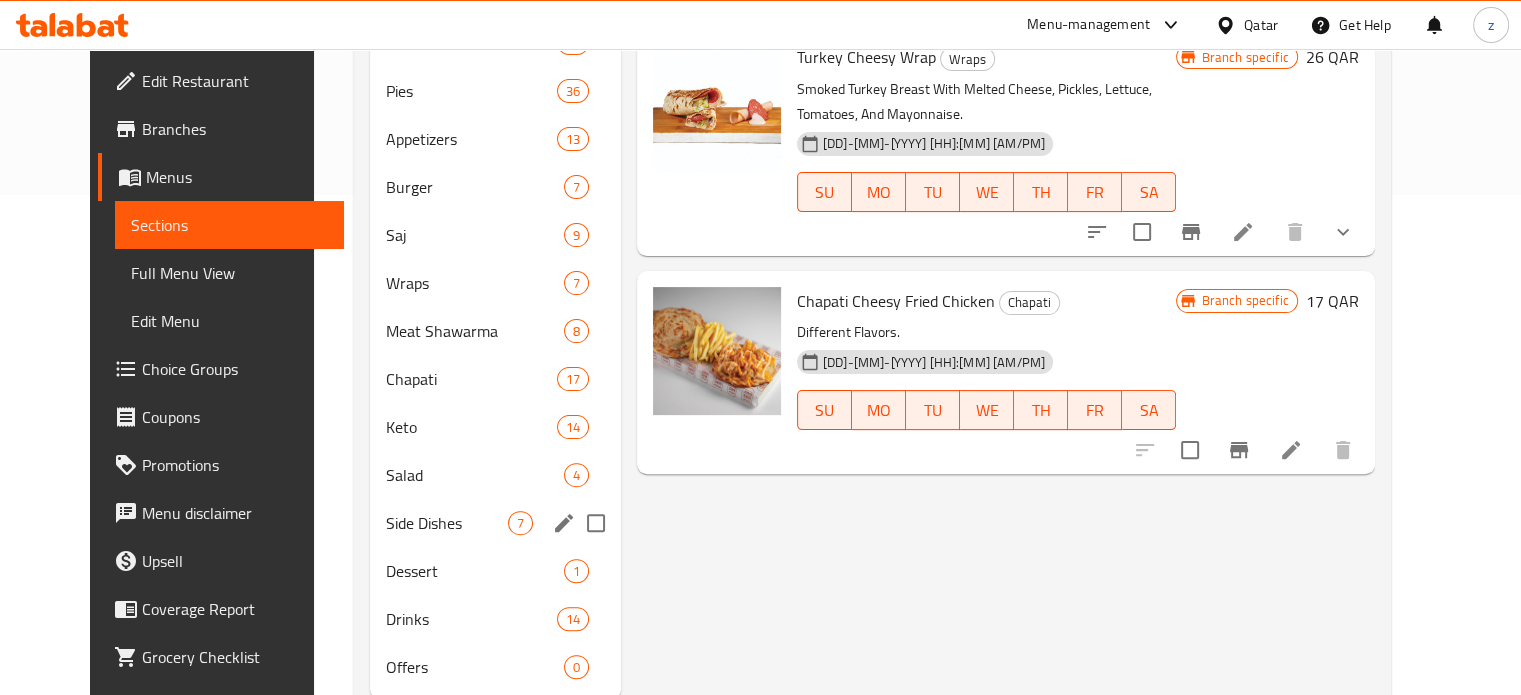 type on "Cheesy" 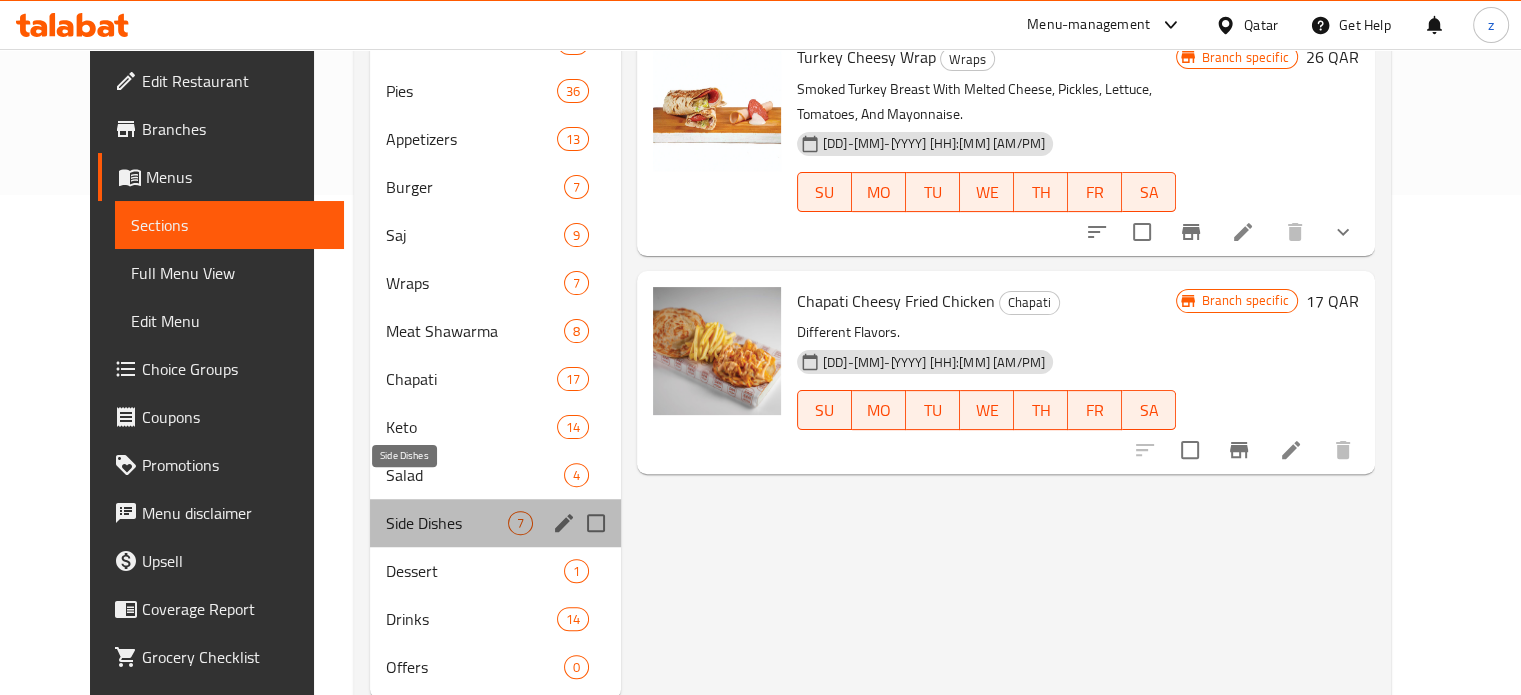 click on "Side Dishes" at bounding box center (447, 523) 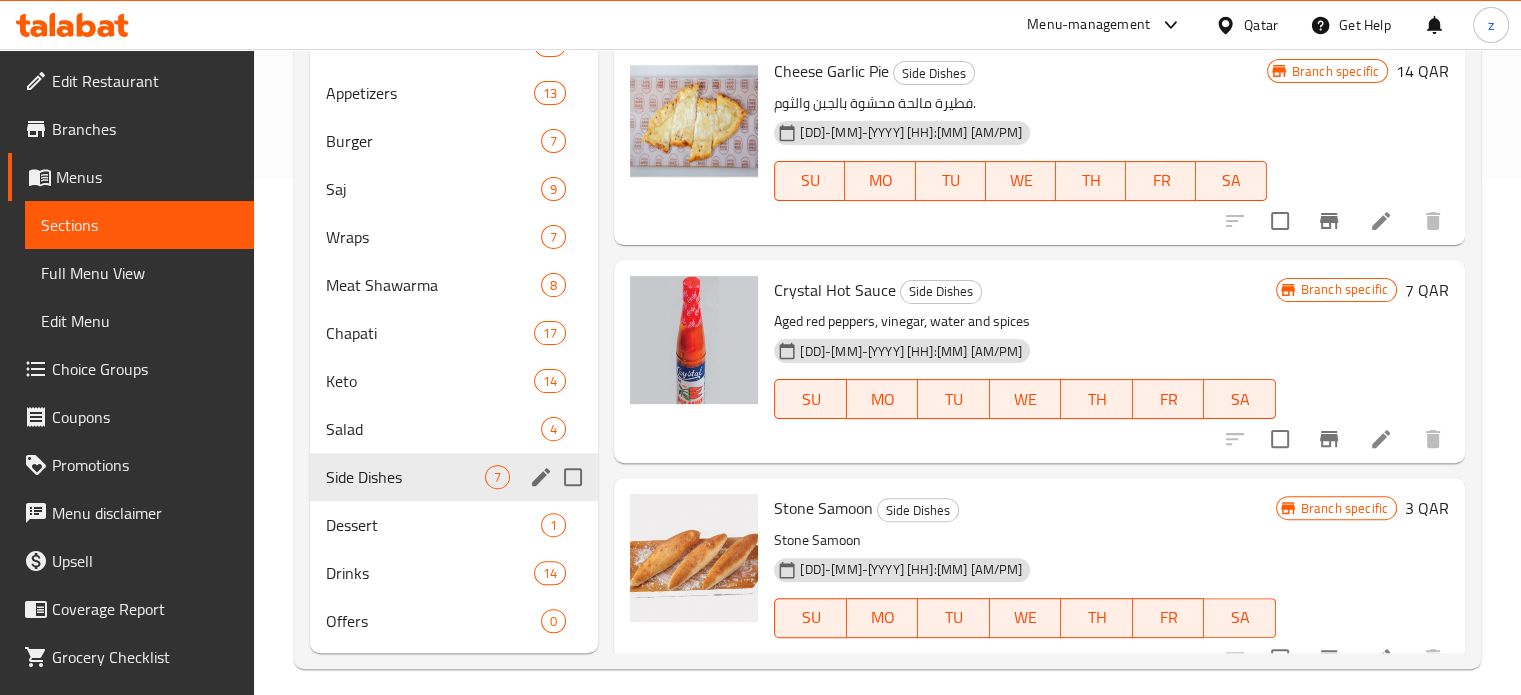 scroll, scrollTop: 529, scrollLeft: 0, axis: vertical 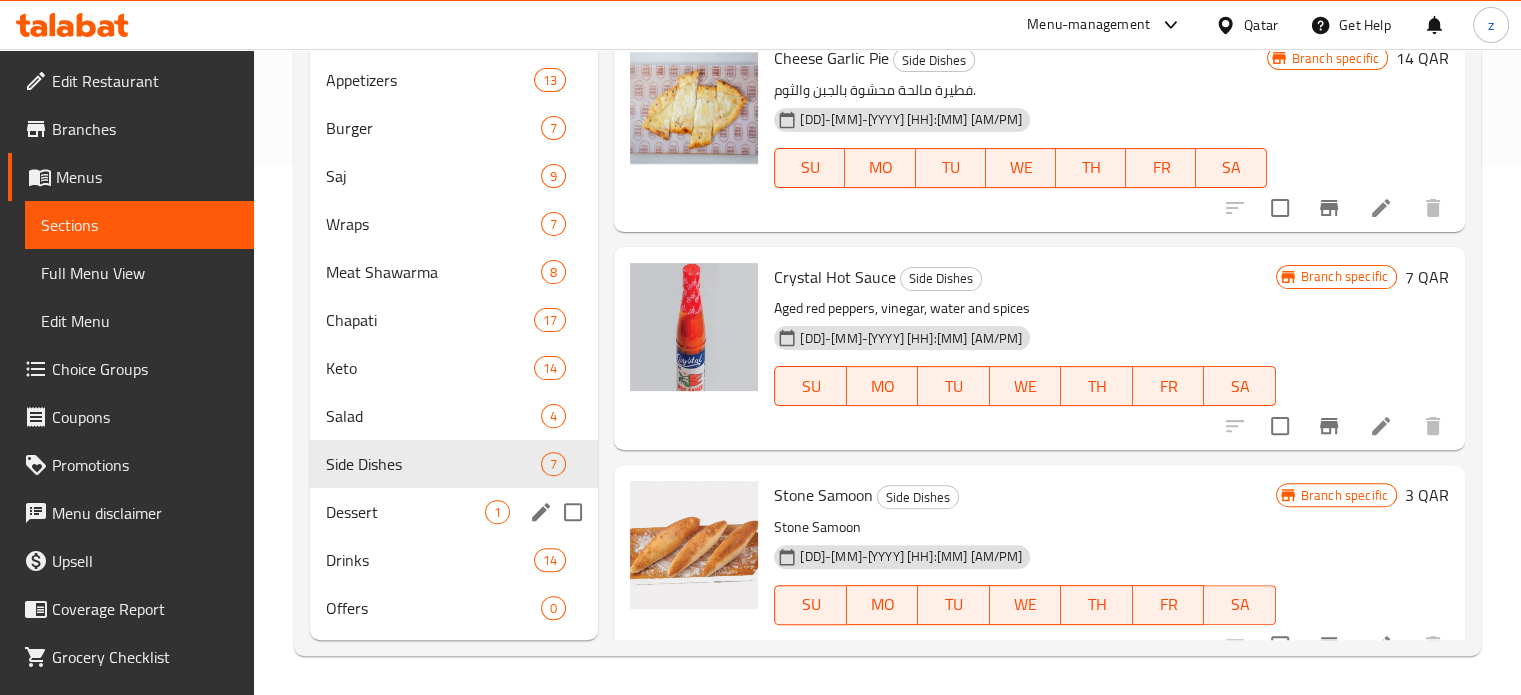 click on "Dessert 1" at bounding box center (454, 512) 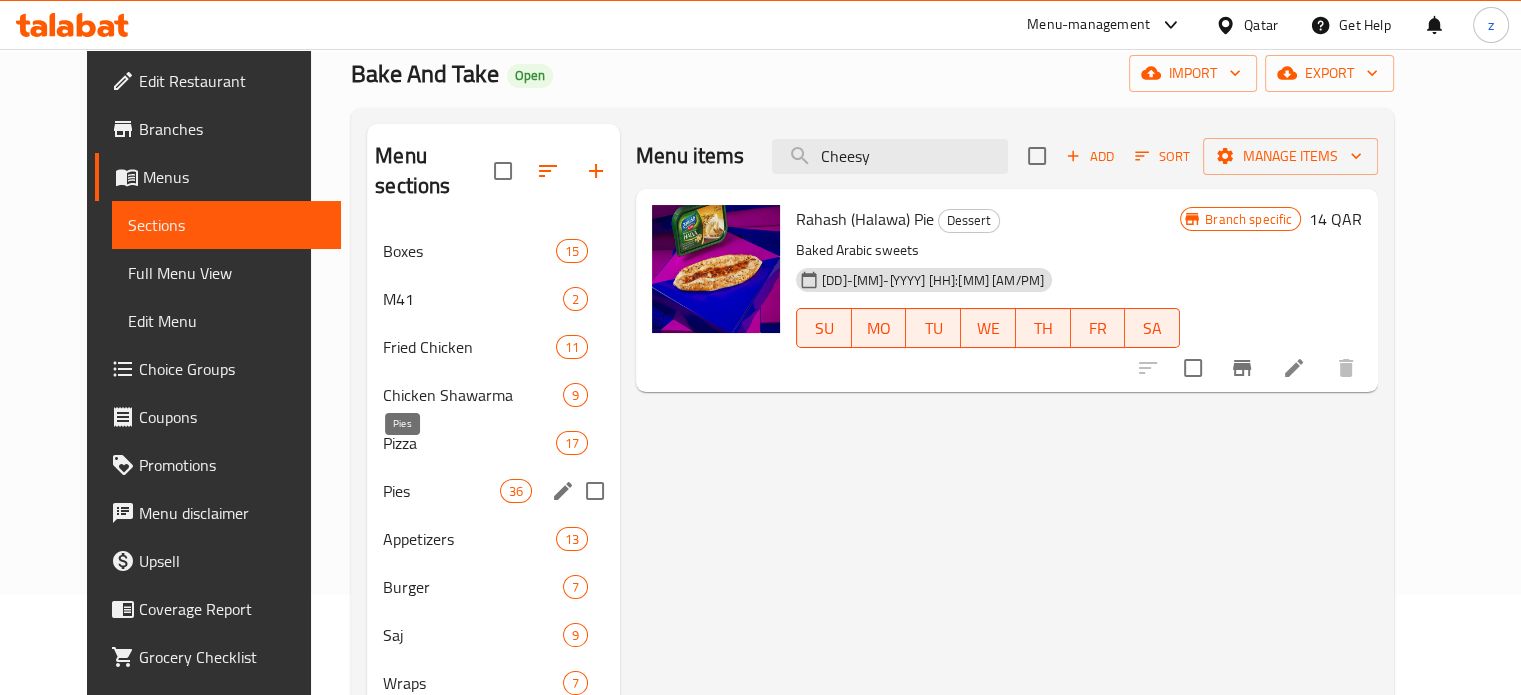 scroll, scrollTop: 0, scrollLeft: 0, axis: both 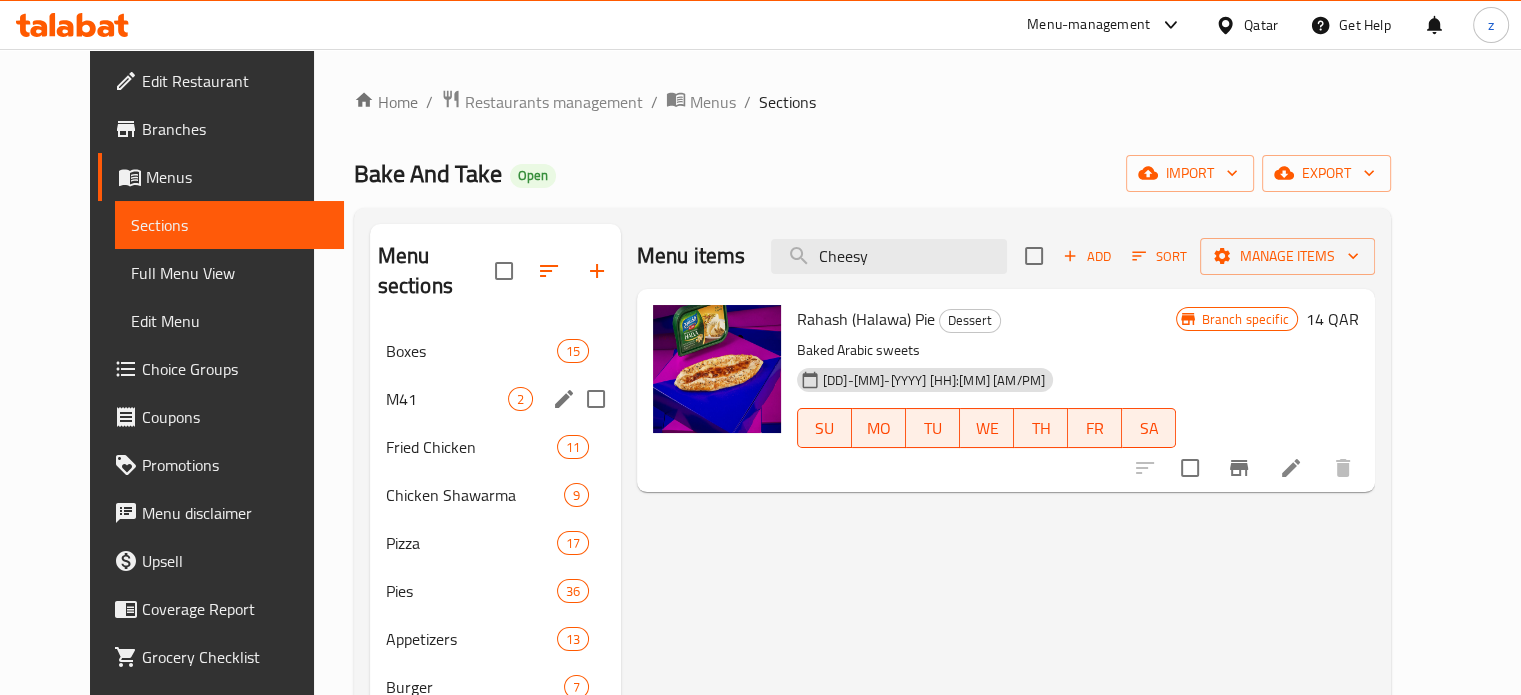 click on "M41" at bounding box center (447, 399) 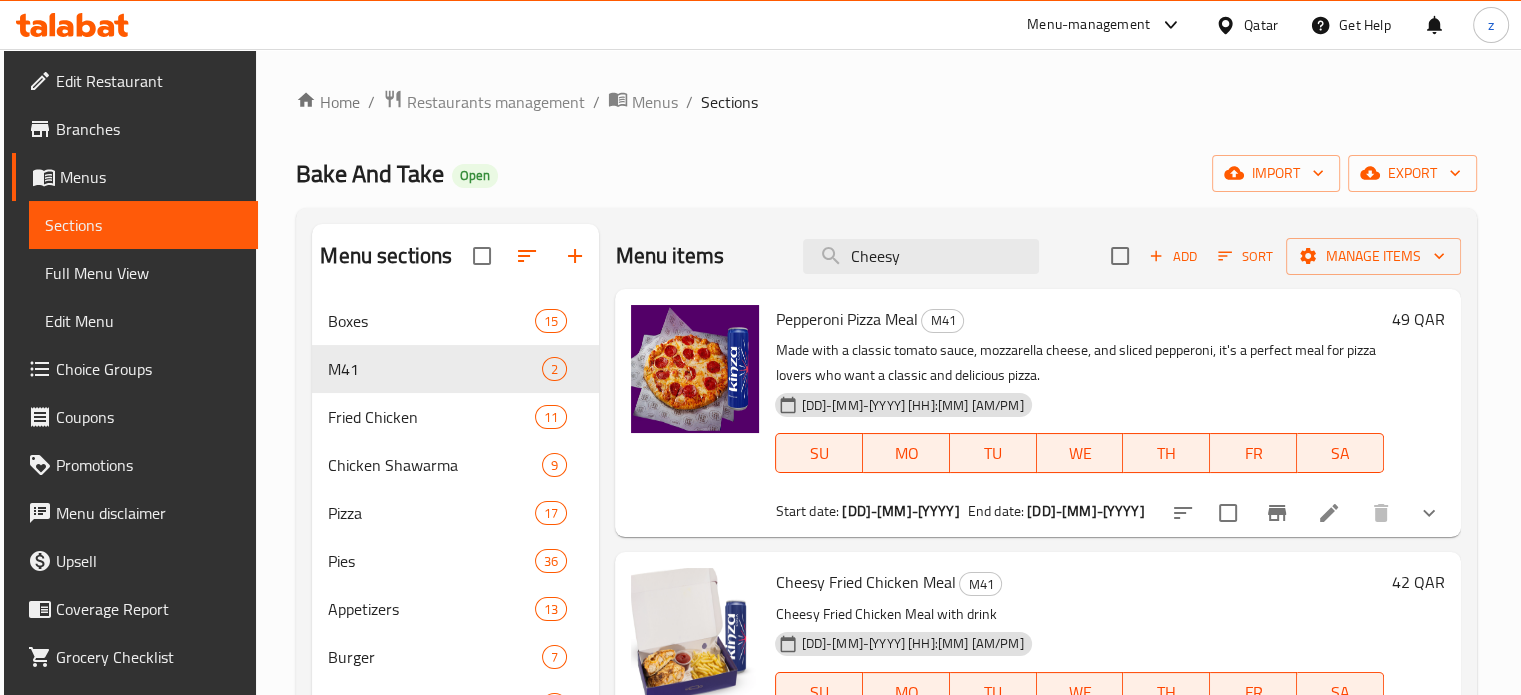 scroll, scrollTop: 300, scrollLeft: 0, axis: vertical 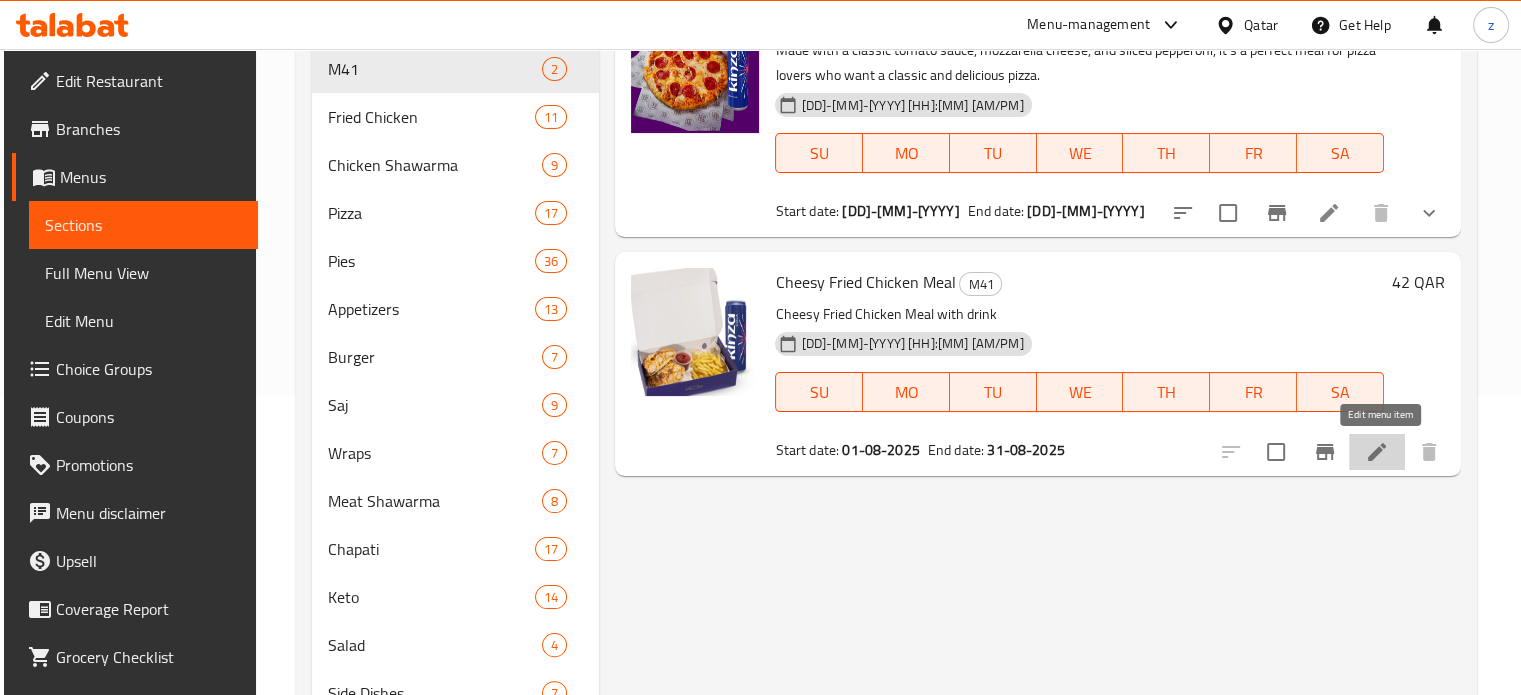 click 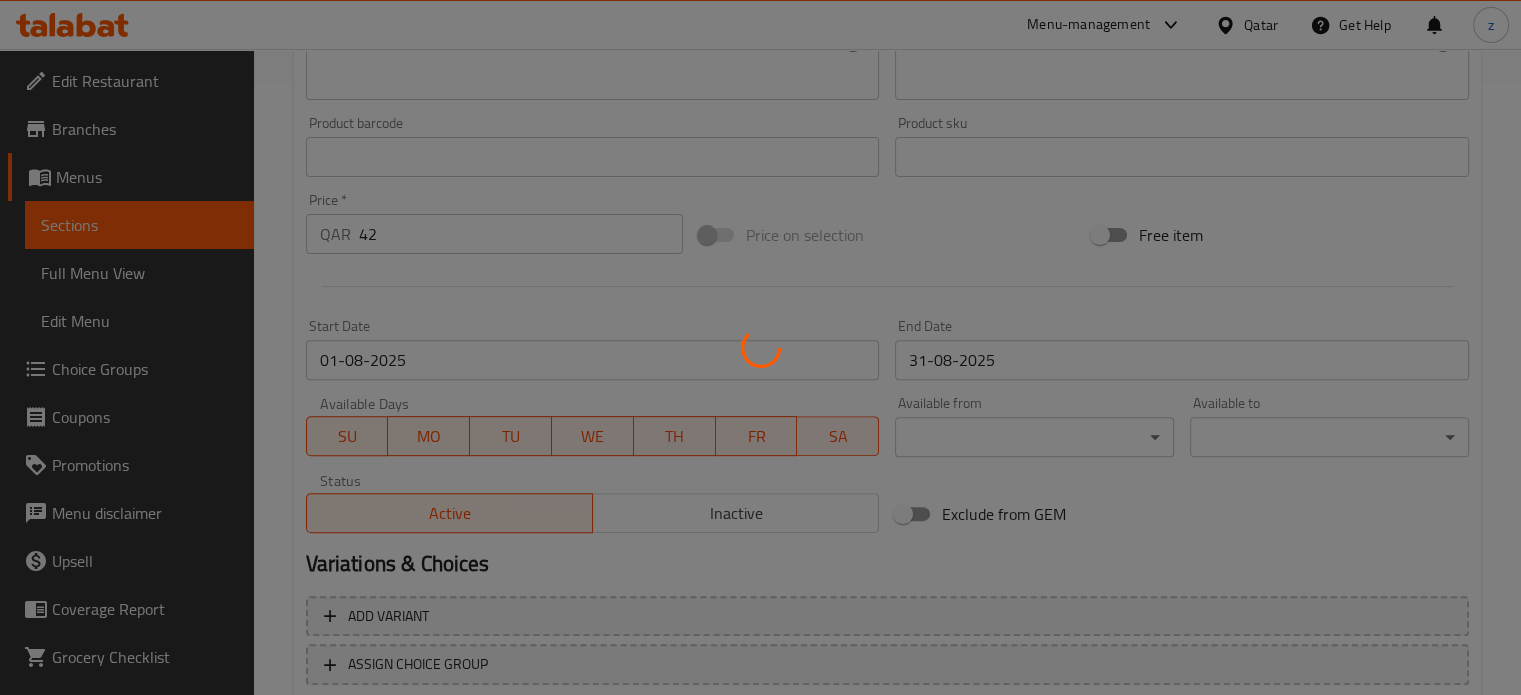 scroll, scrollTop: 745, scrollLeft: 0, axis: vertical 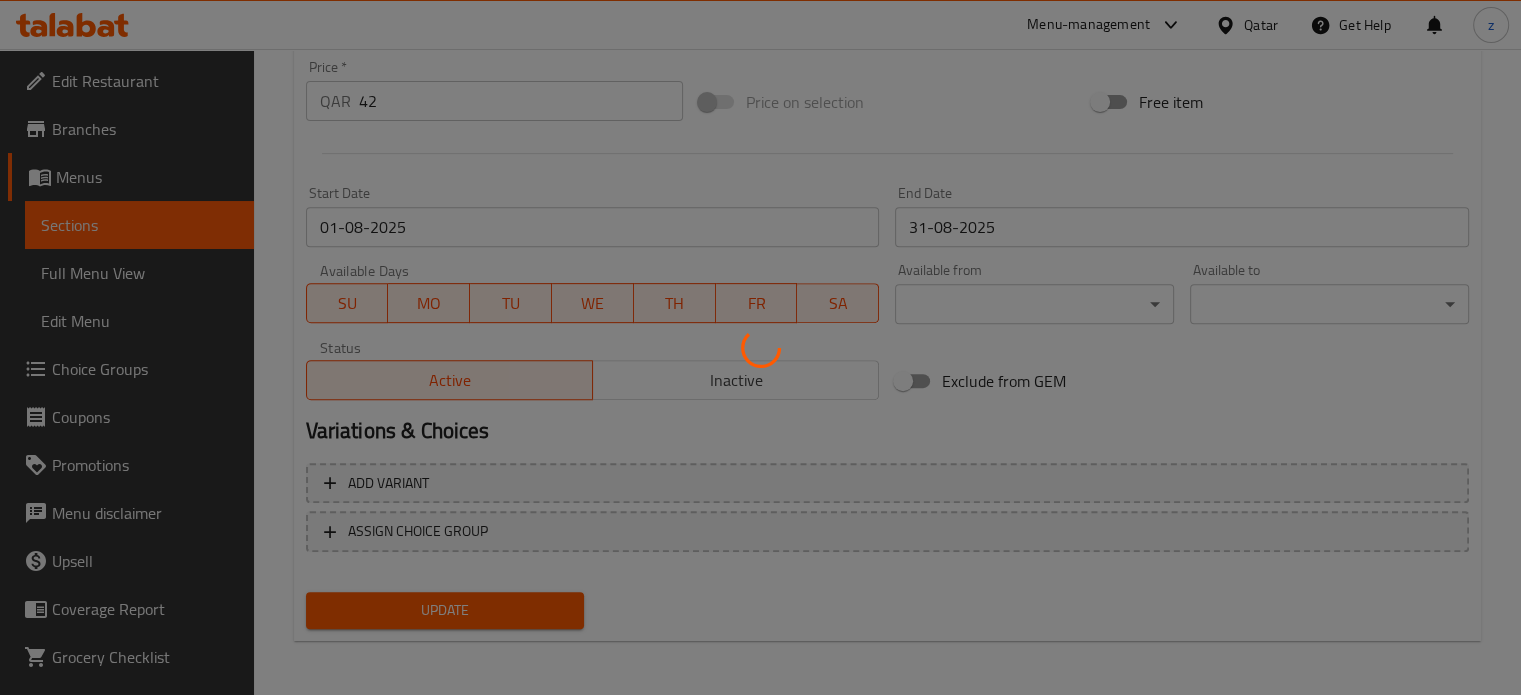 click at bounding box center [760, 347] 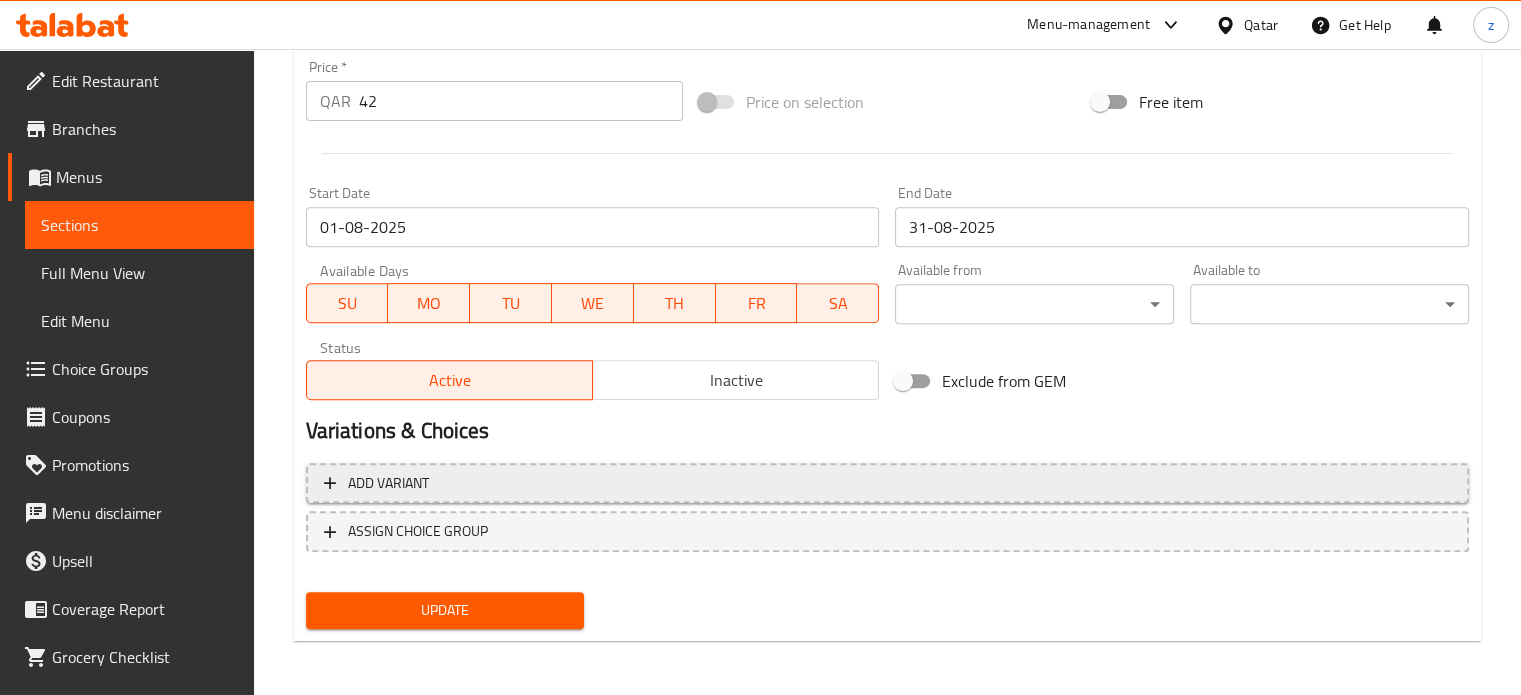 click on "Add variant" at bounding box center [887, 483] 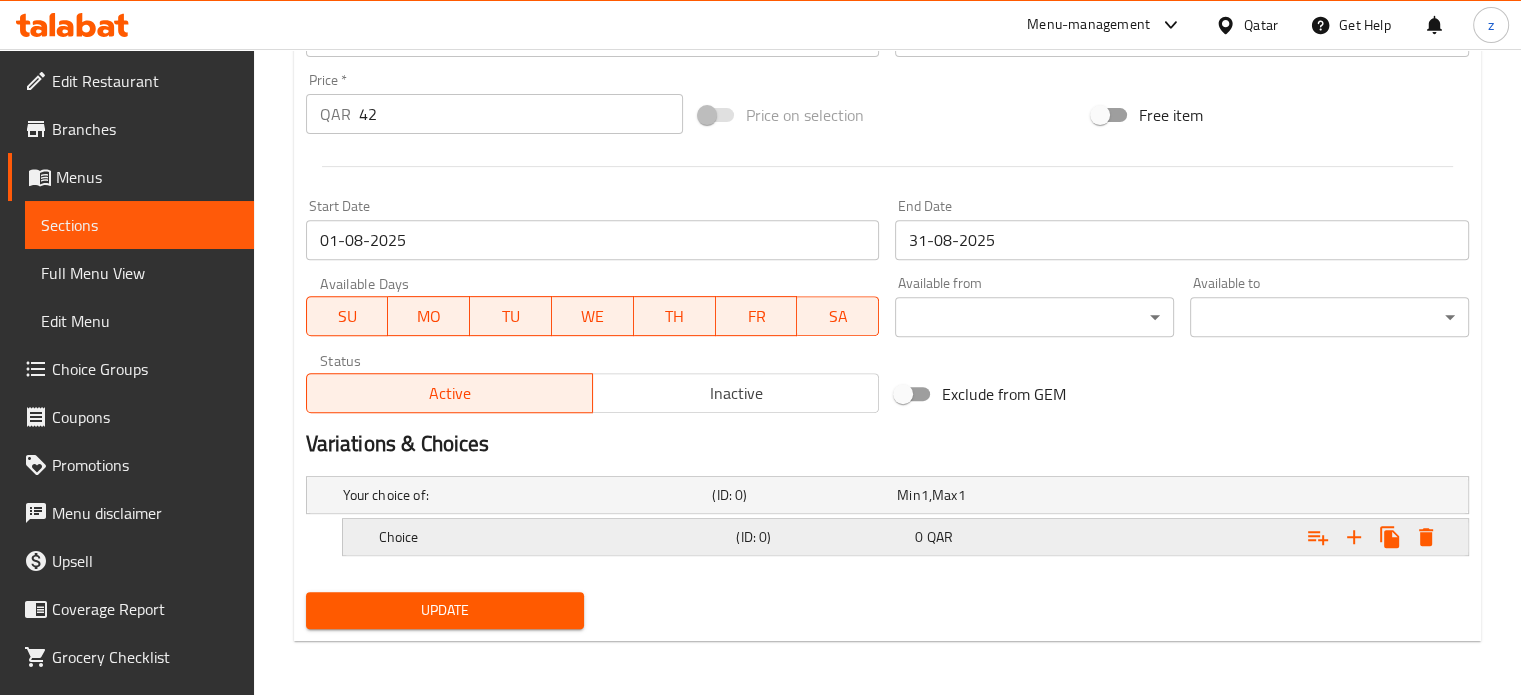 click on "(ID: 0)" at bounding box center (800, 495) 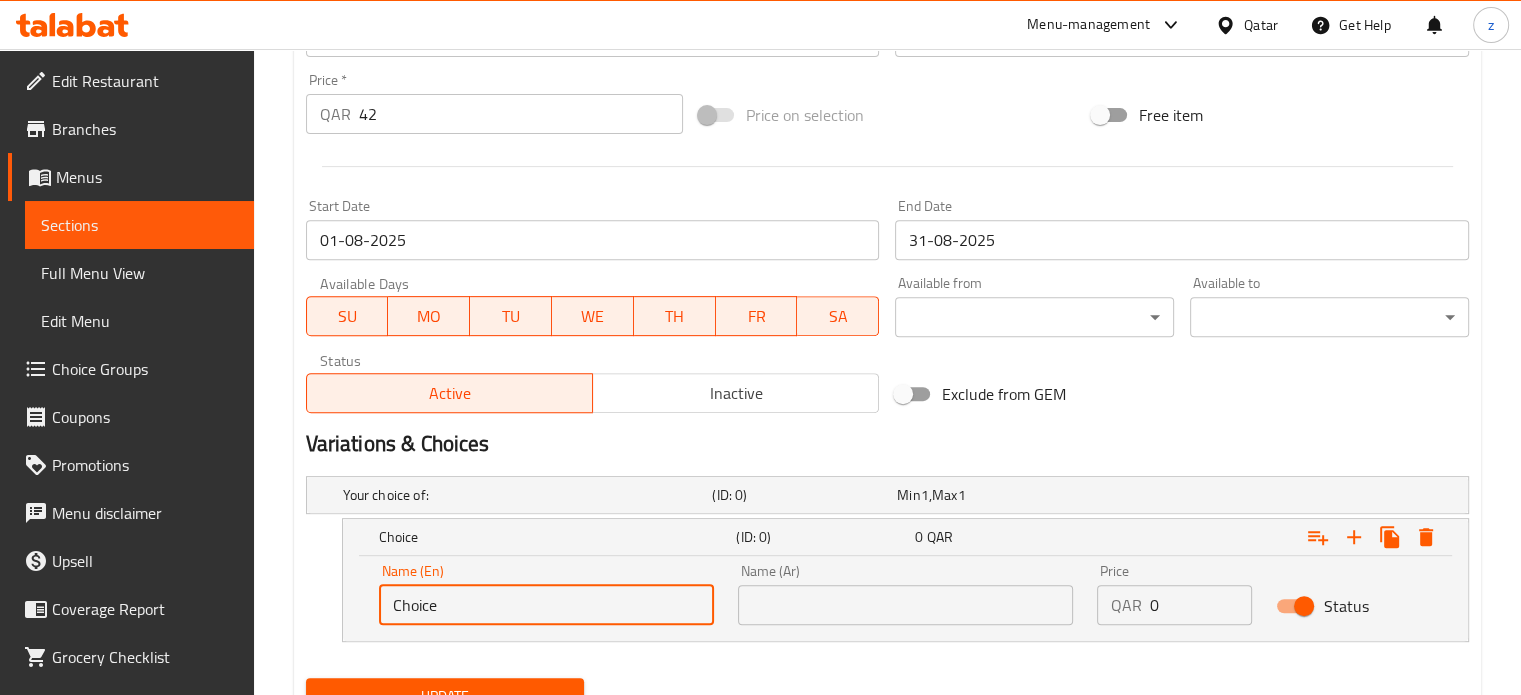 click on "Choice" at bounding box center (546, 605) 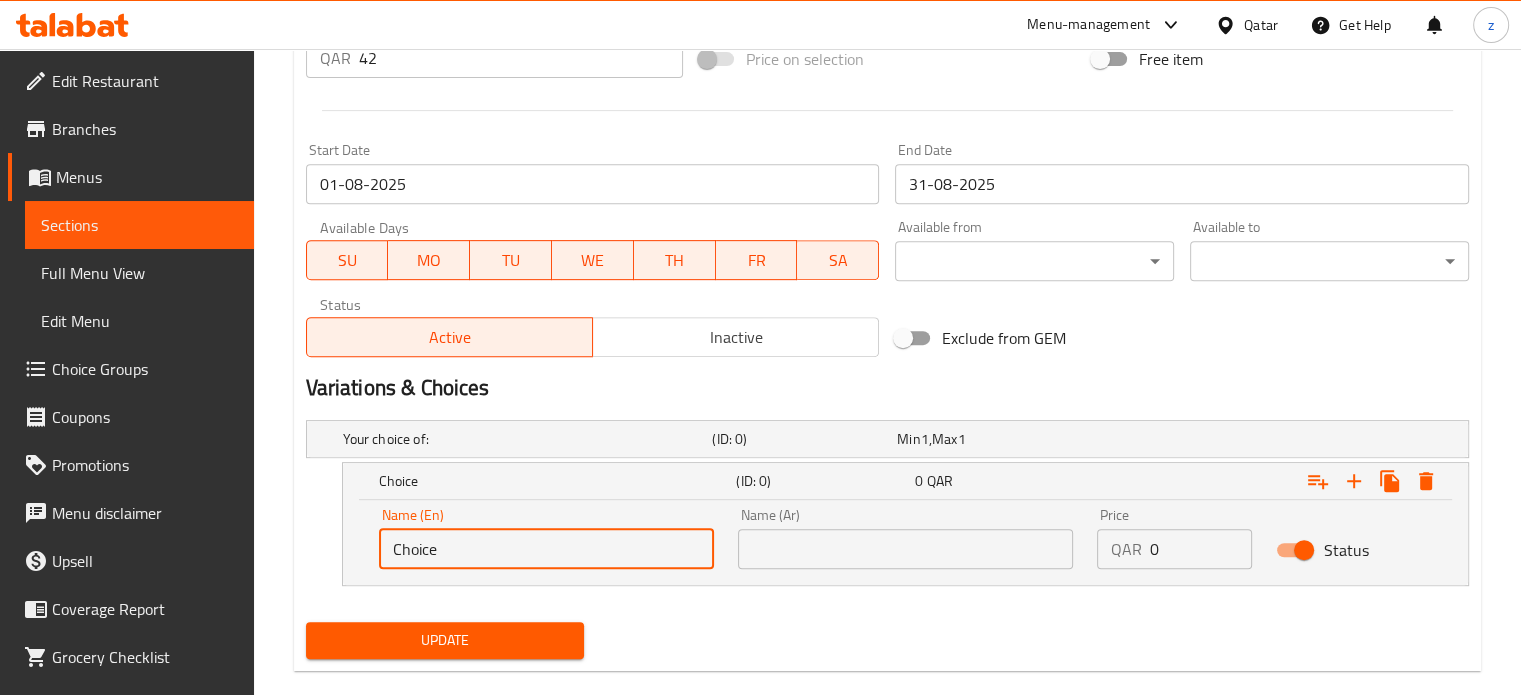 scroll, scrollTop: 818, scrollLeft: 0, axis: vertical 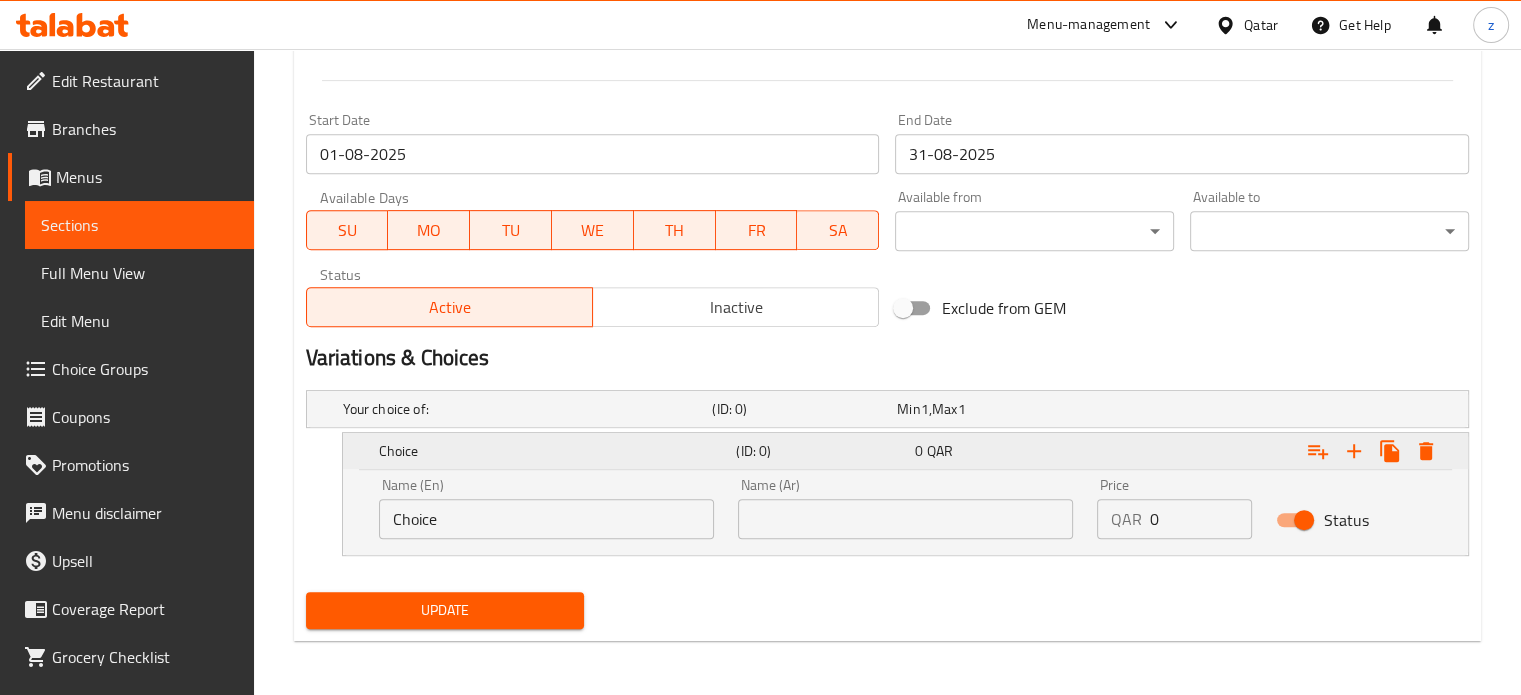 click on "Choice" at bounding box center (554, 451) 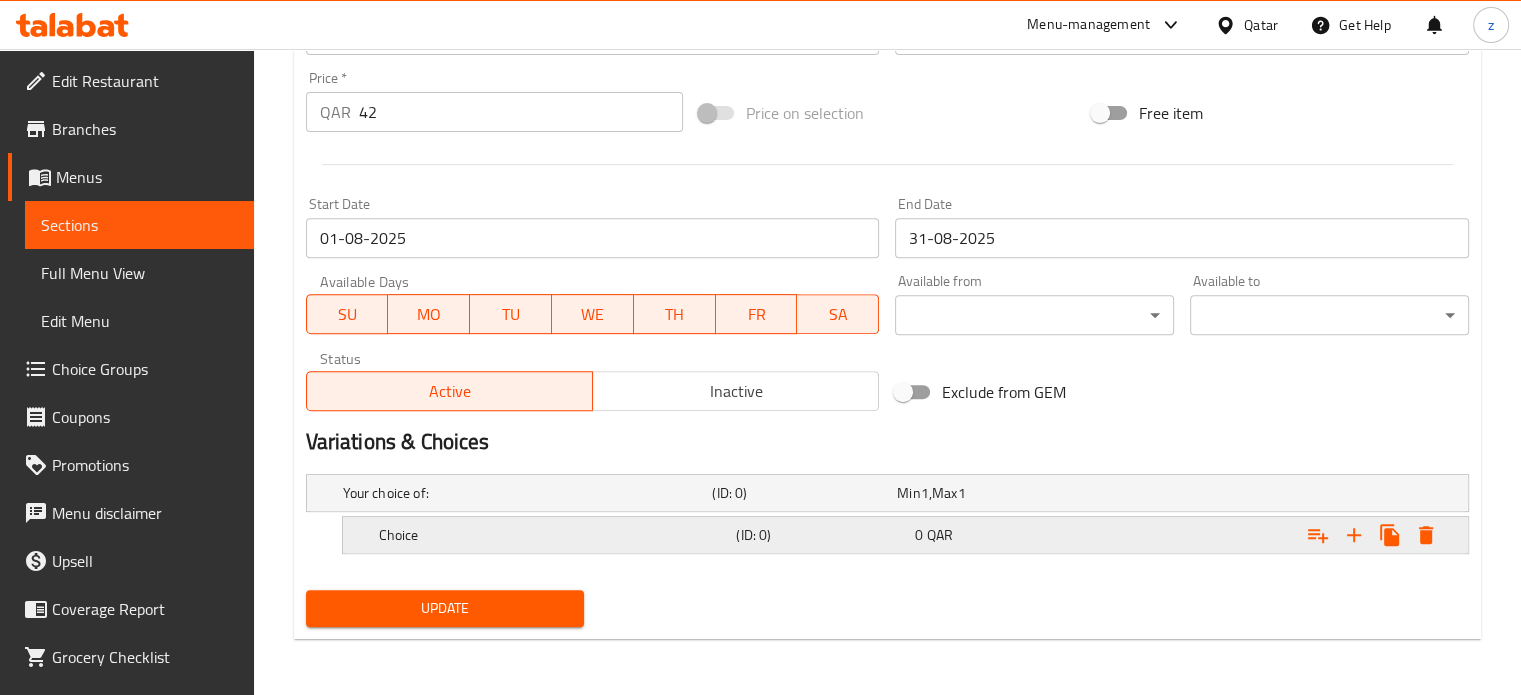 scroll, scrollTop: 732, scrollLeft: 0, axis: vertical 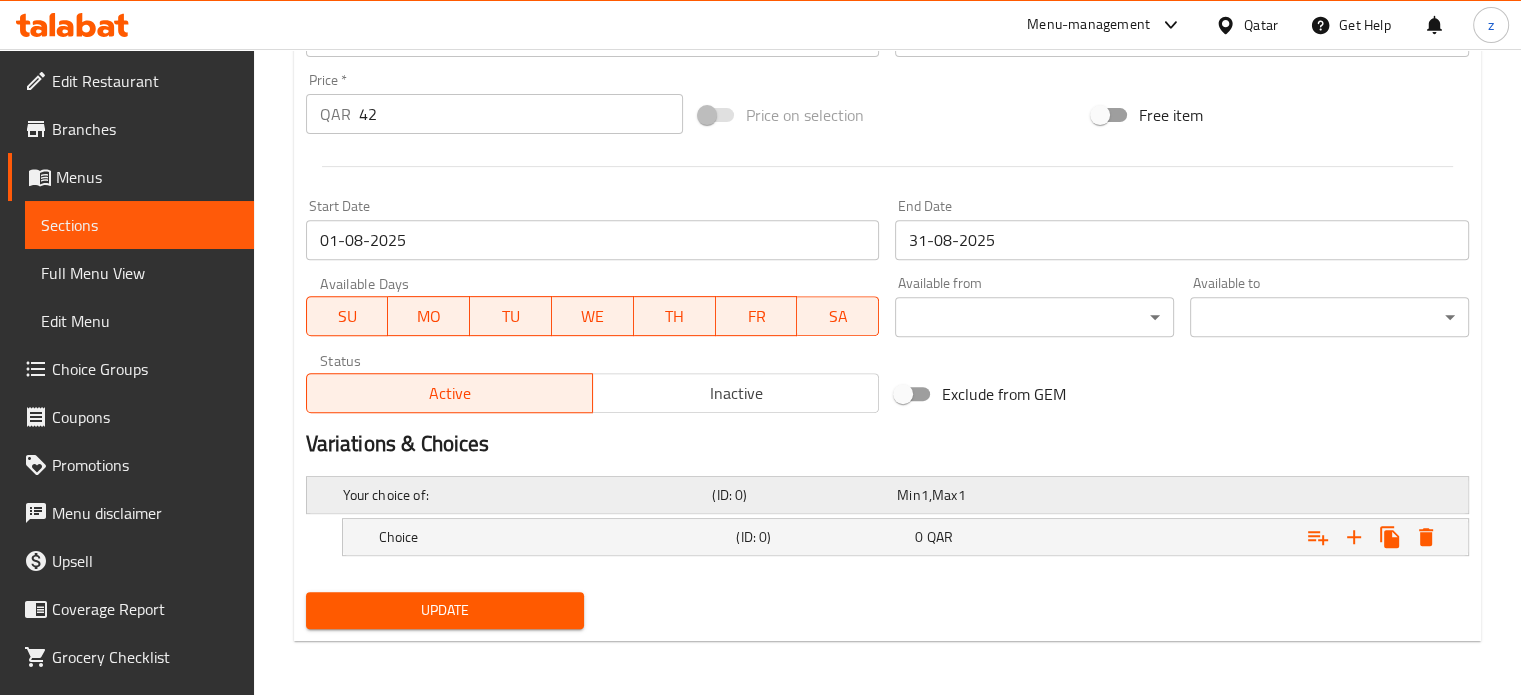 click on "Your choice of:" at bounding box center [524, 495] 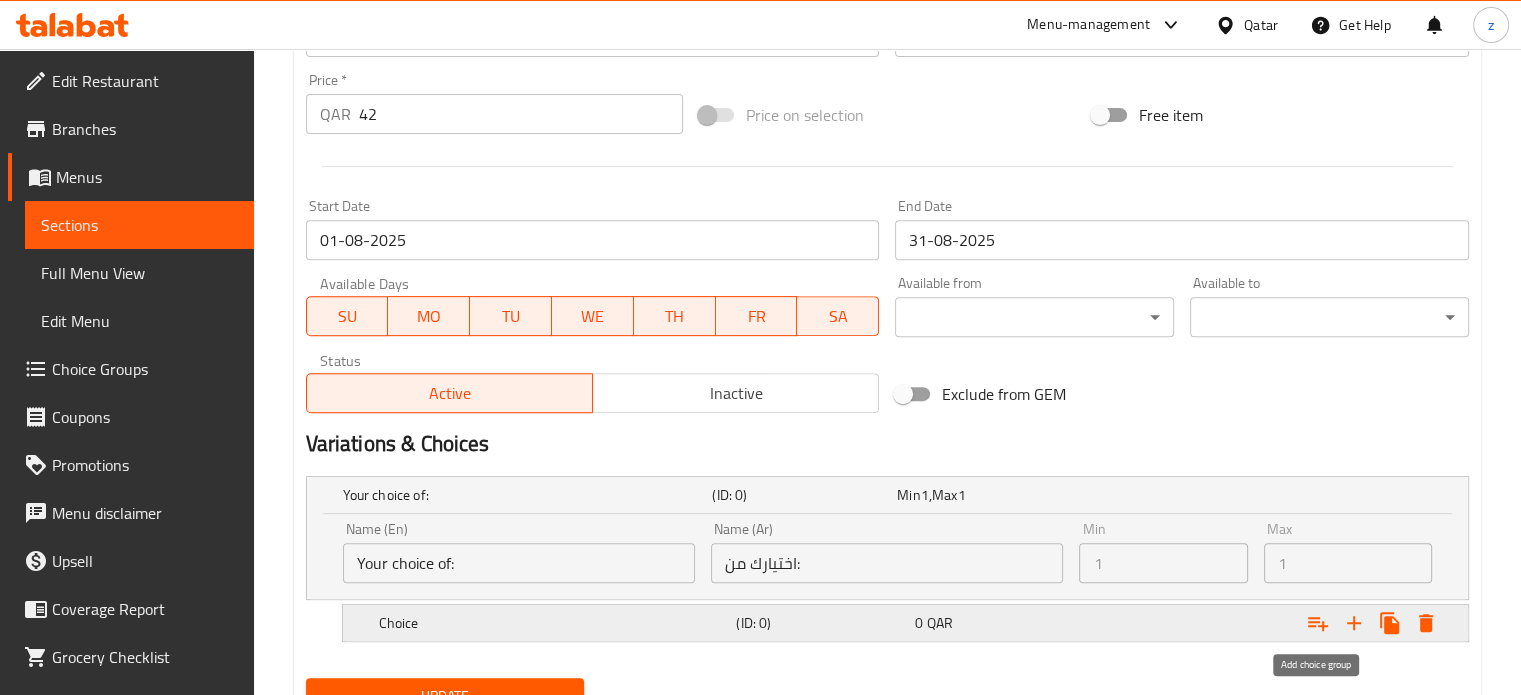 click 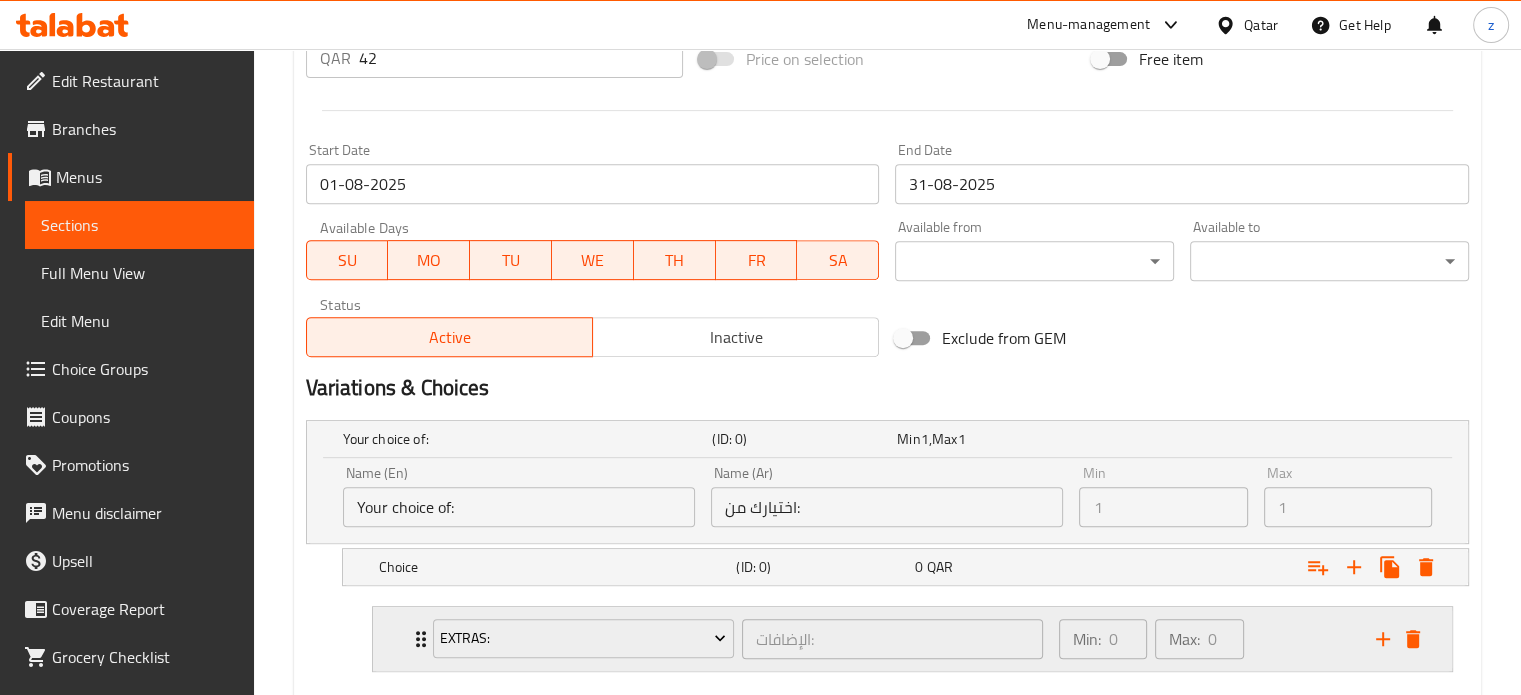 scroll, scrollTop: 900, scrollLeft: 0, axis: vertical 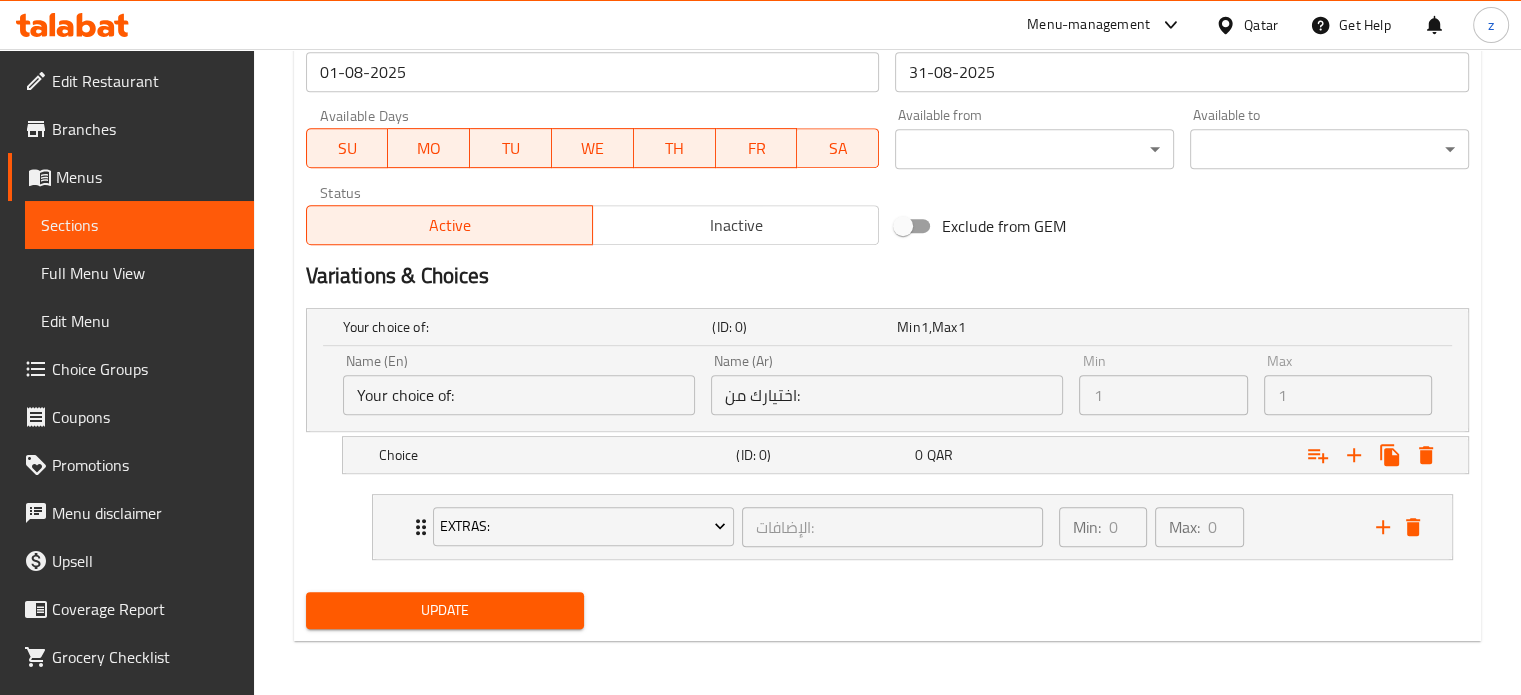 click on "Your choice of:" at bounding box center (519, 395) 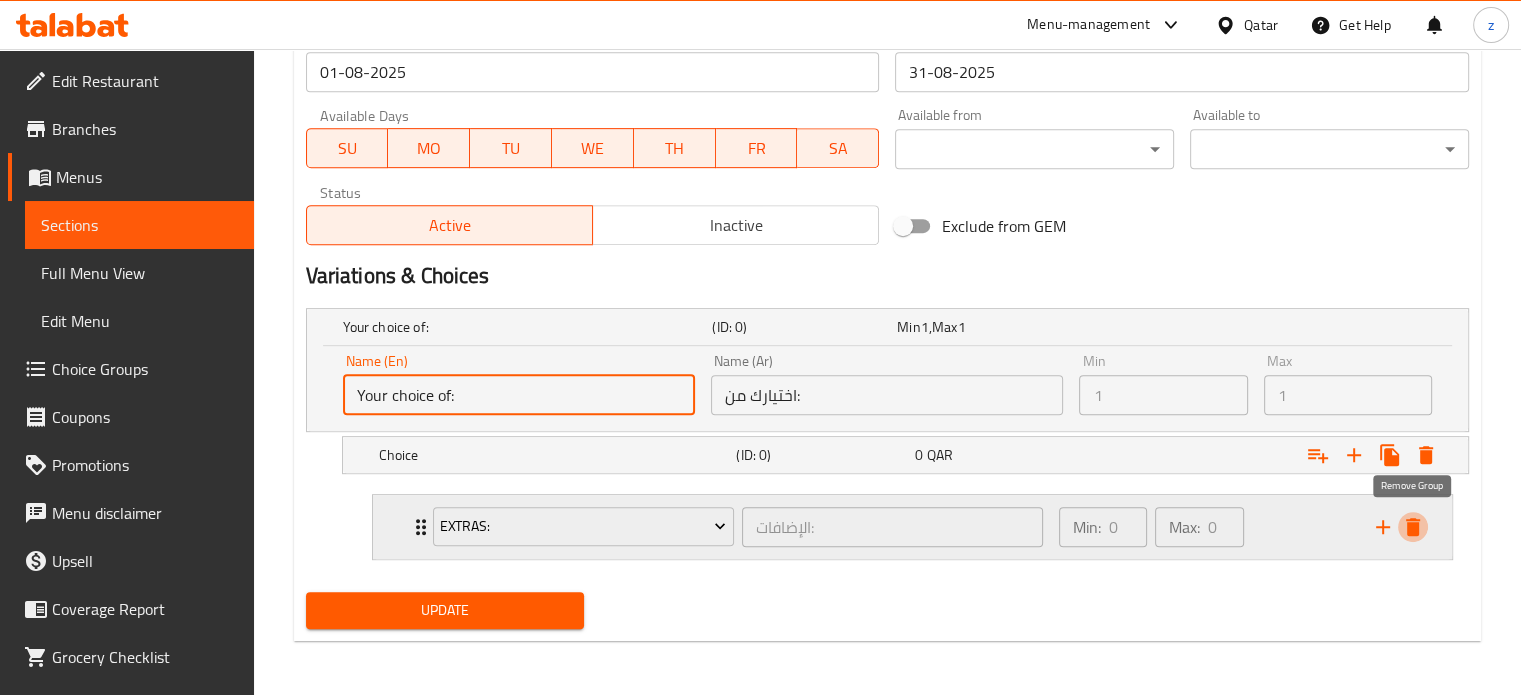 click 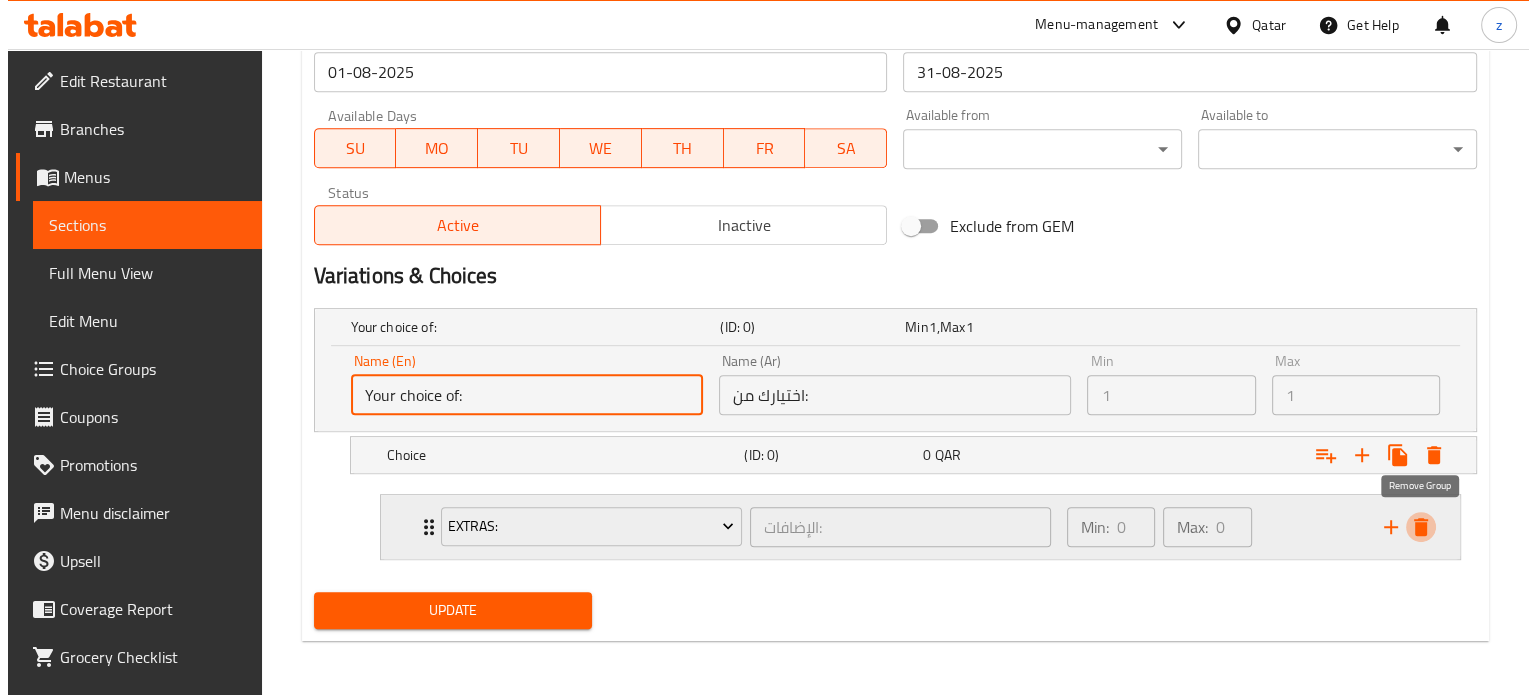scroll, scrollTop: 818, scrollLeft: 0, axis: vertical 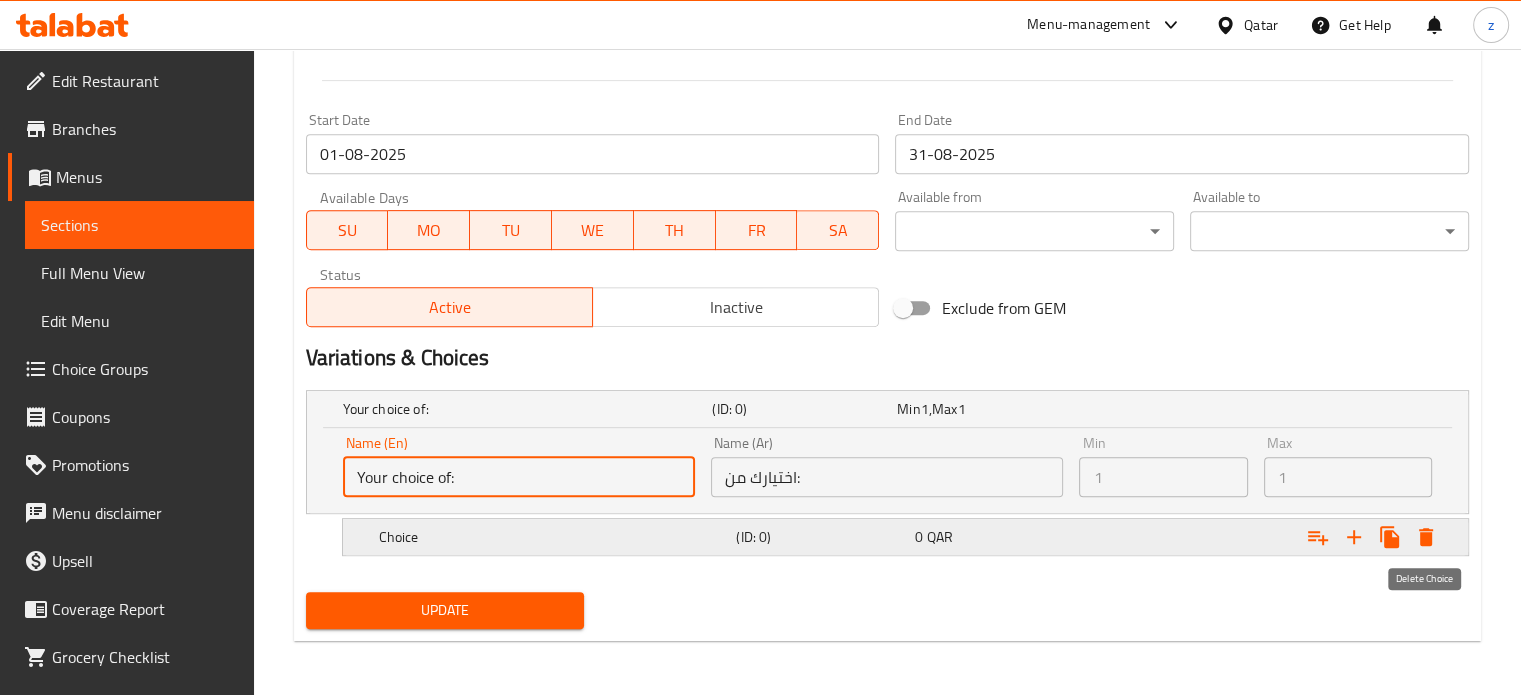 click 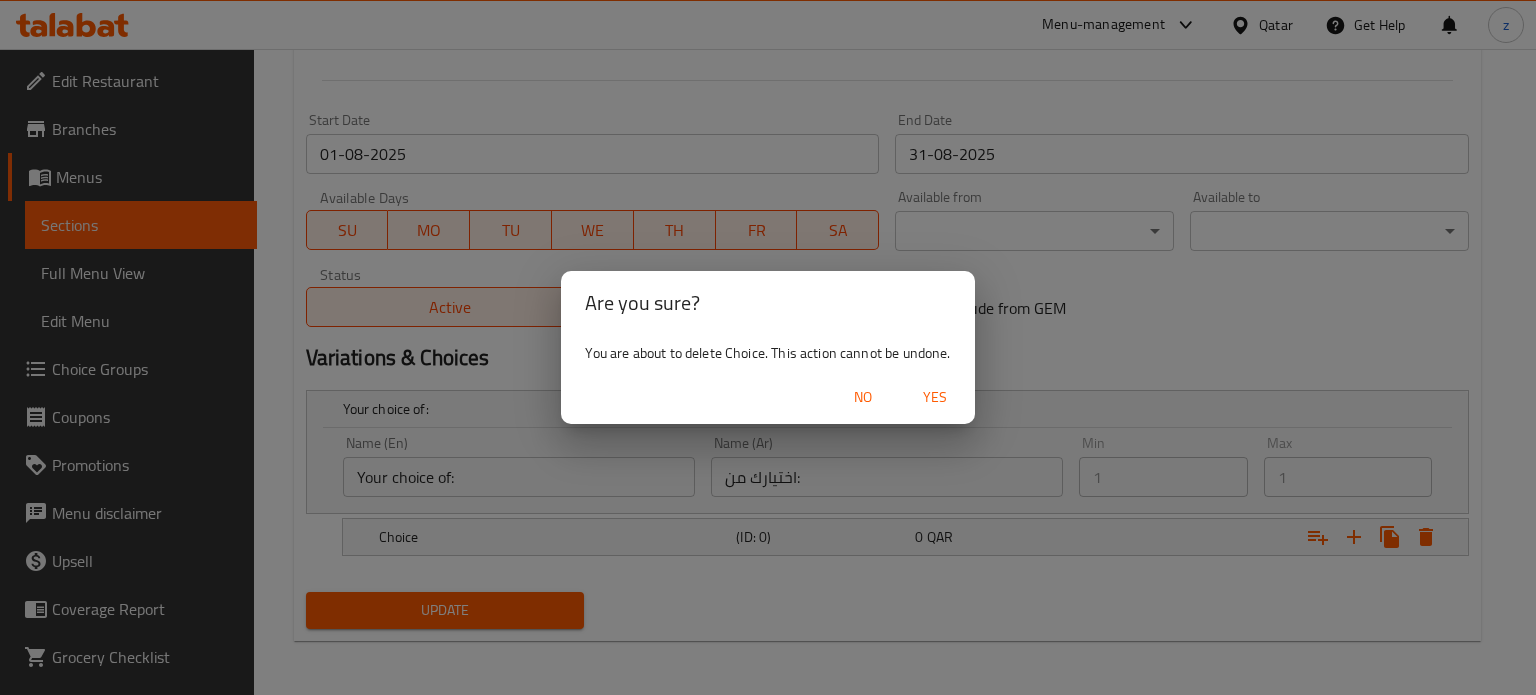 click on "Yes" at bounding box center [935, 397] 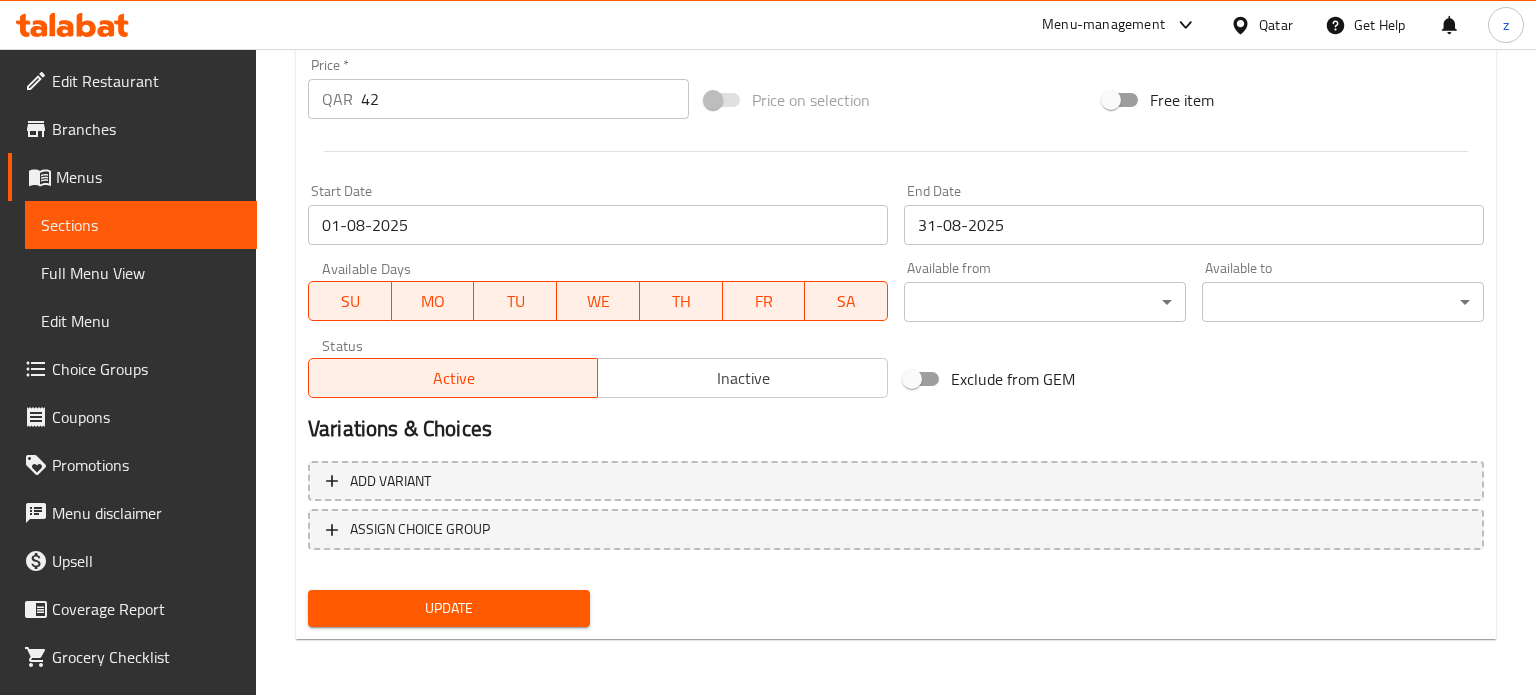 scroll, scrollTop: 727, scrollLeft: 0, axis: vertical 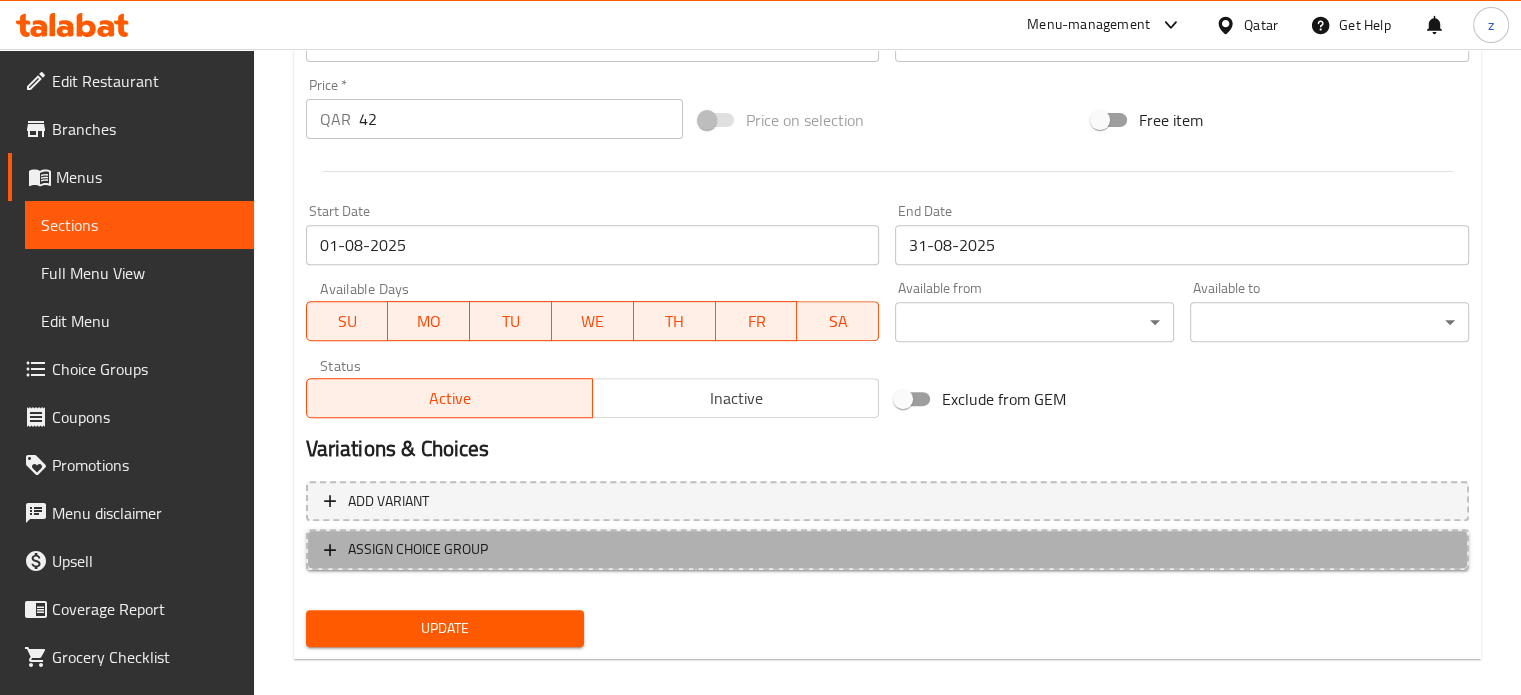 click on "ASSIGN CHOICE GROUP" at bounding box center [418, 549] 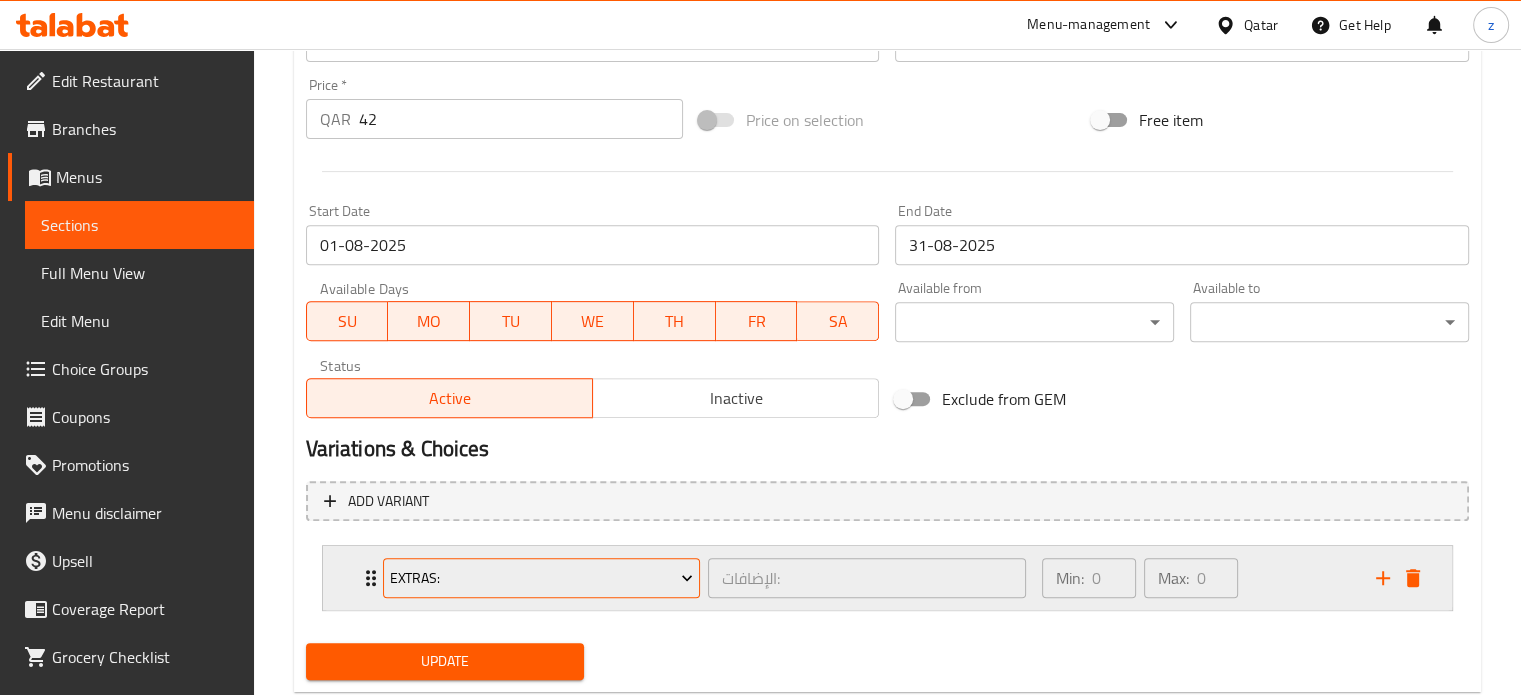 click 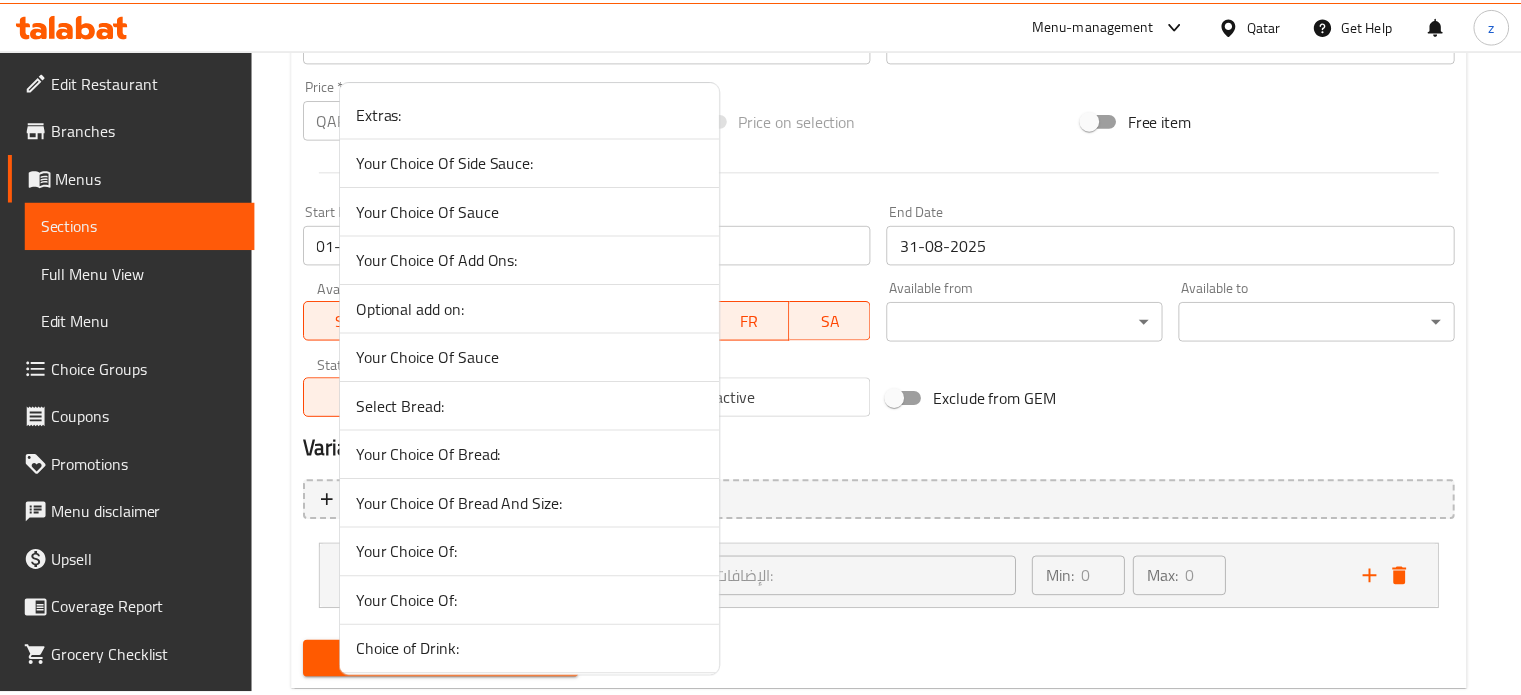 scroll, scrollTop: 100, scrollLeft: 0, axis: vertical 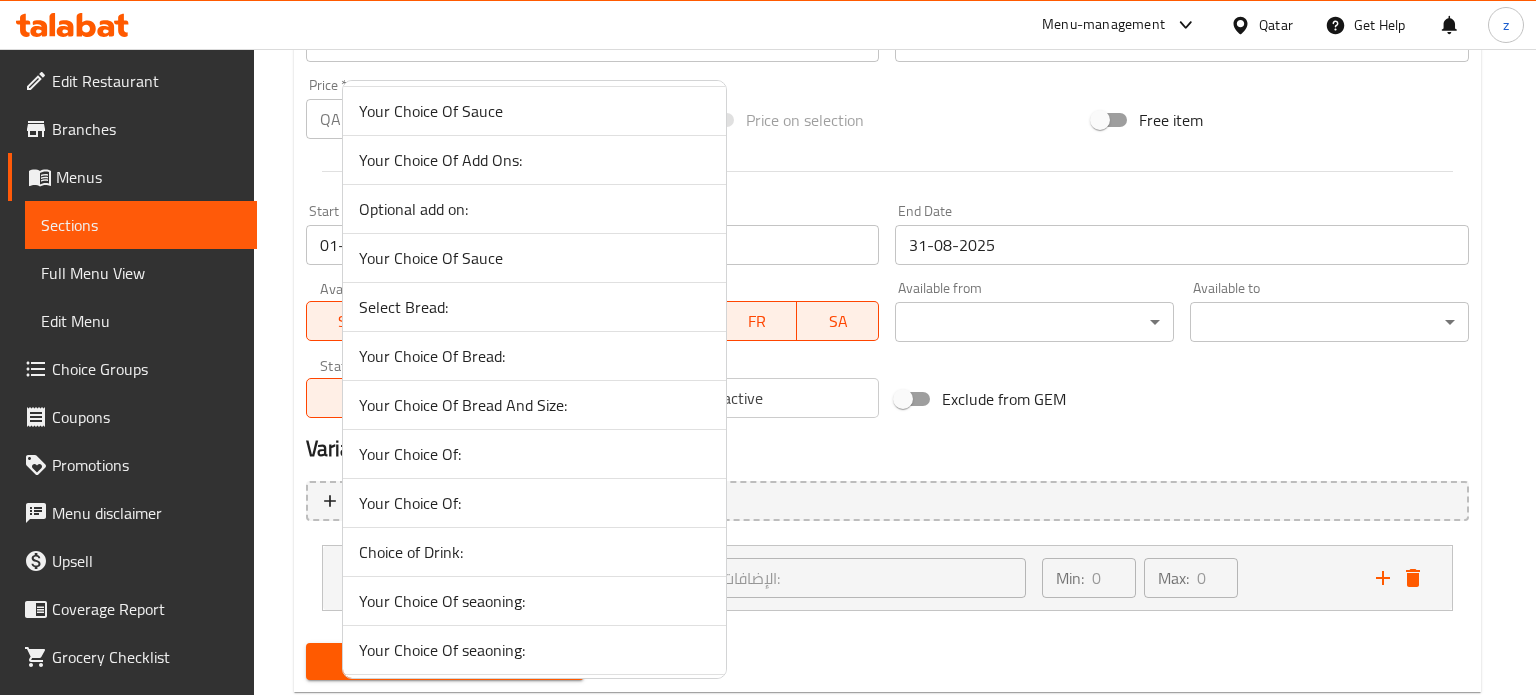 click on "Choice of Drink:" at bounding box center (534, 552) 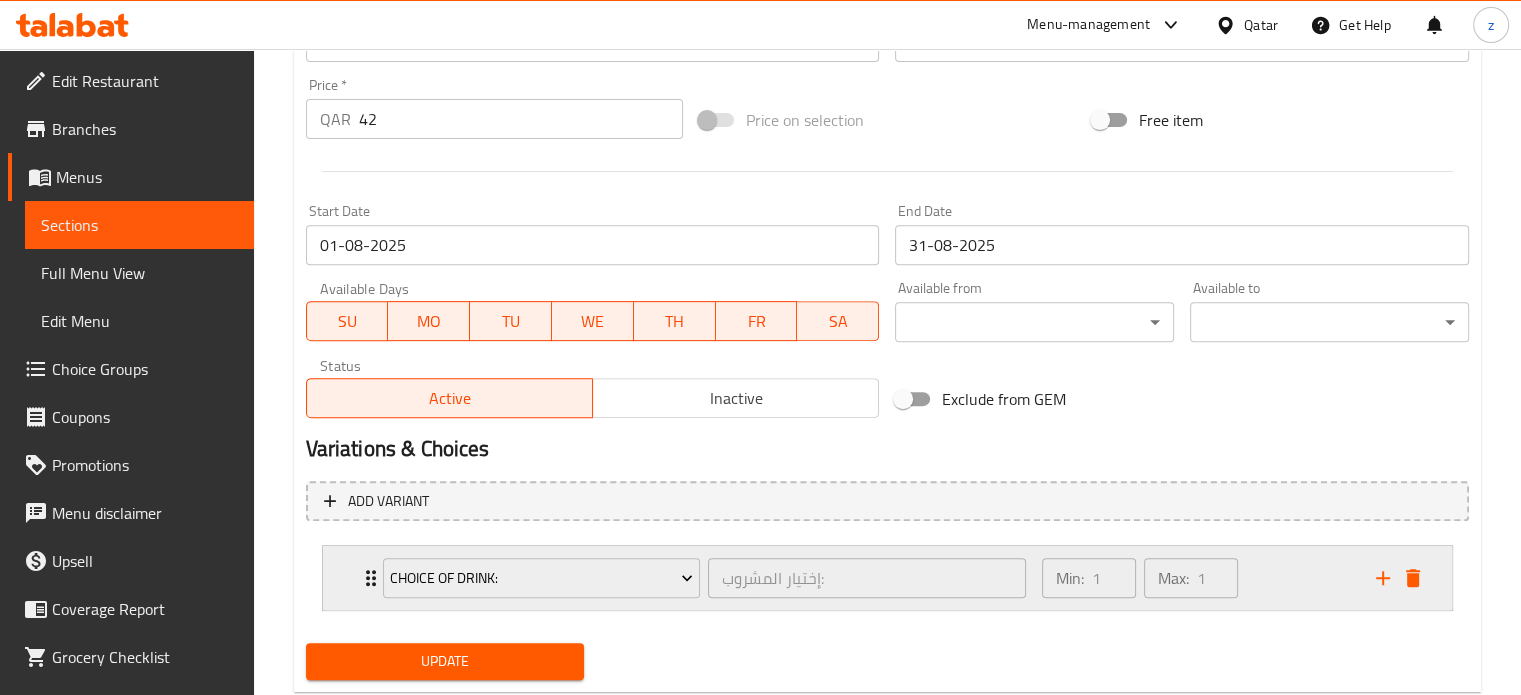 click on "Min: 1 ​ Max: 1 ​" at bounding box center [1197, 578] 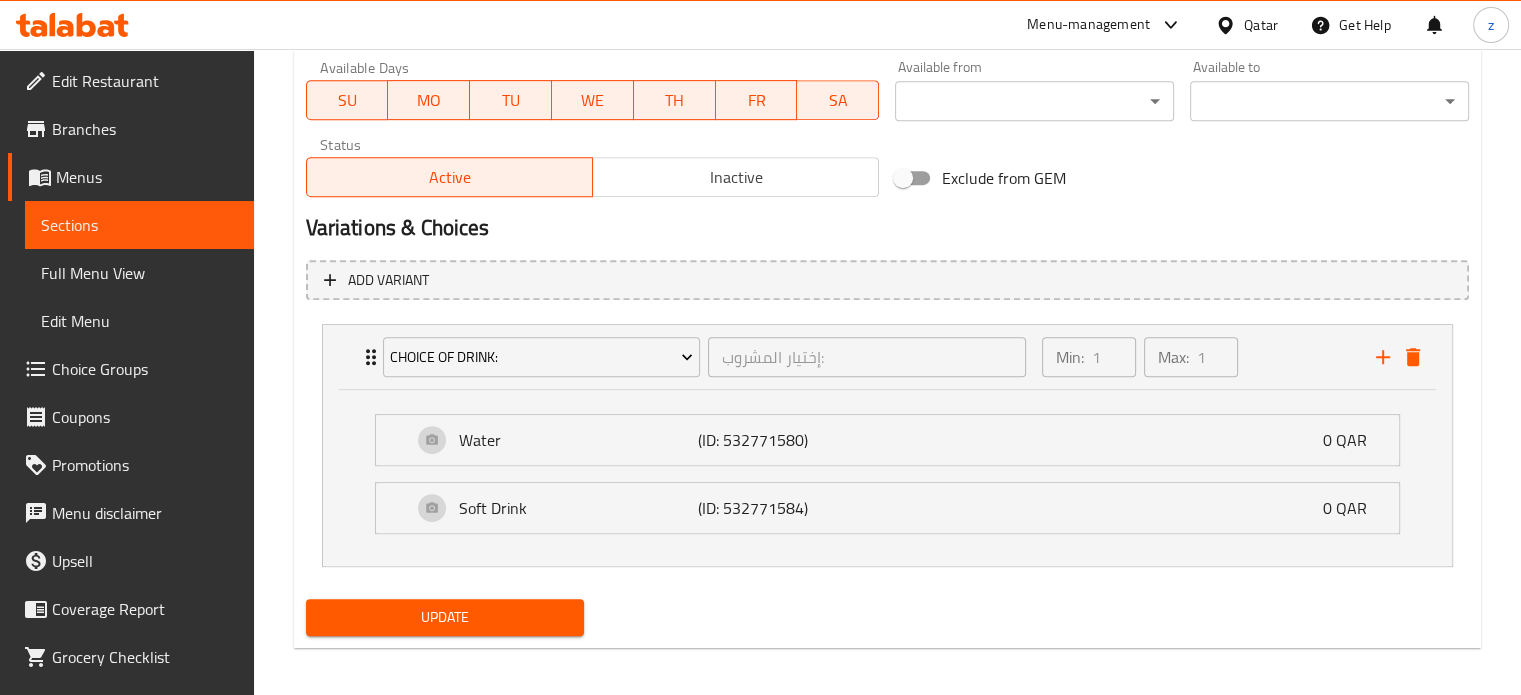 scroll, scrollTop: 955, scrollLeft: 0, axis: vertical 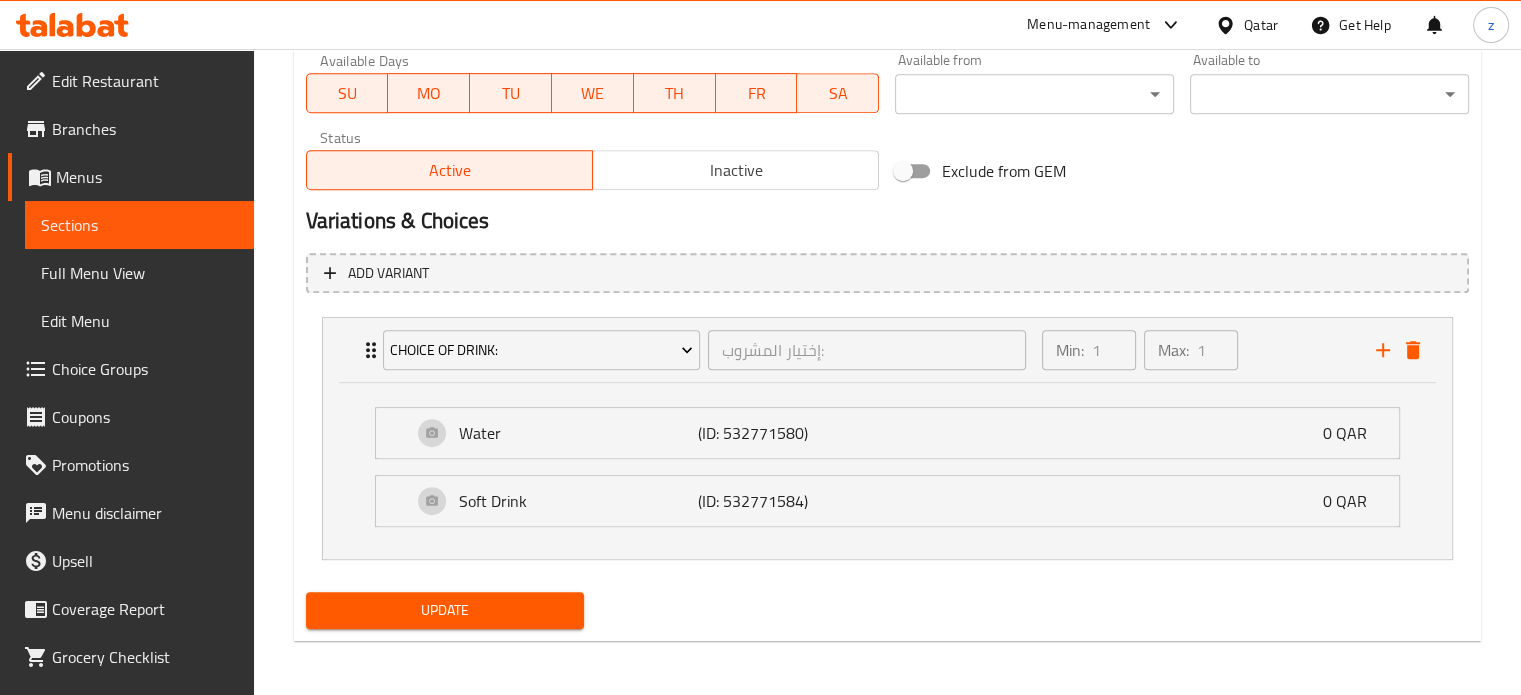 click on "Update" at bounding box center (445, 610) 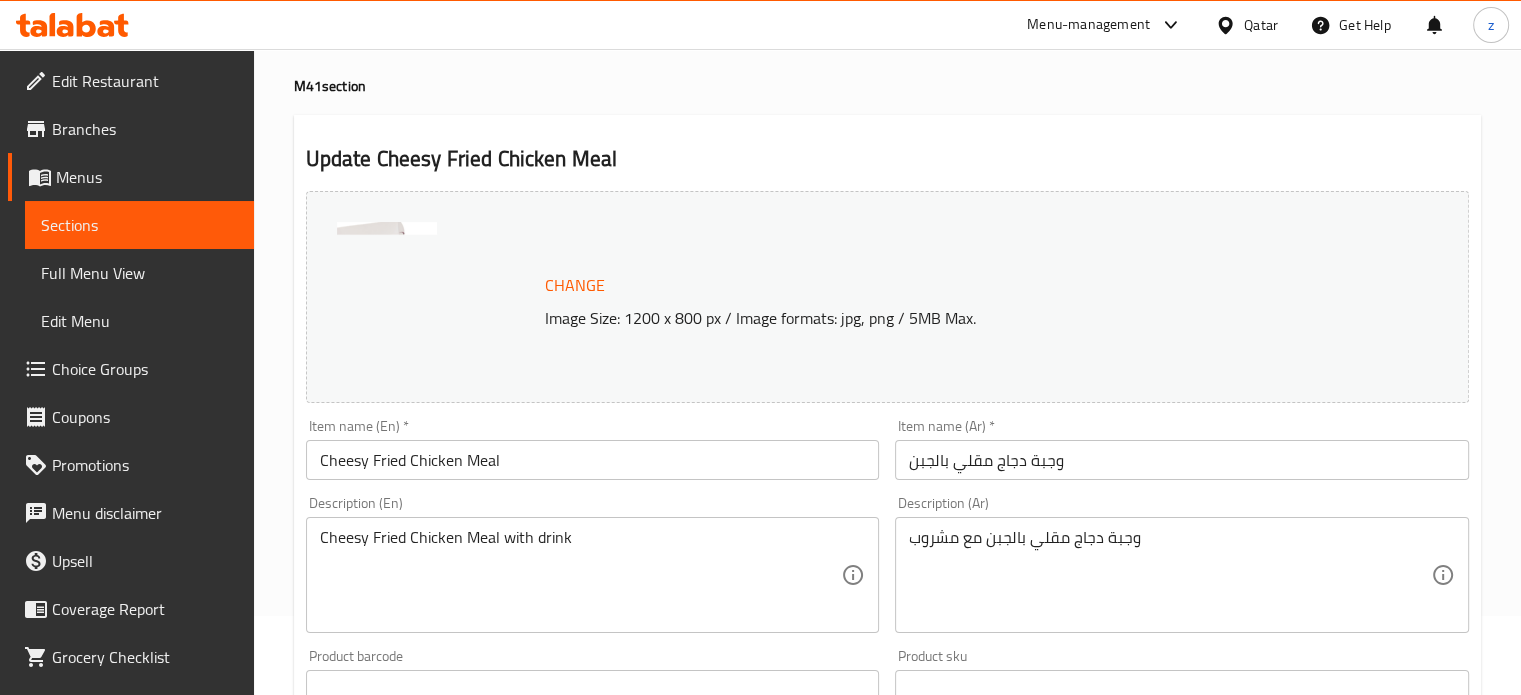 scroll, scrollTop: 0, scrollLeft: 0, axis: both 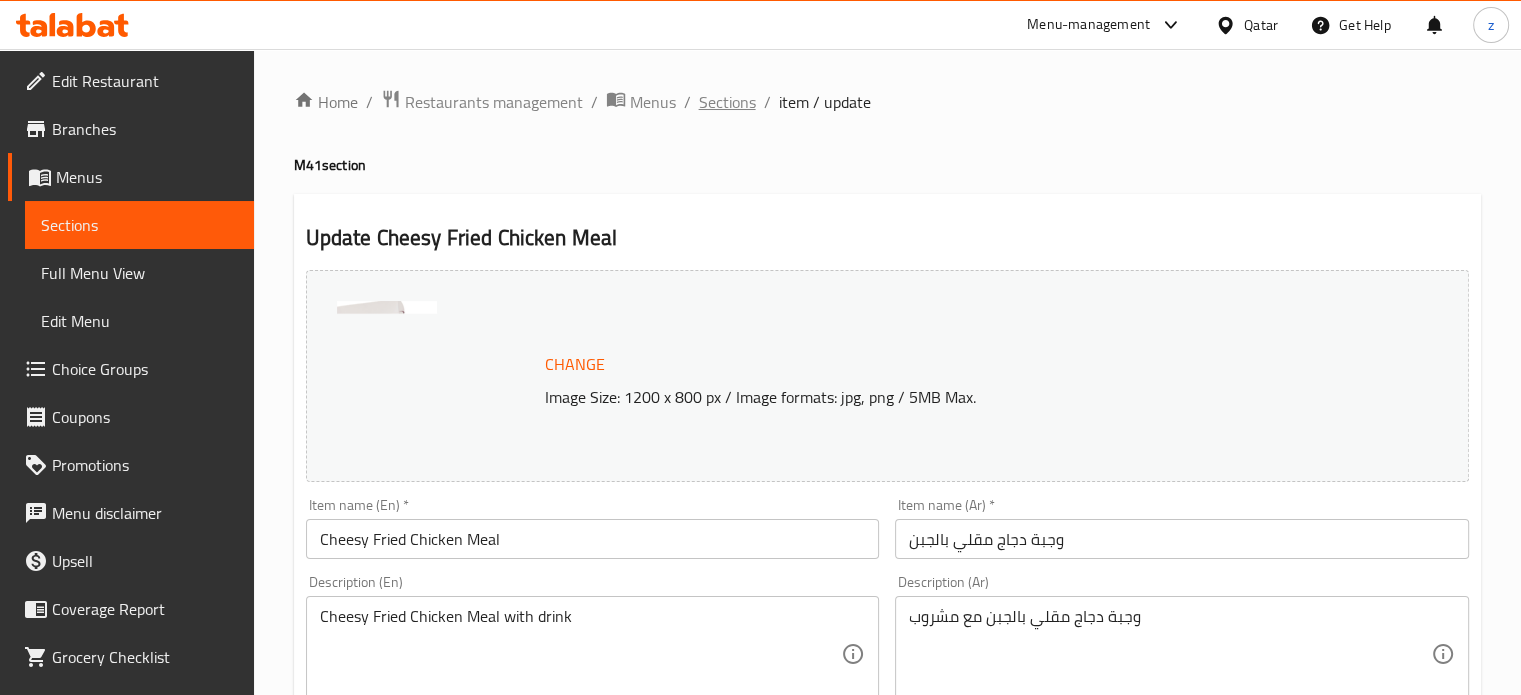 click on "Sections" at bounding box center (727, 102) 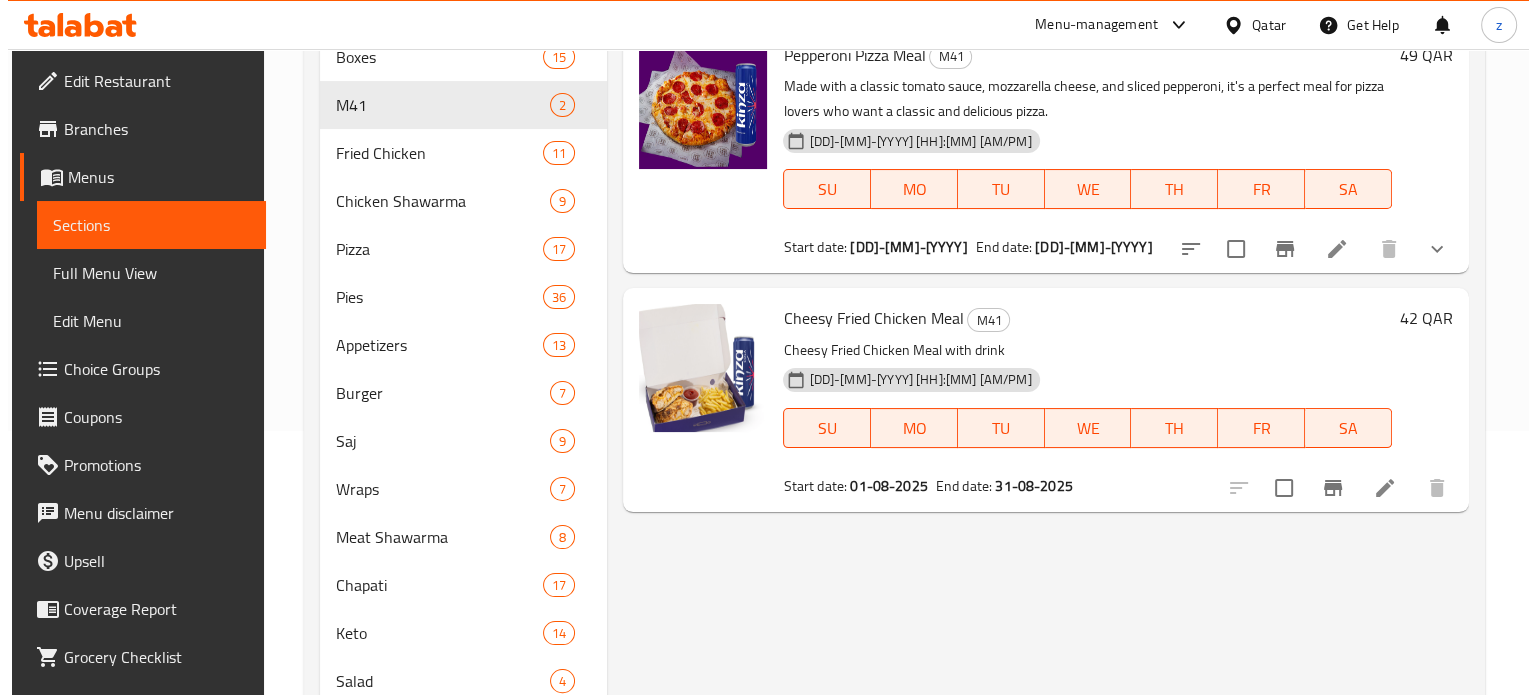scroll, scrollTop: 300, scrollLeft: 0, axis: vertical 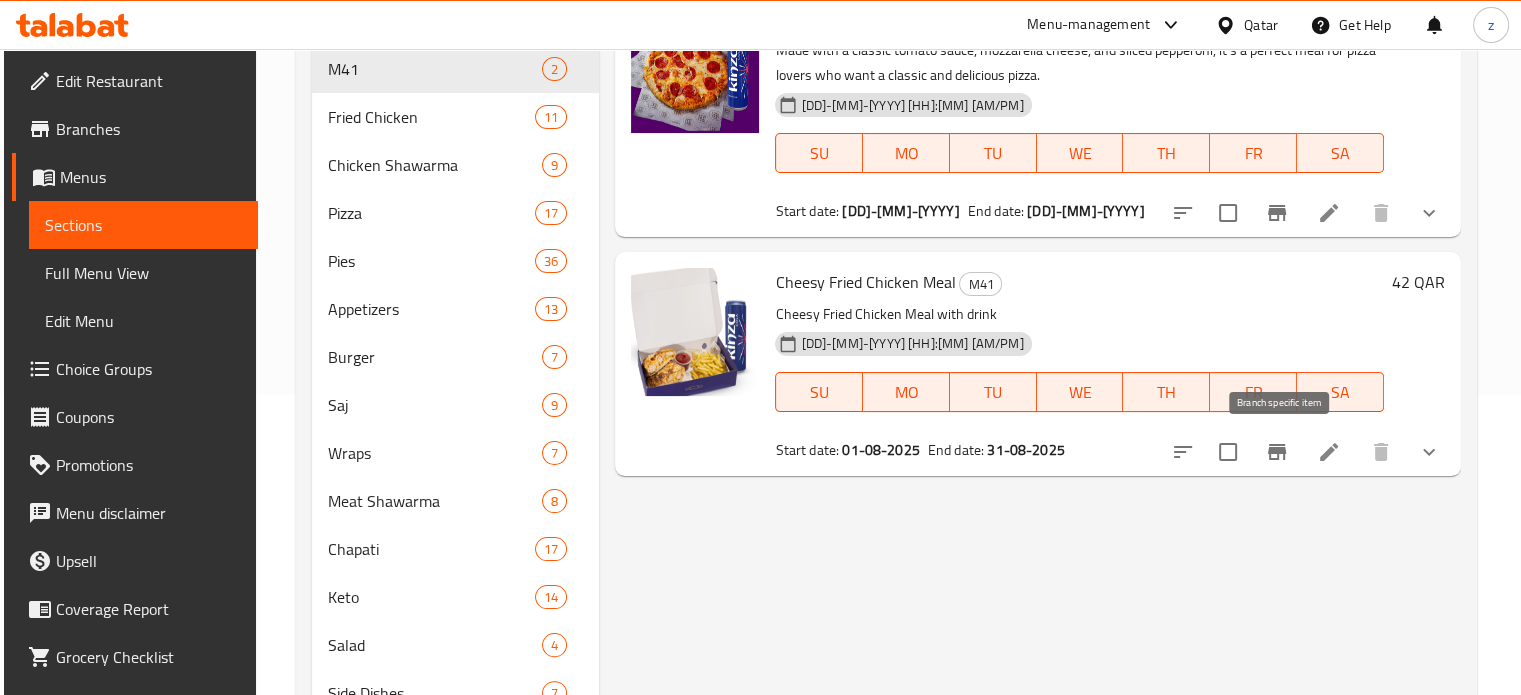 click 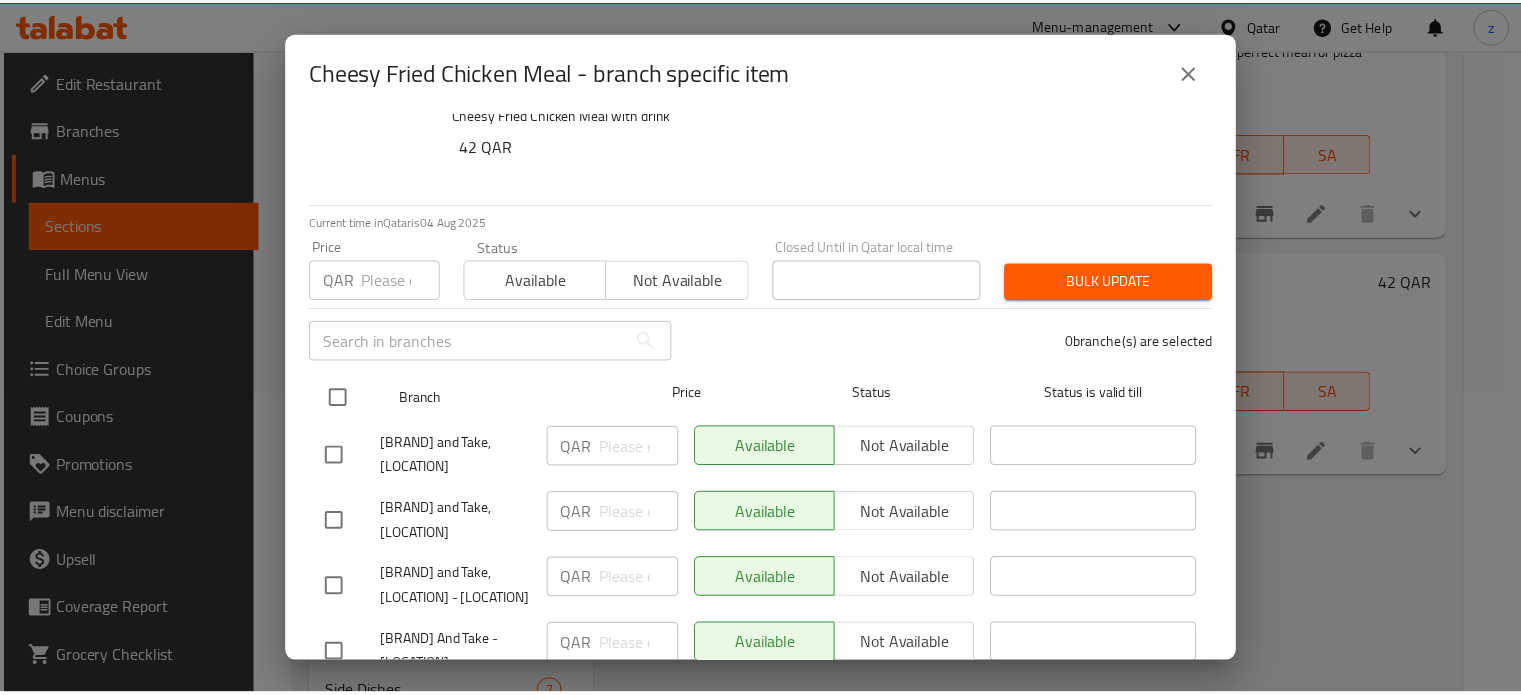 scroll, scrollTop: 128, scrollLeft: 0, axis: vertical 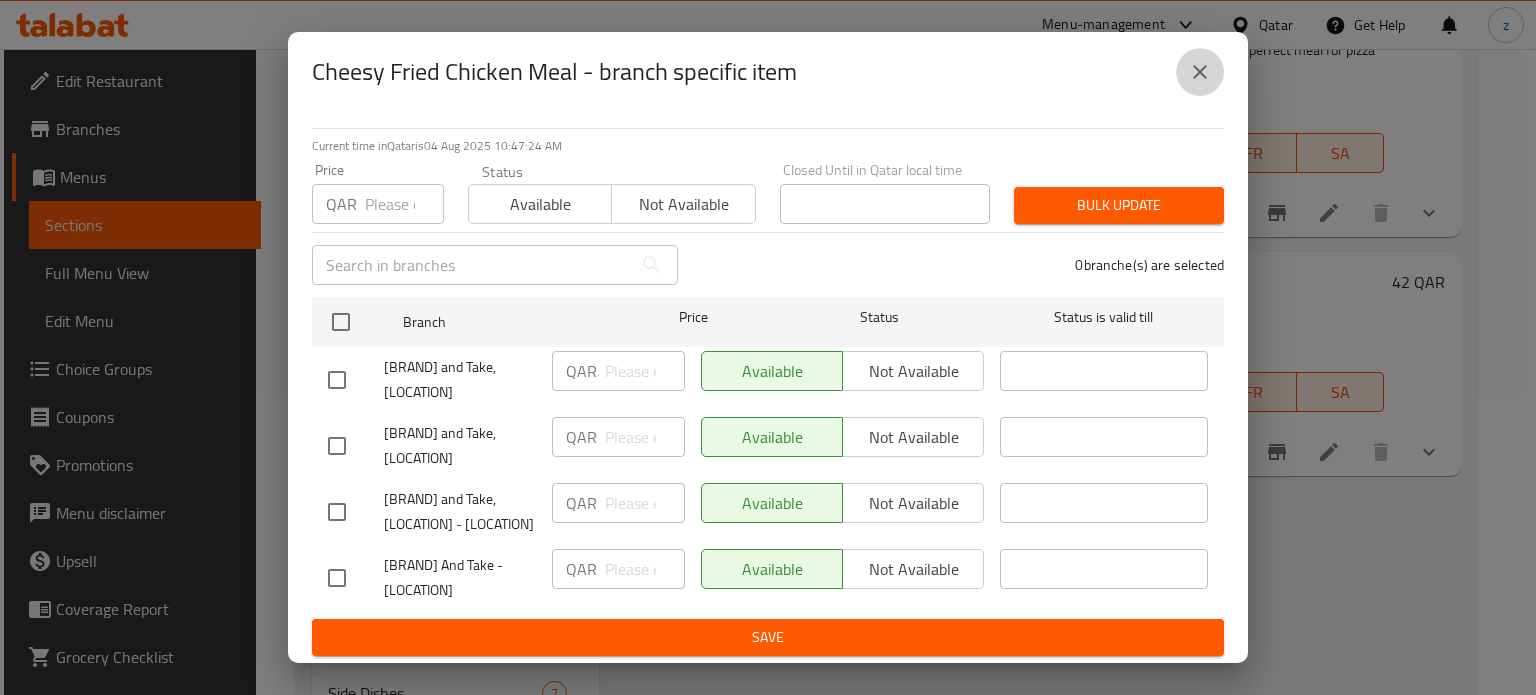 click 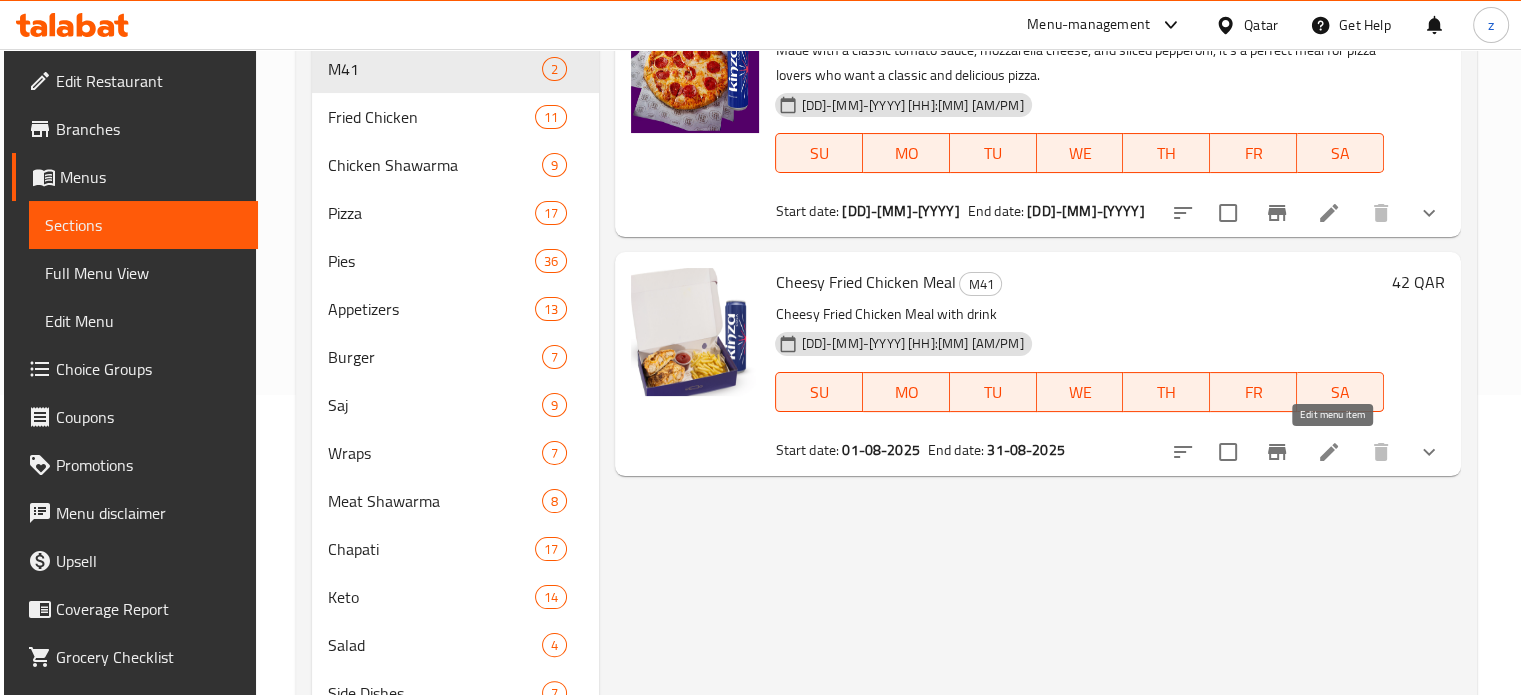 click 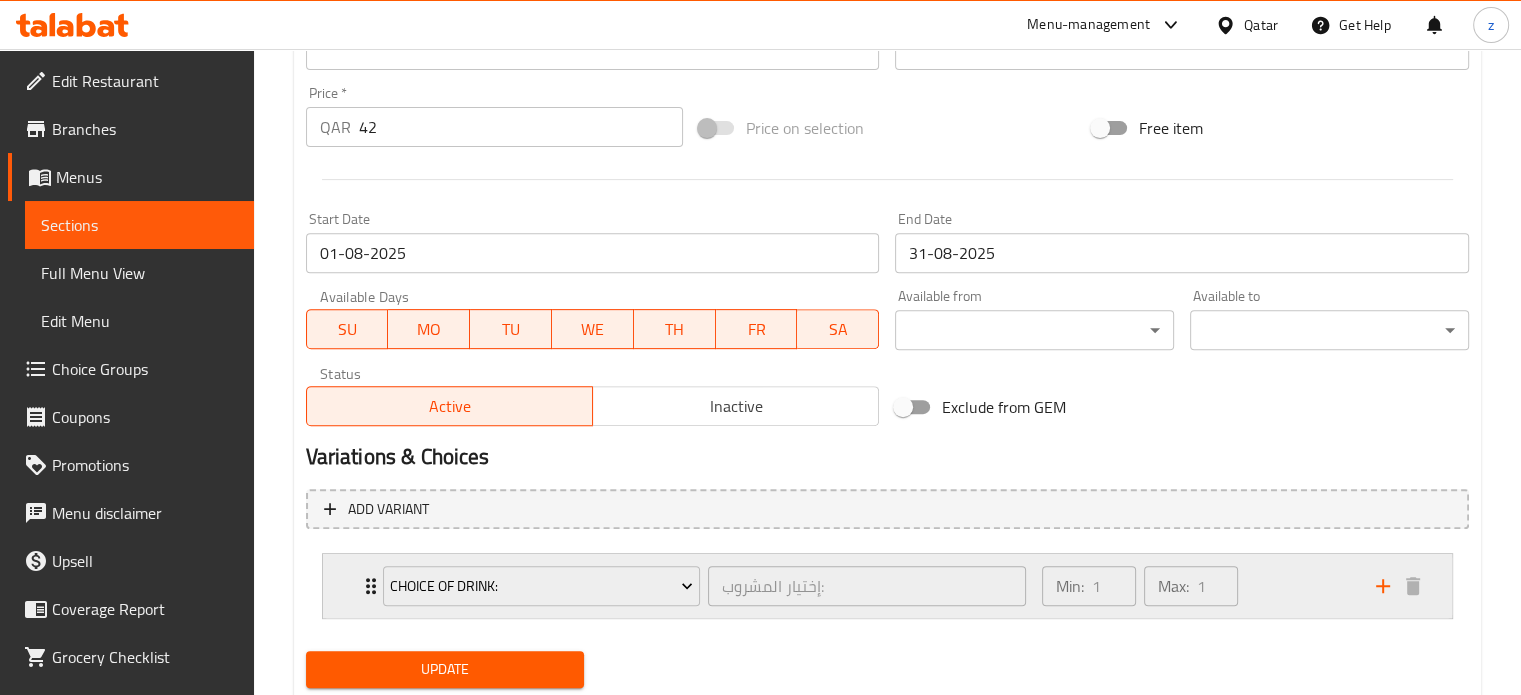 scroll, scrollTop: 779, scrollLeft: 0, axis: vertical 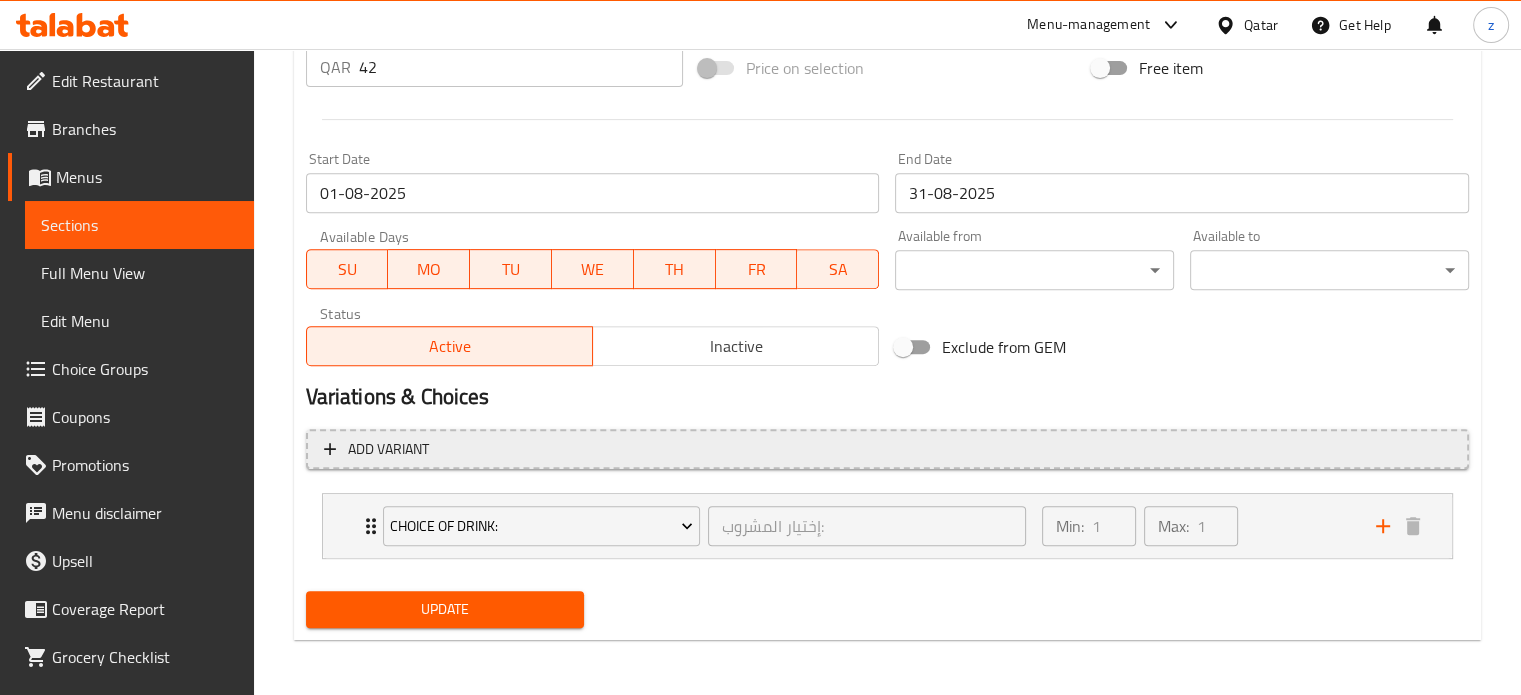 click on "Add variant" at bounding box center (388, 449) 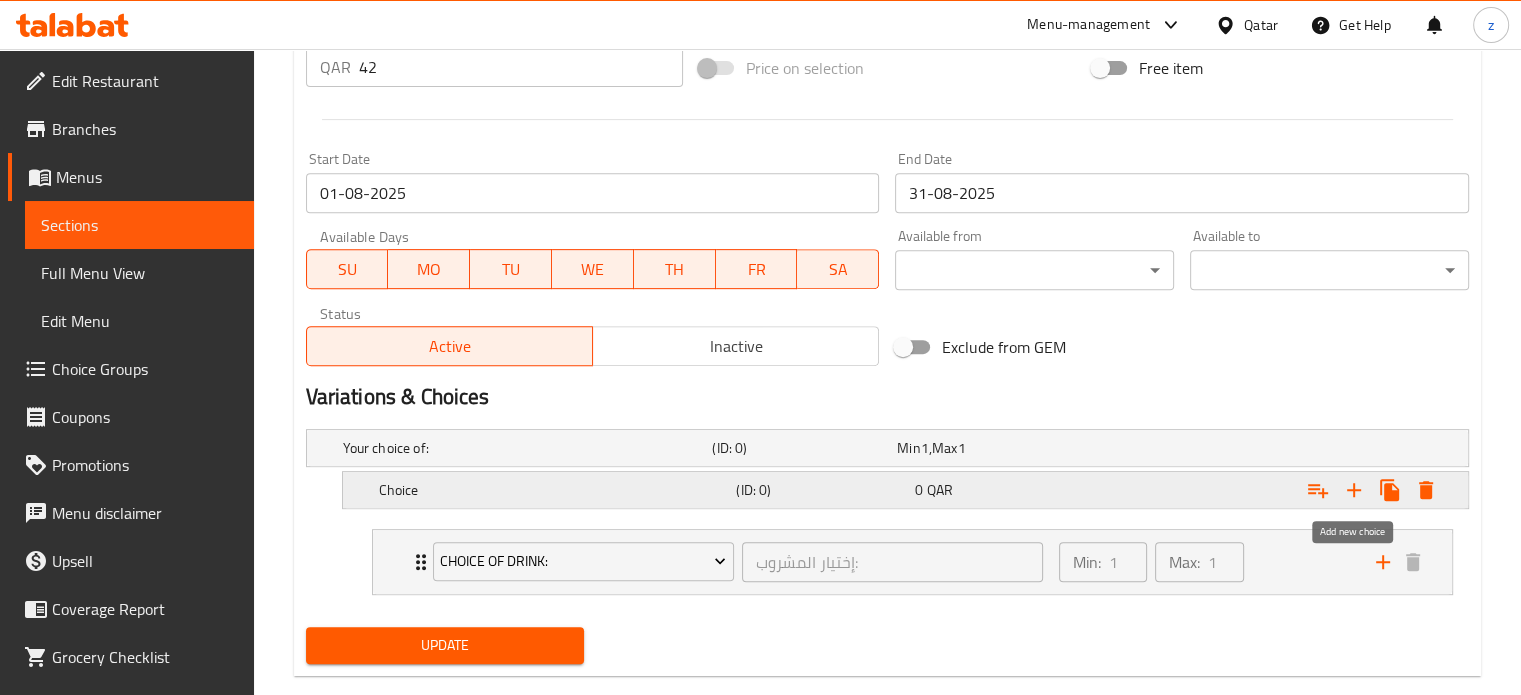 click 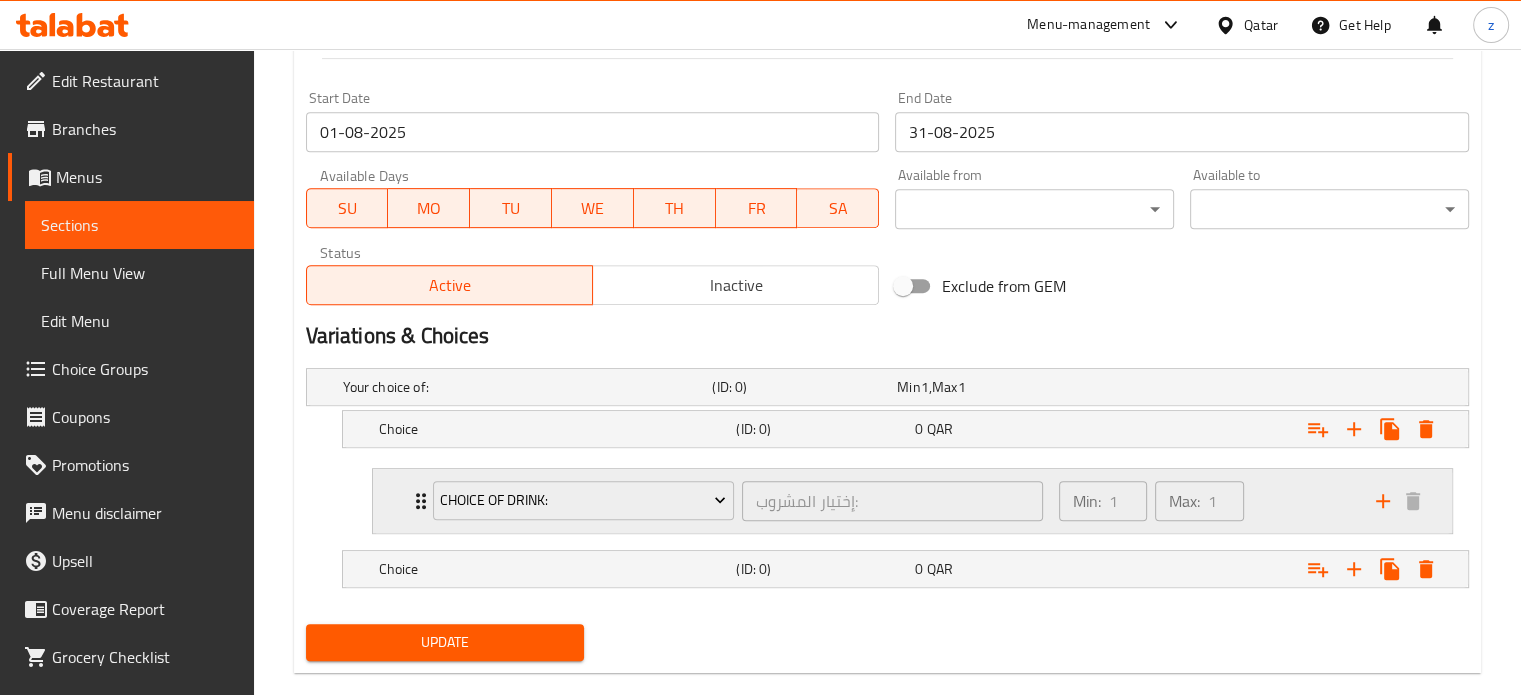 scroll, scrollTop: 872, scrollLeft: 0, axis: vertical 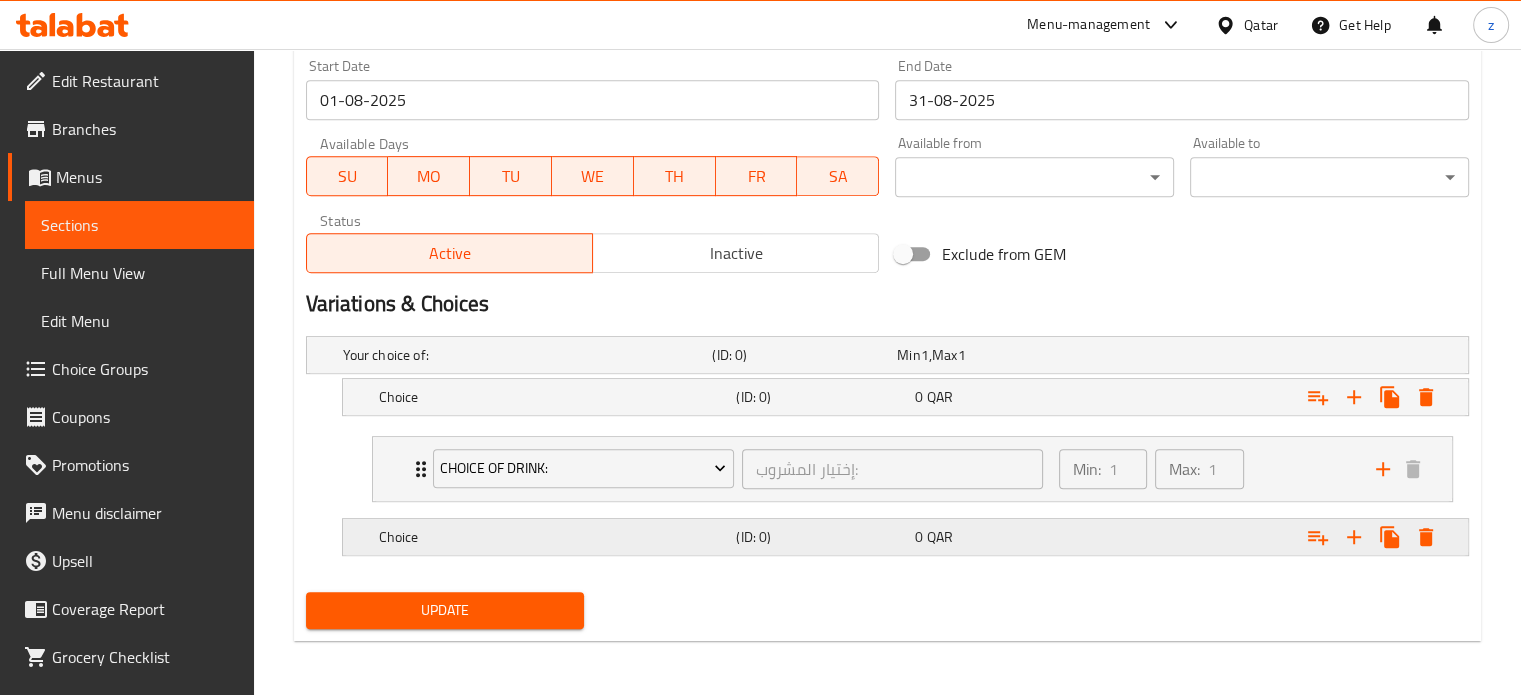 click on "Choice" at bounding box center [524, 355] 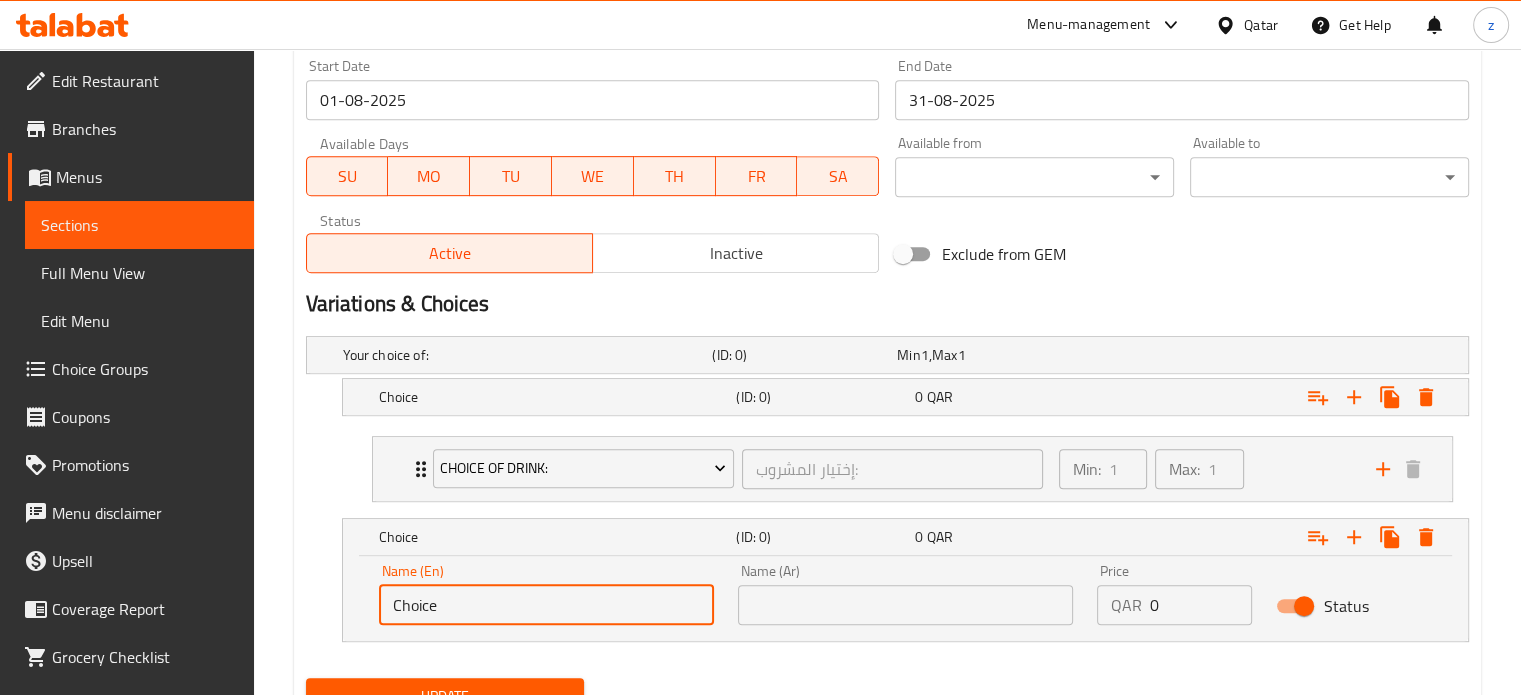 click on "Choice" at bounding box center [546, 605] 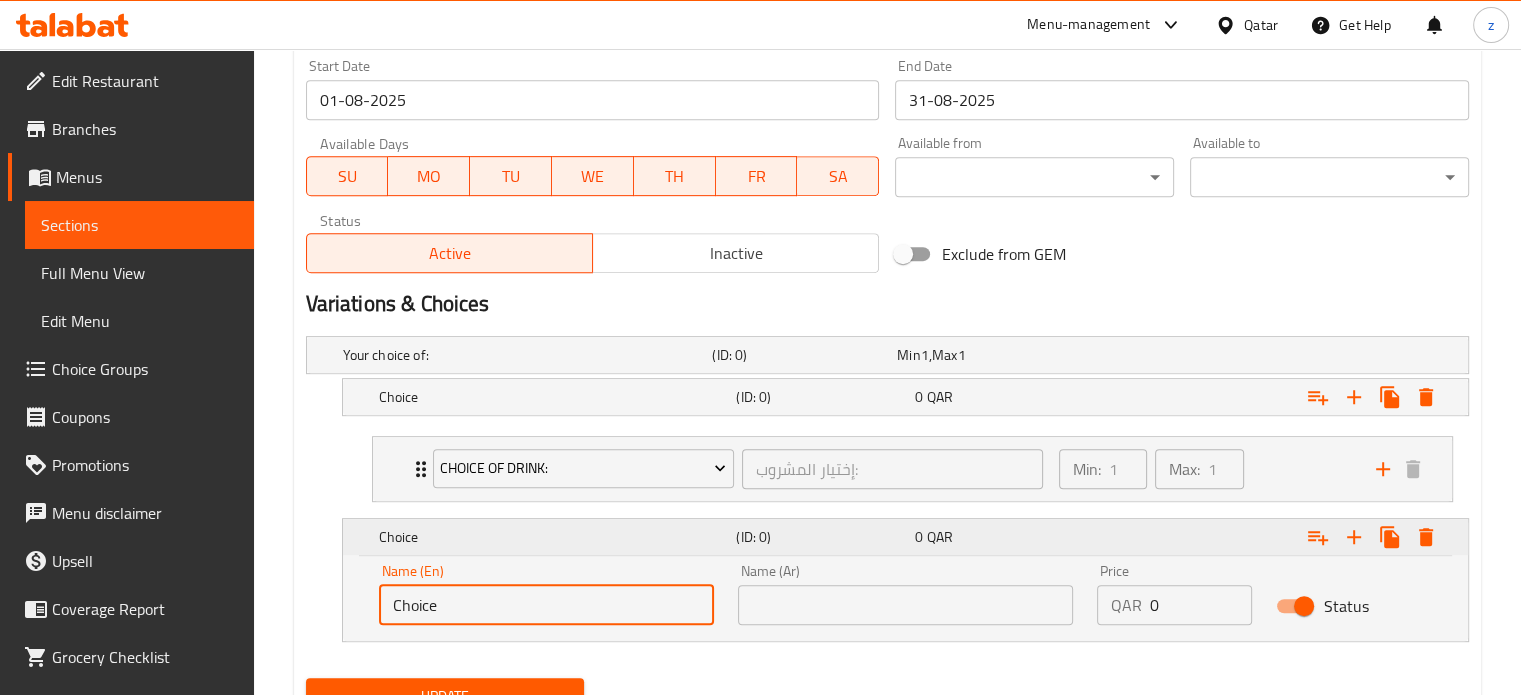 click on "Choice" at bounding box center (554, 537) 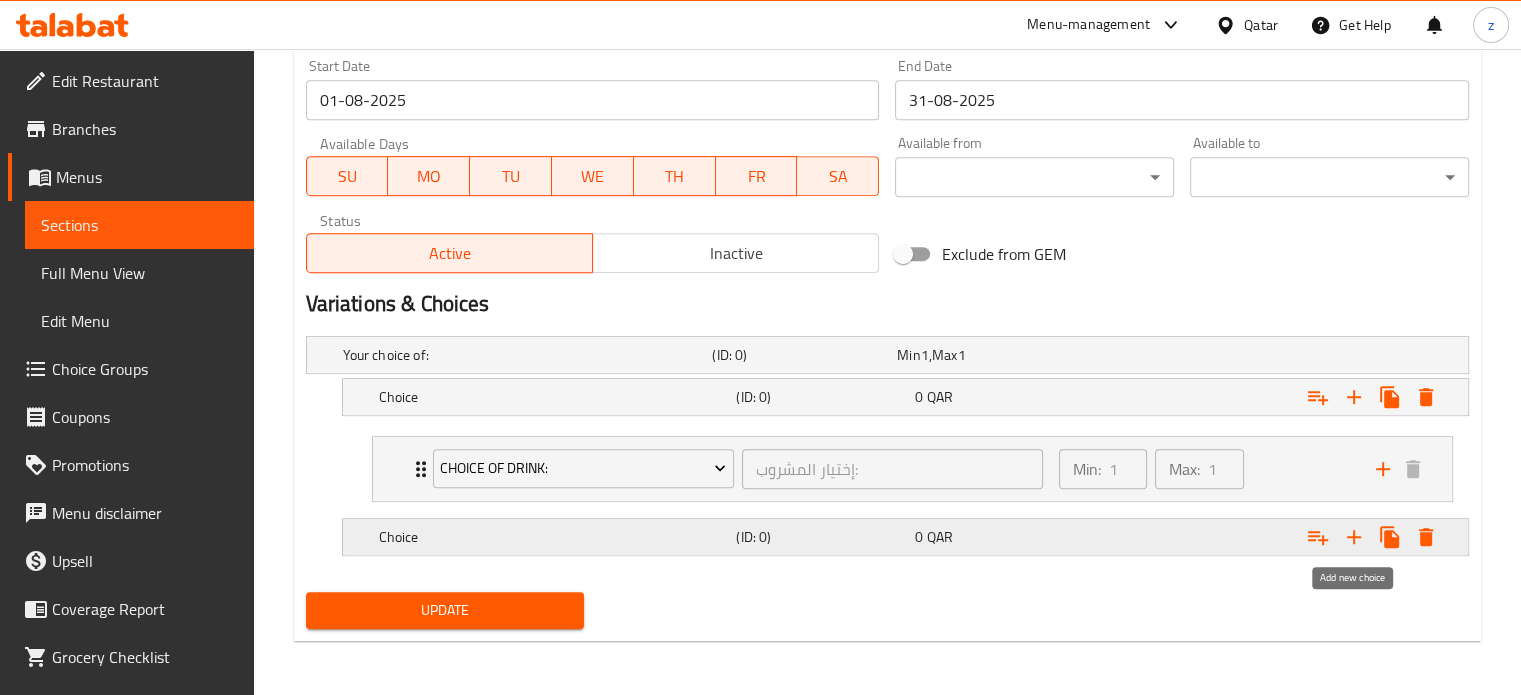 click 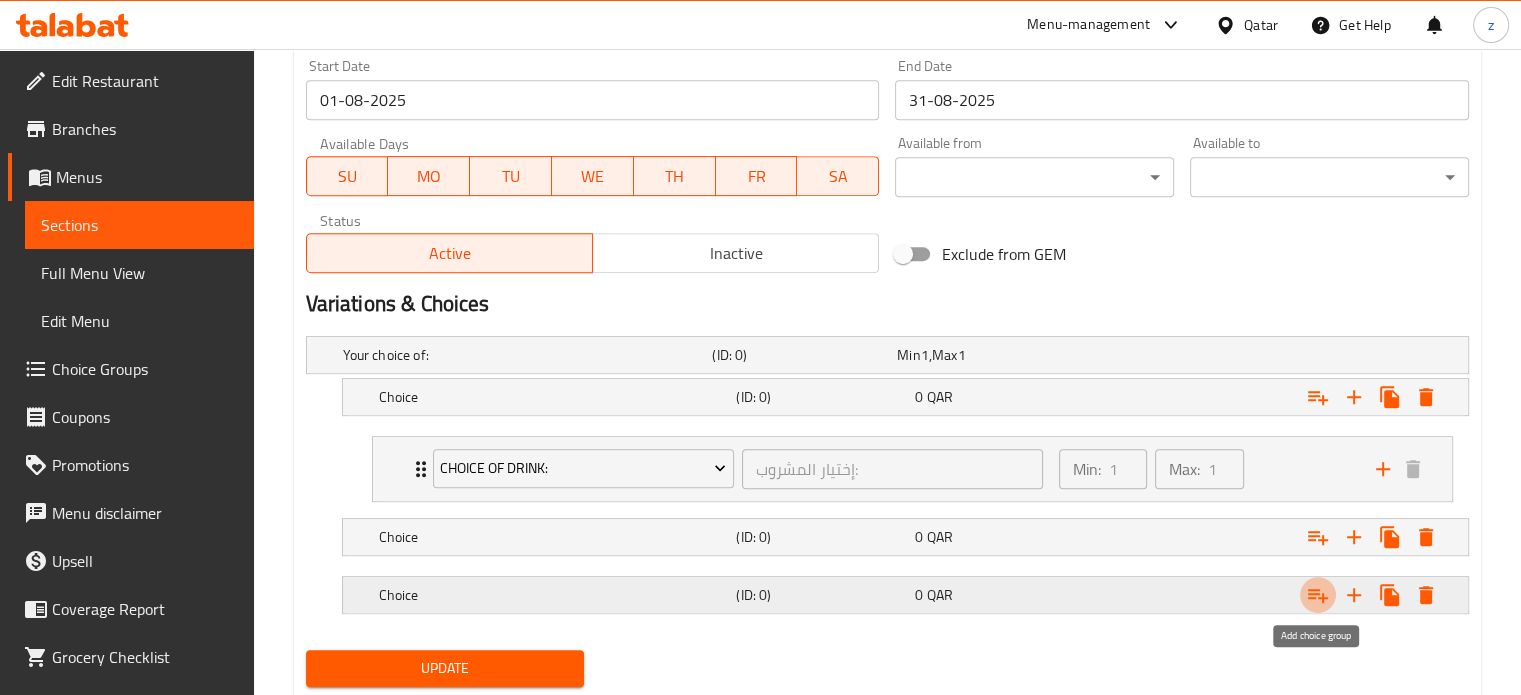 click 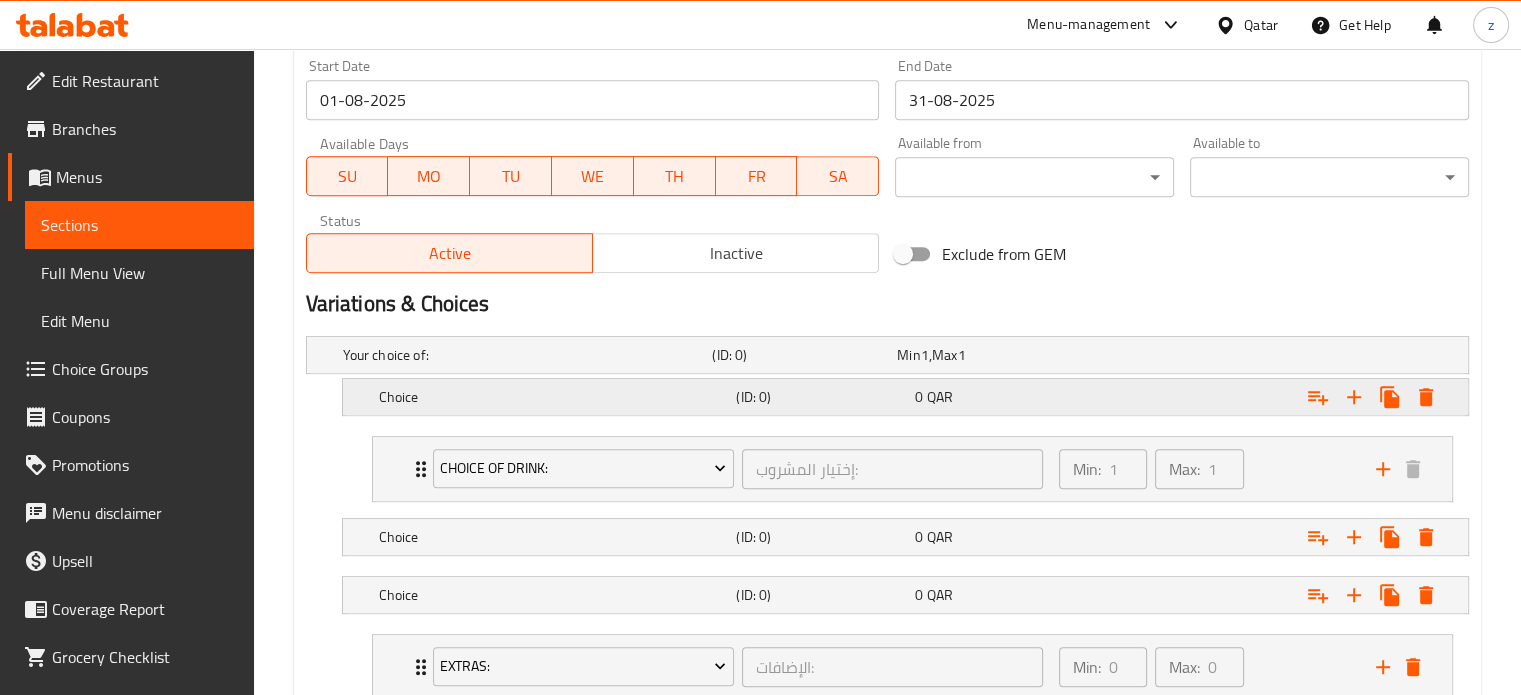 scroll, scrollTop: 972, scrollLeft: 0, axis: vertical 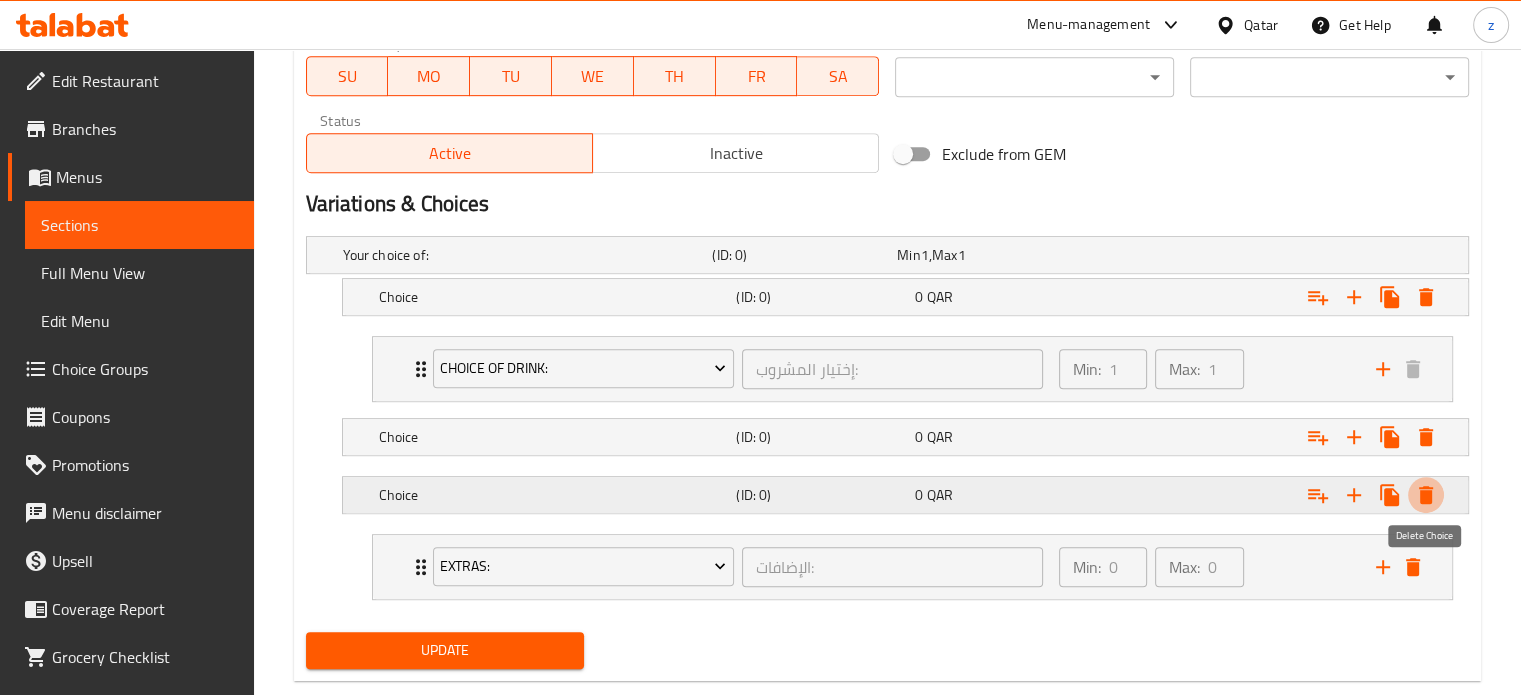 click 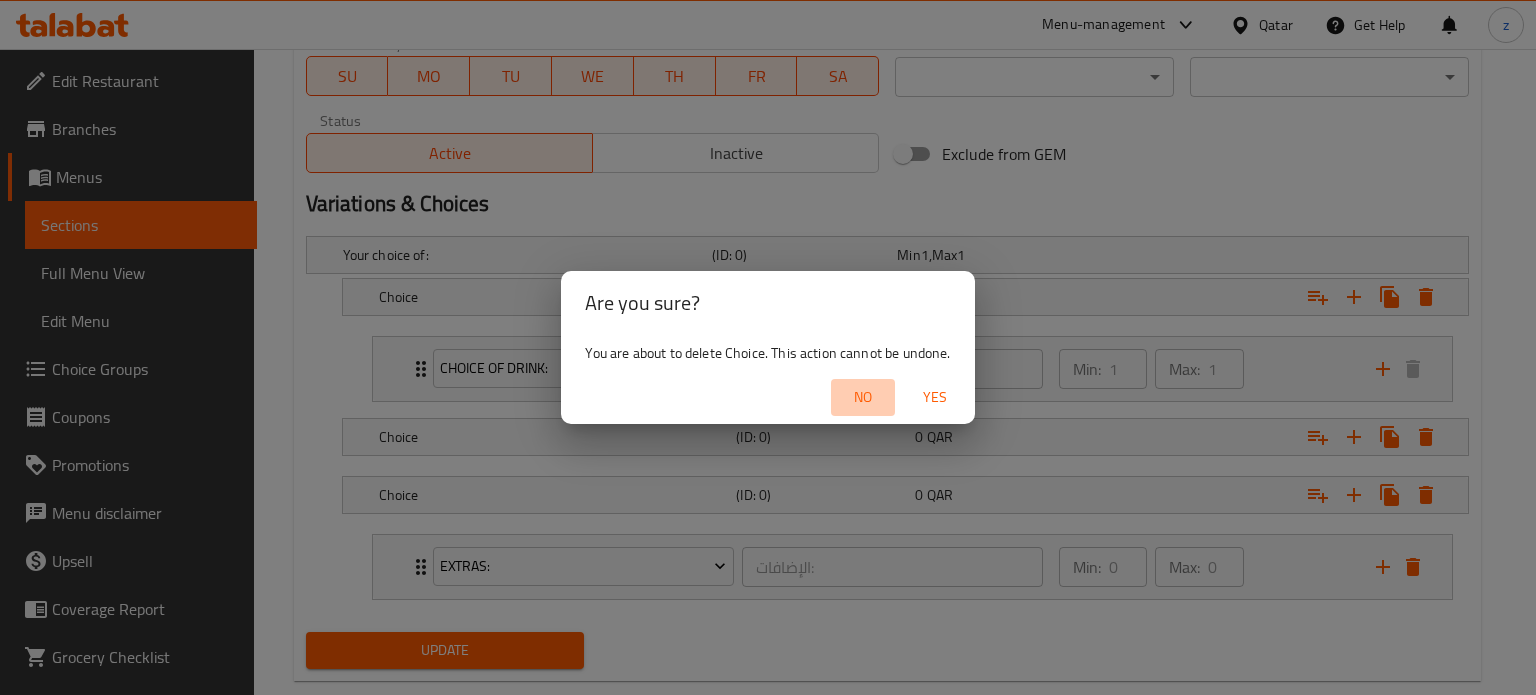 click on "No" at bounding box center [863, 397] 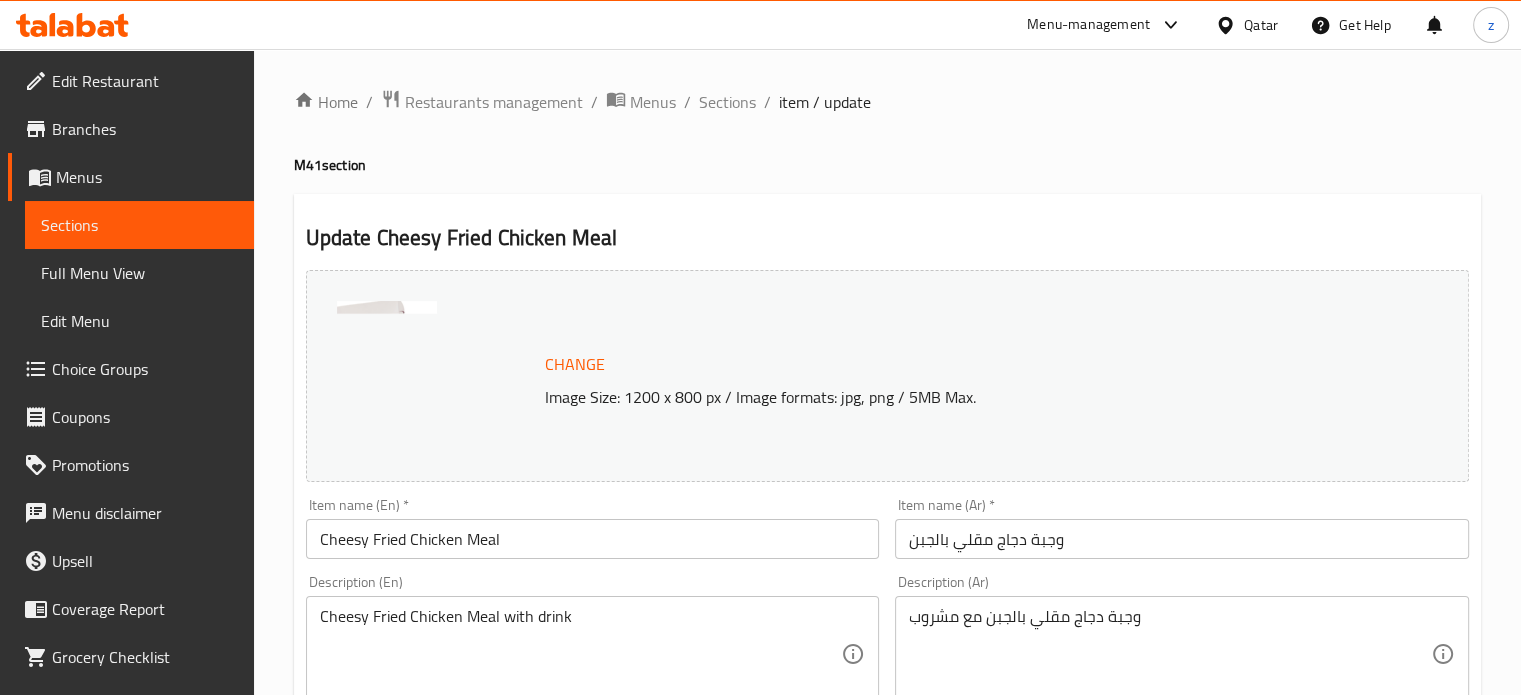 scroll, scrollTop: 0, scrollLeft: 0, axis: both 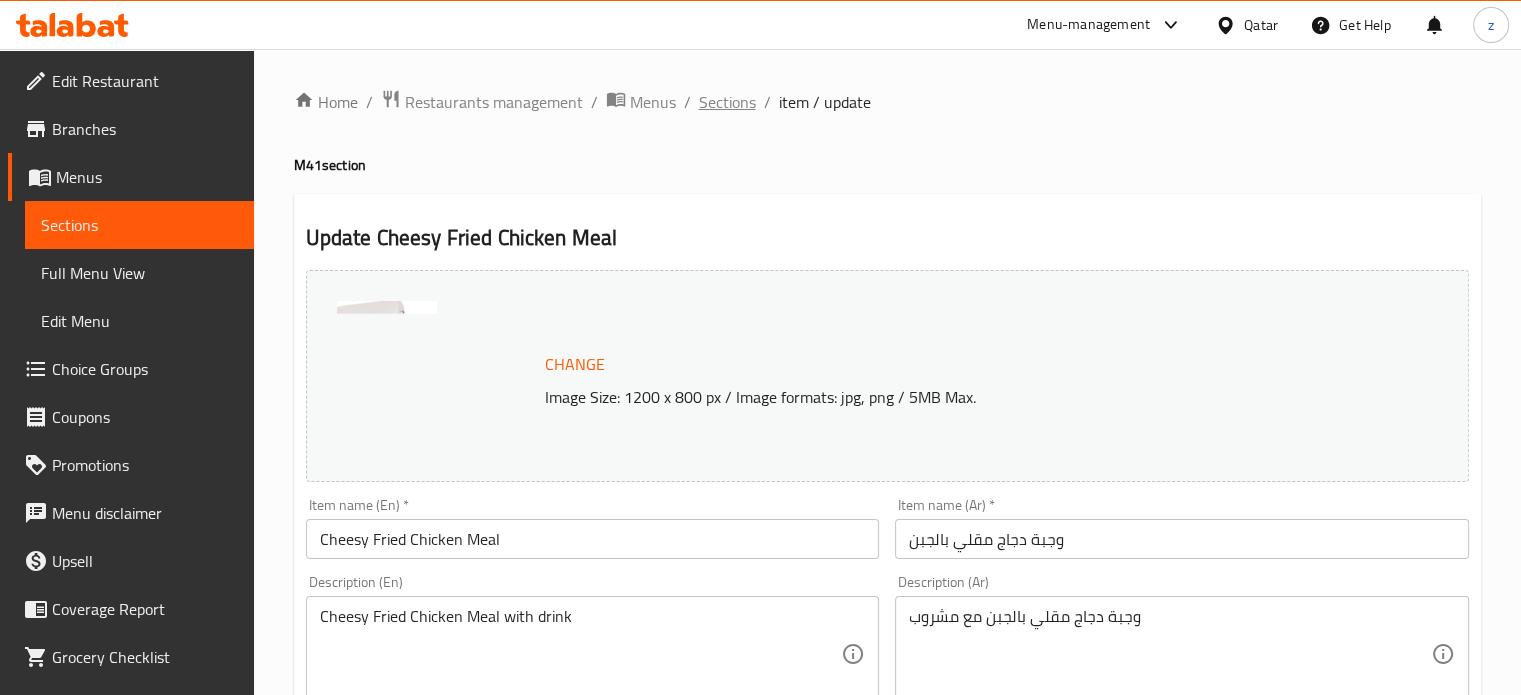 click on "Sections" at bounding box center [727, 102] 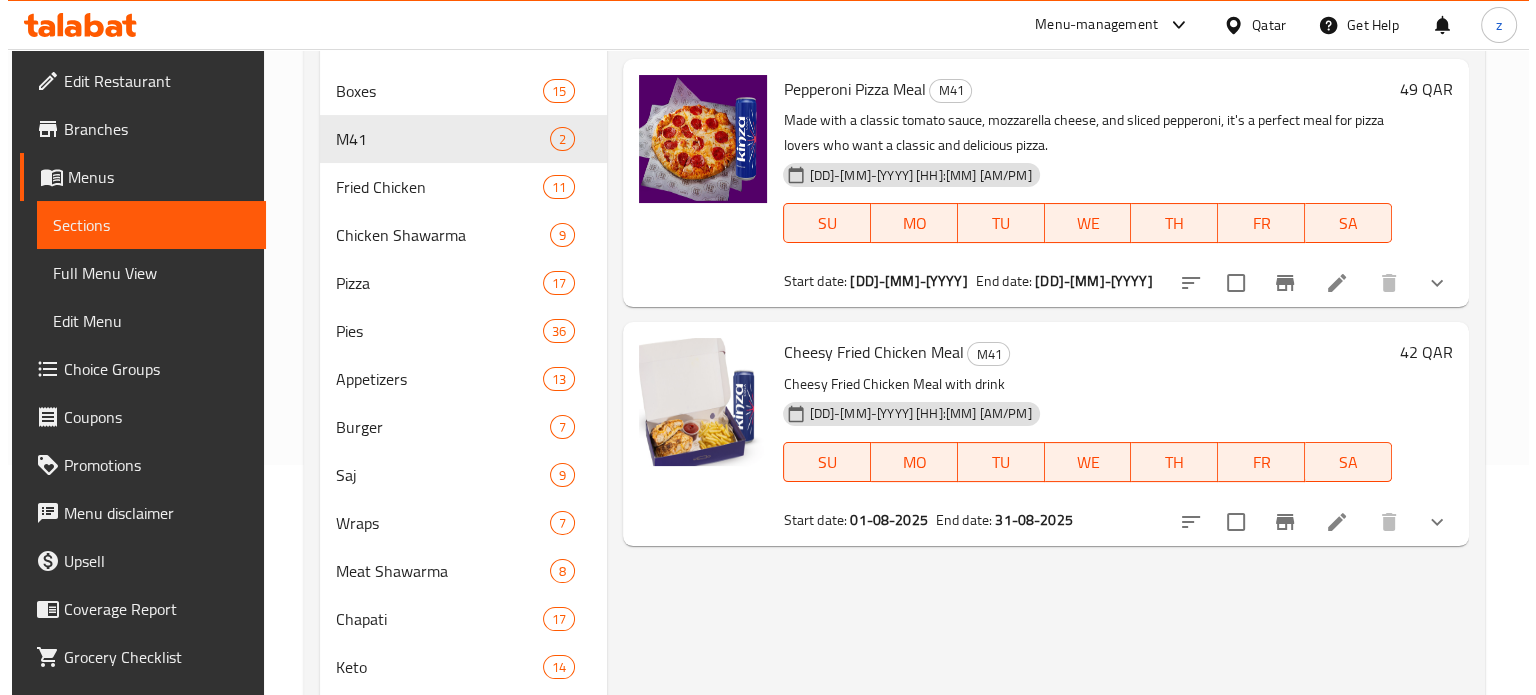 scroll, scrollTop: 400, scrollLeft: 0, axis: vertical 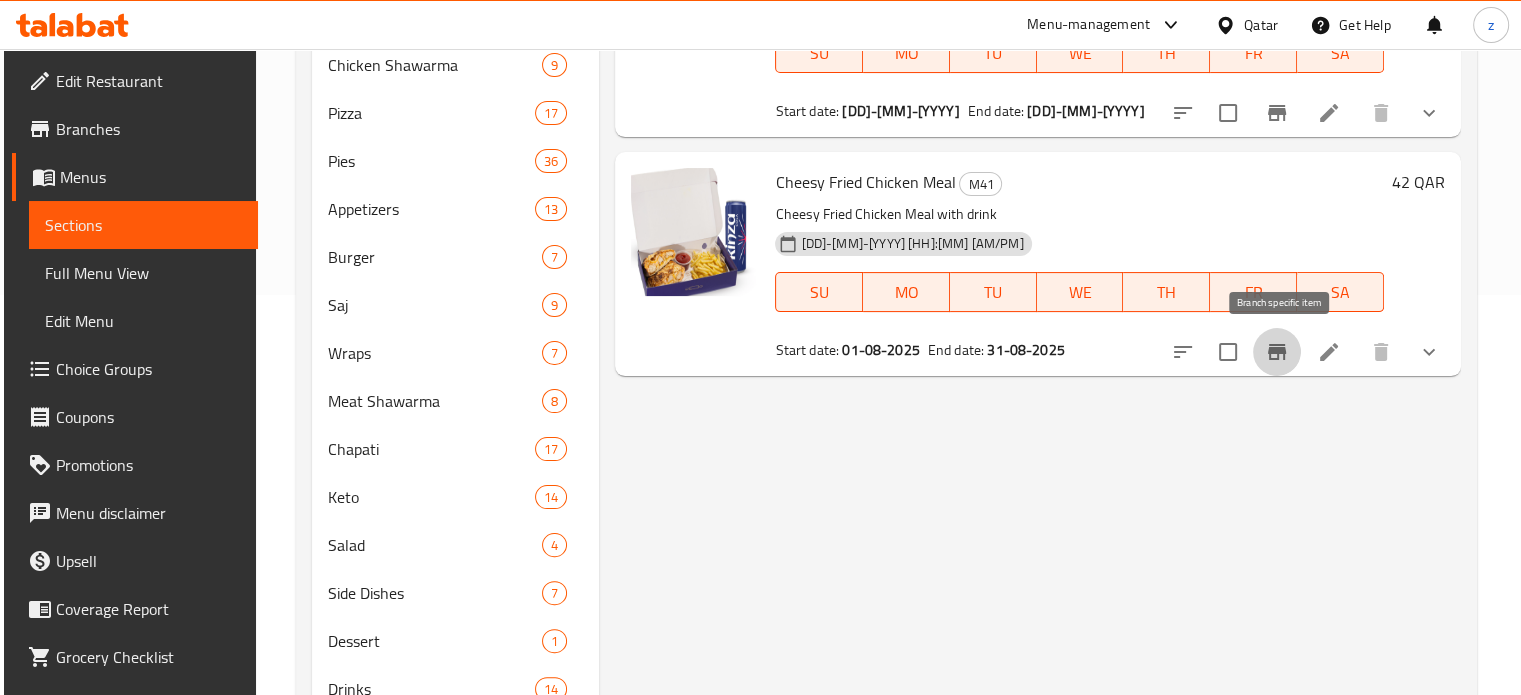 click 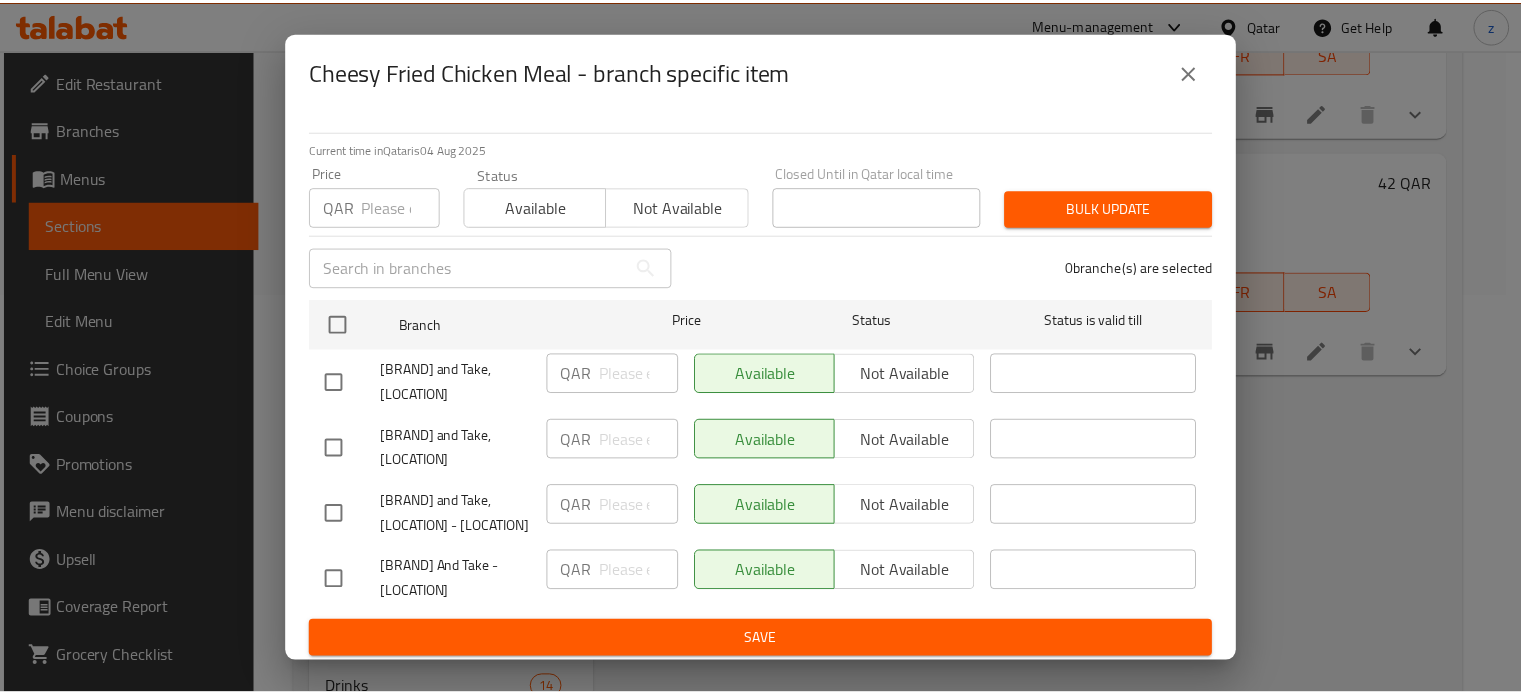 scroll, scrollTop: 128, scrollLeft: 0, axis: vertical 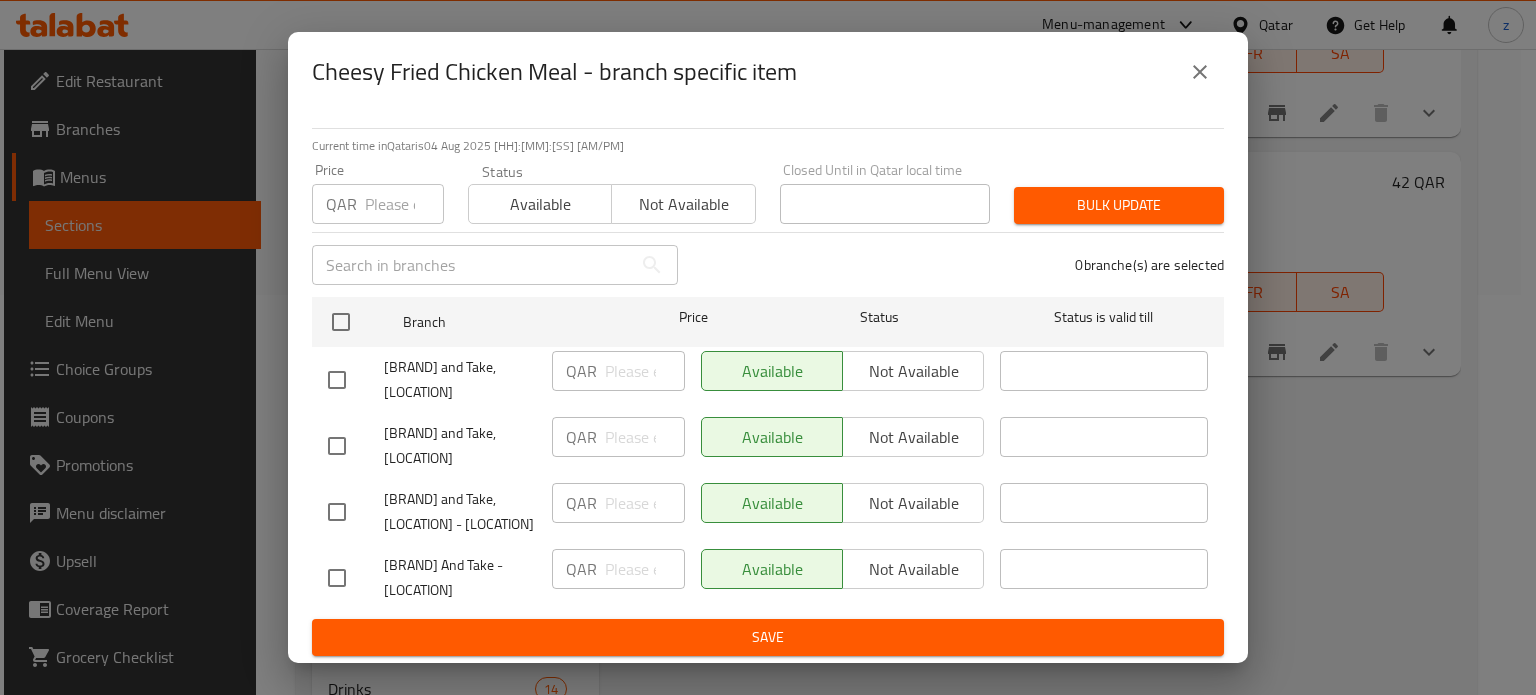 click at bounding box center [1200, 72] 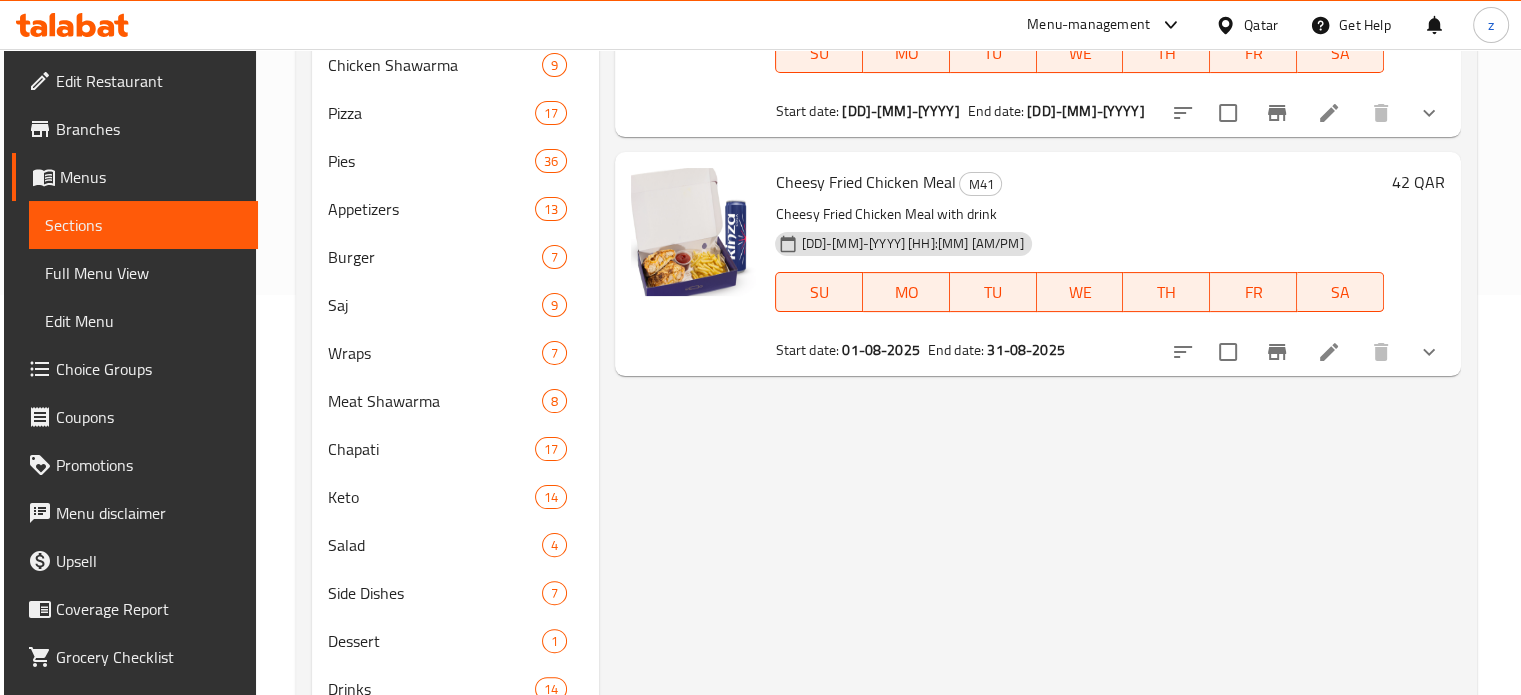 click at bounding box center [1329, 352] 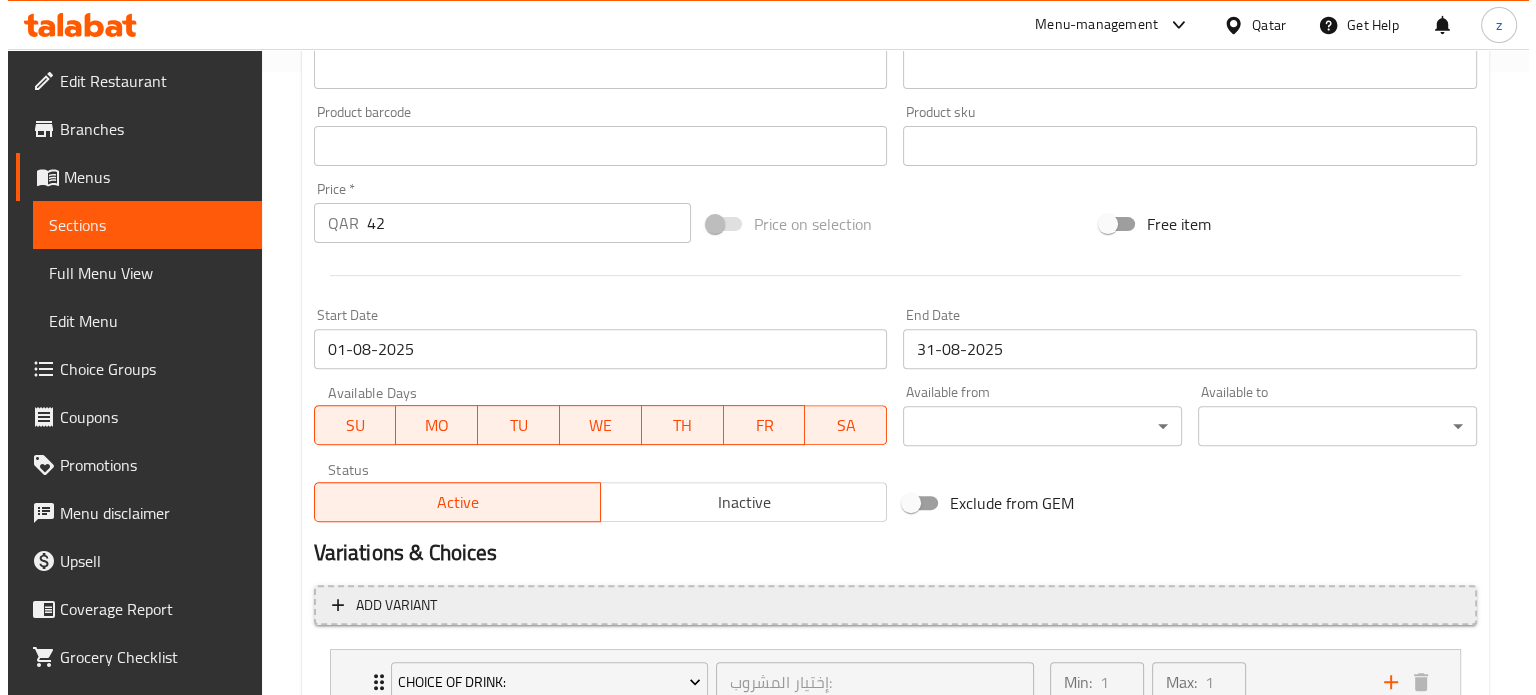 scroll, scrollTop: 779, scrollLeft: 0, axis: vertical 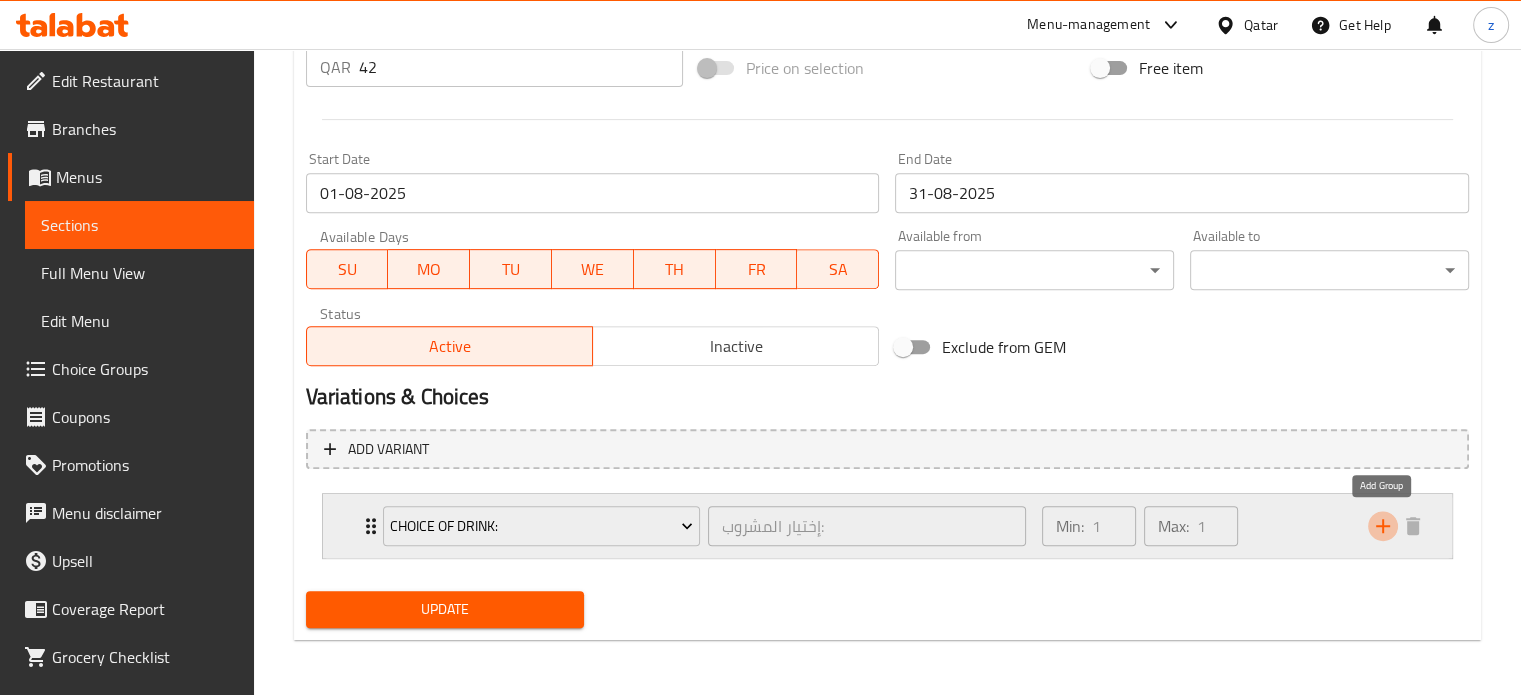 click 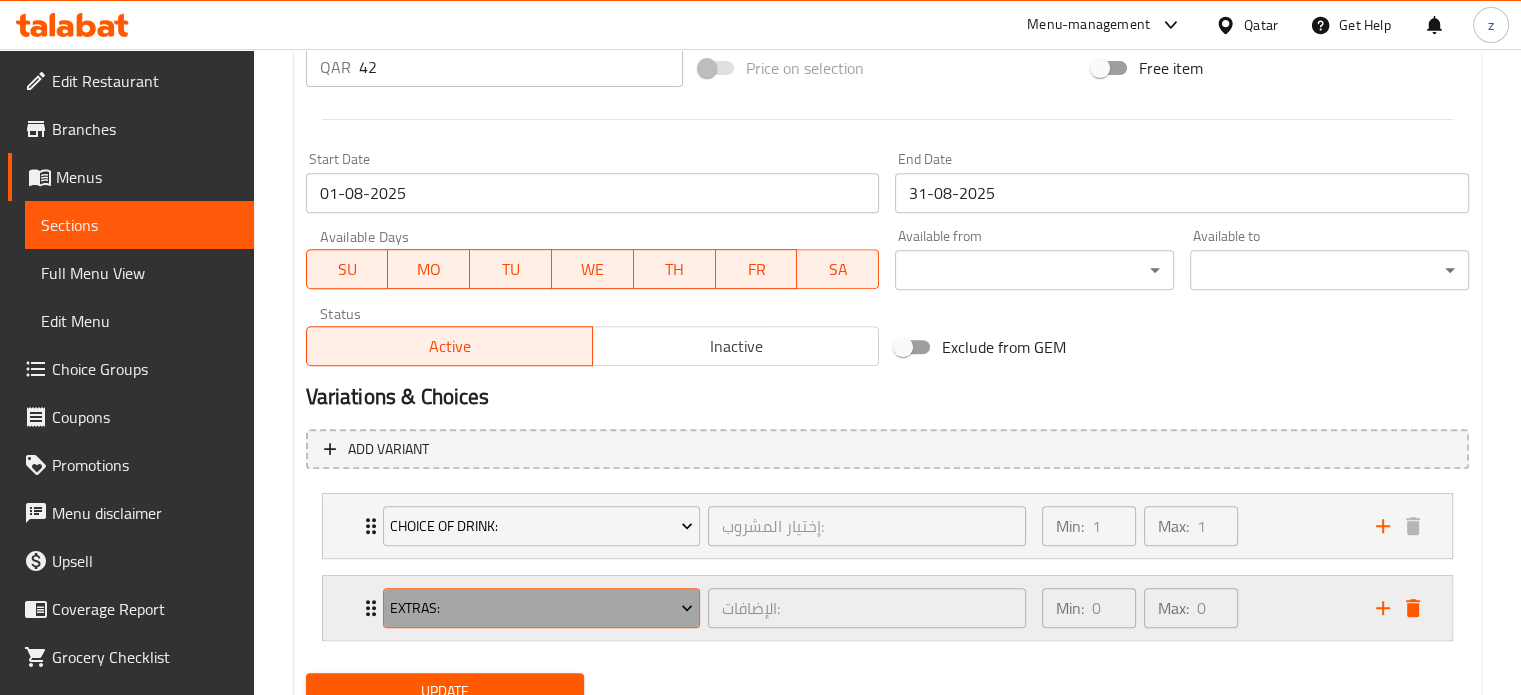 click 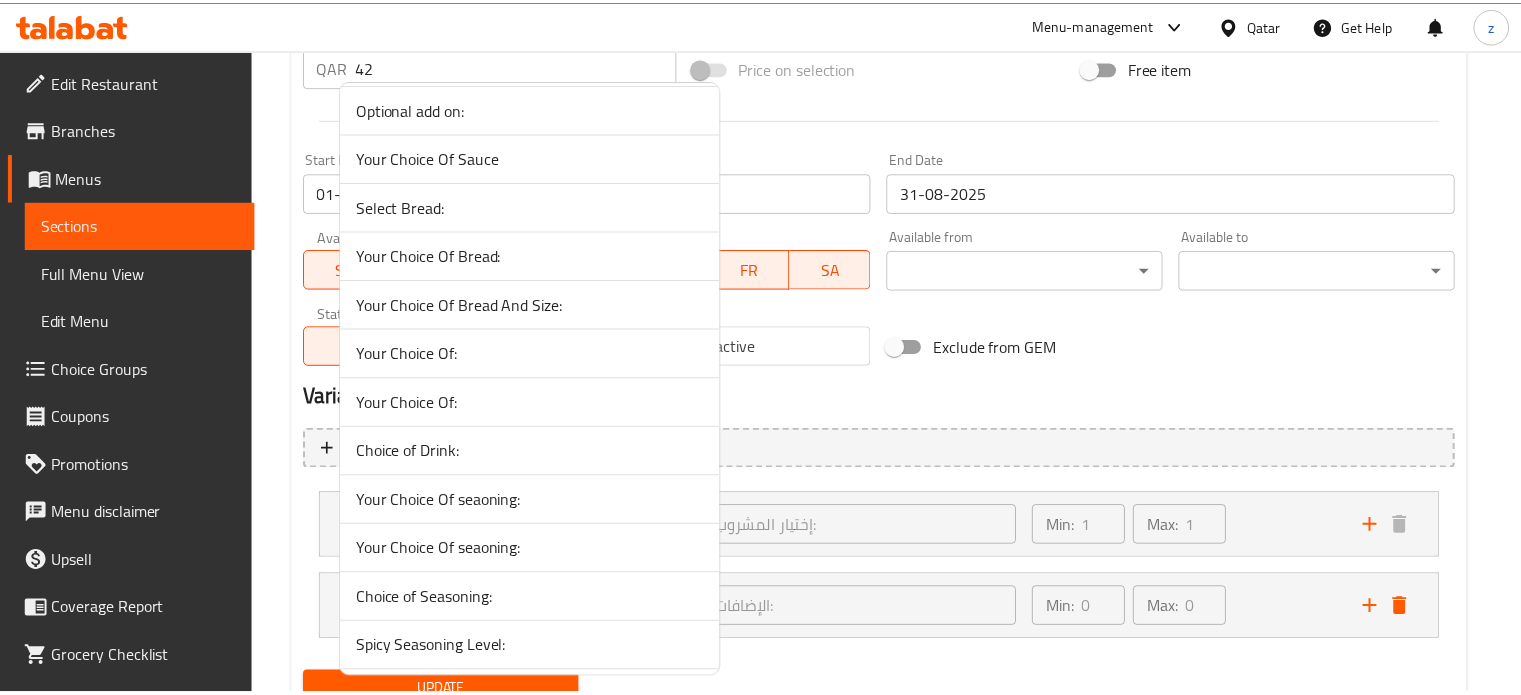scroll, scrollTop: 300, scrollLeft: 0, axis: vertical 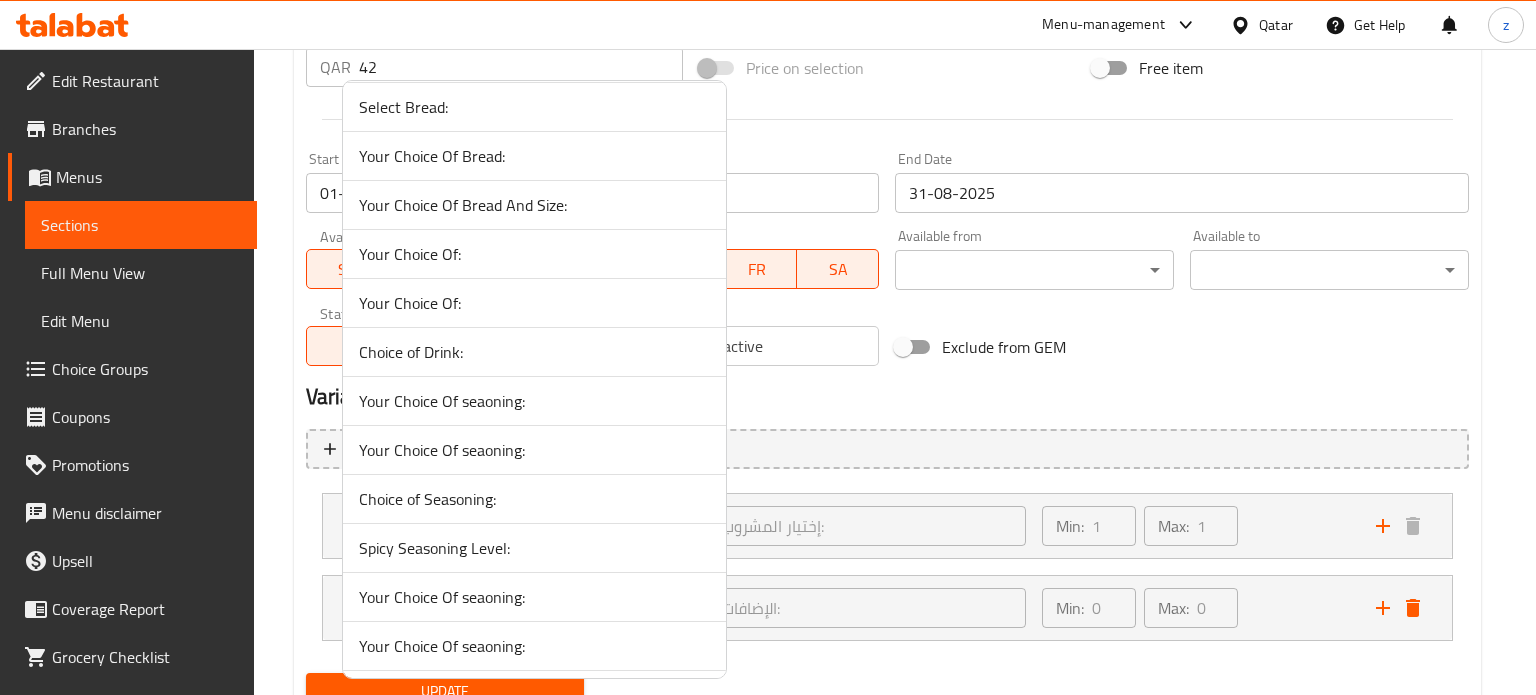 click on "Spicy Seasoning Level:" at bounding box center (534, 548) 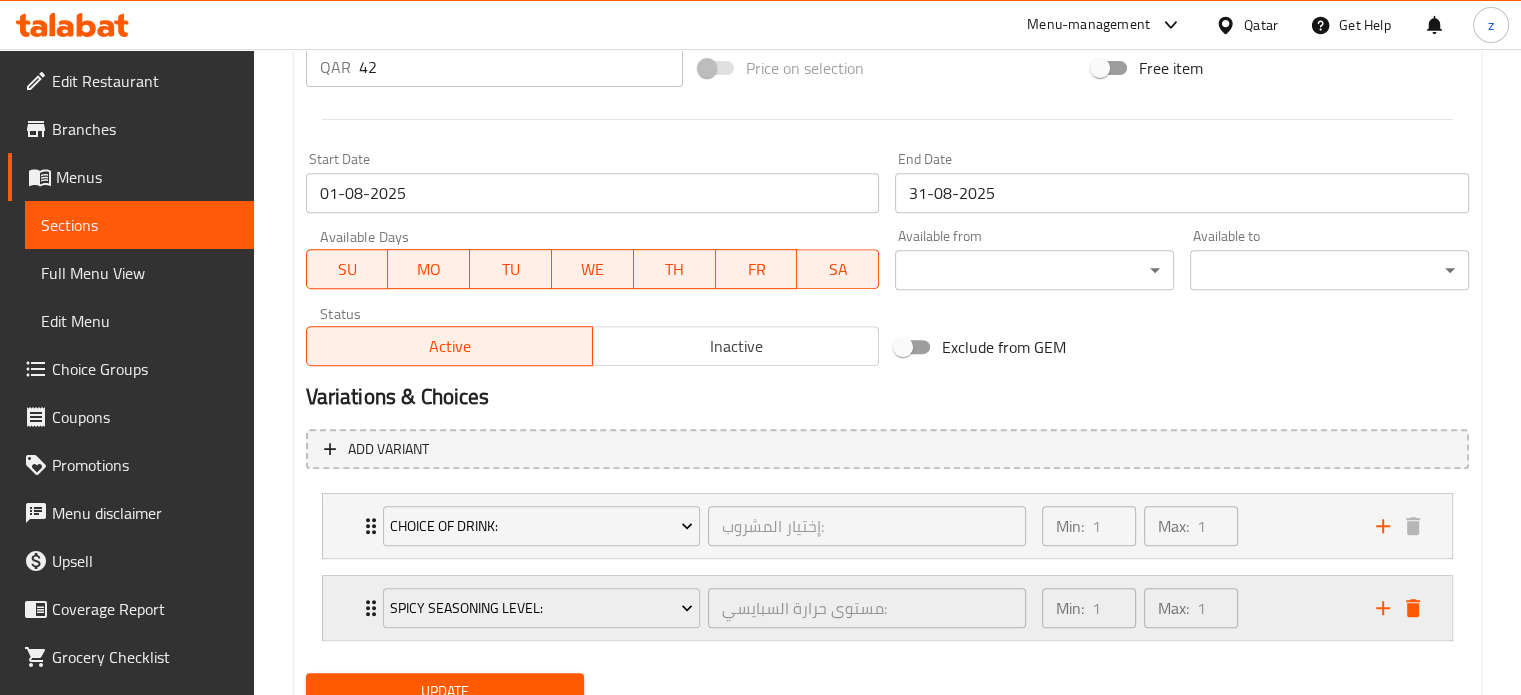 click on "Min: 1 ​ Max: 1 ​" at bounding box center [1197, 608] 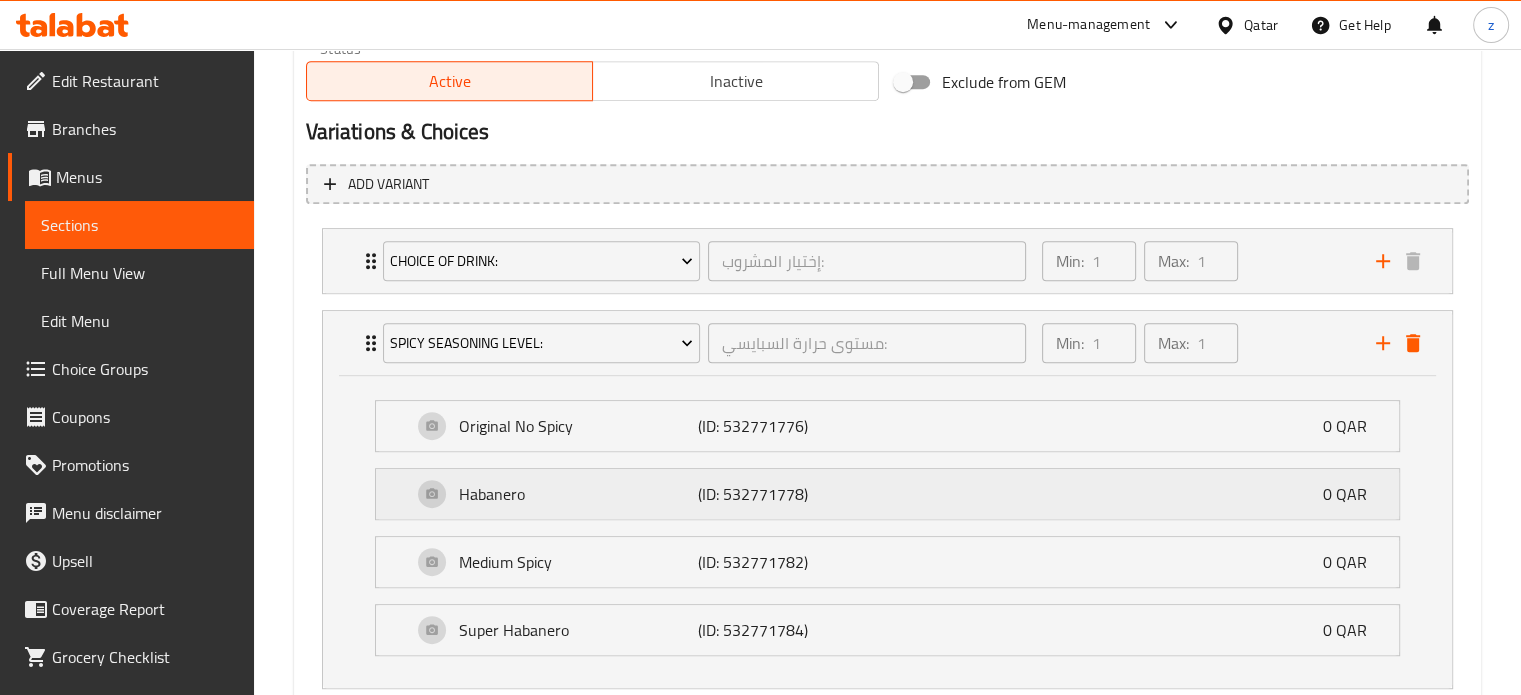 scroll, scrollTop: 1079, scrollLeft: 0, axis: vertical 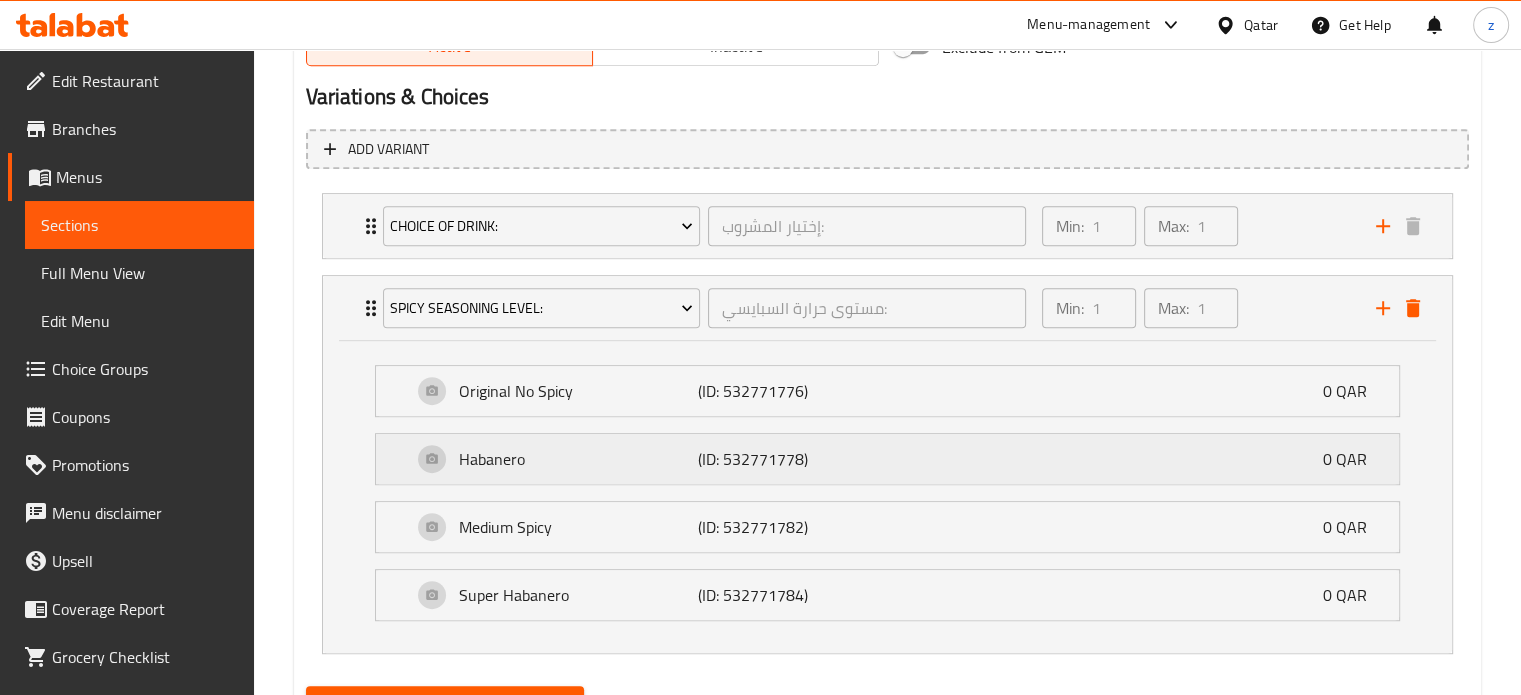 click on "Habanero (ID: 532771778) 0 QAR" at bounding box center (893, 459) 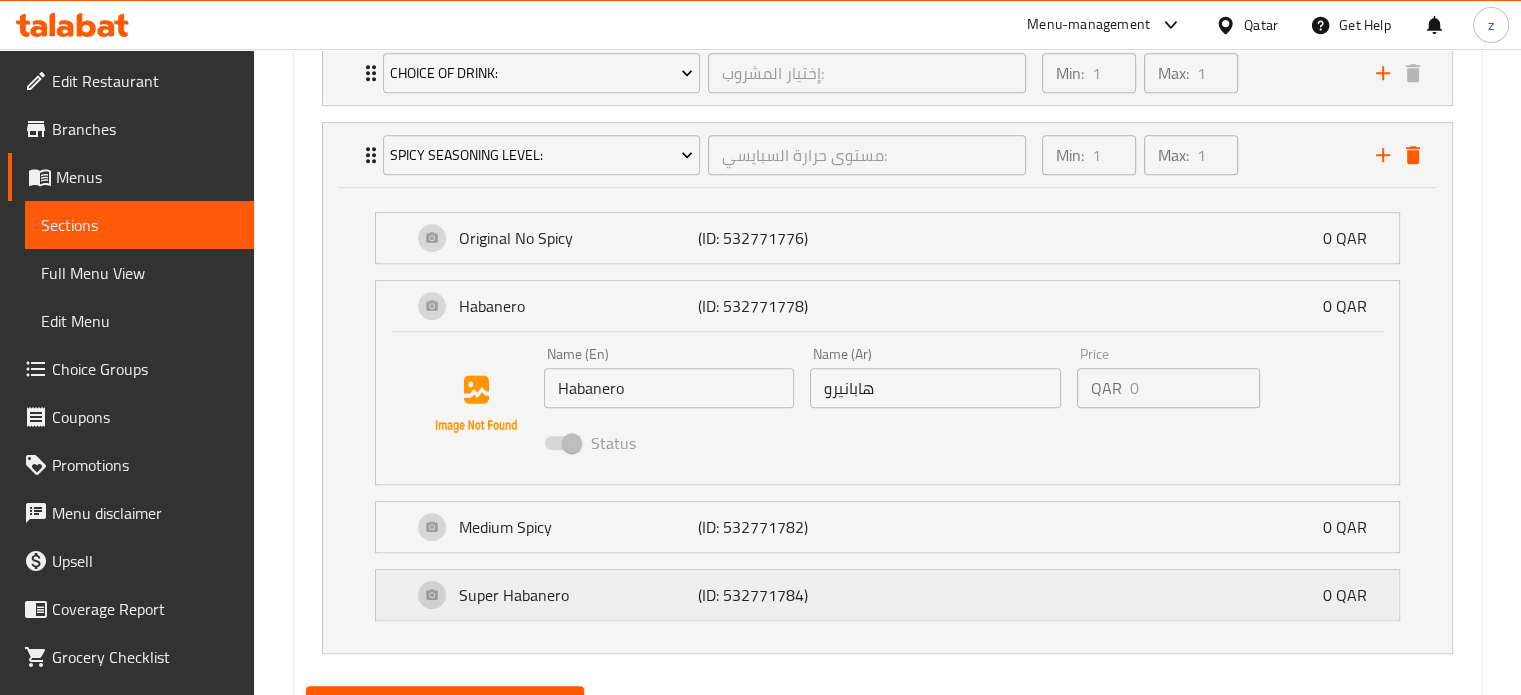 scroll, scrollTop: 1279, scrollLeft: 0, axis: vertical 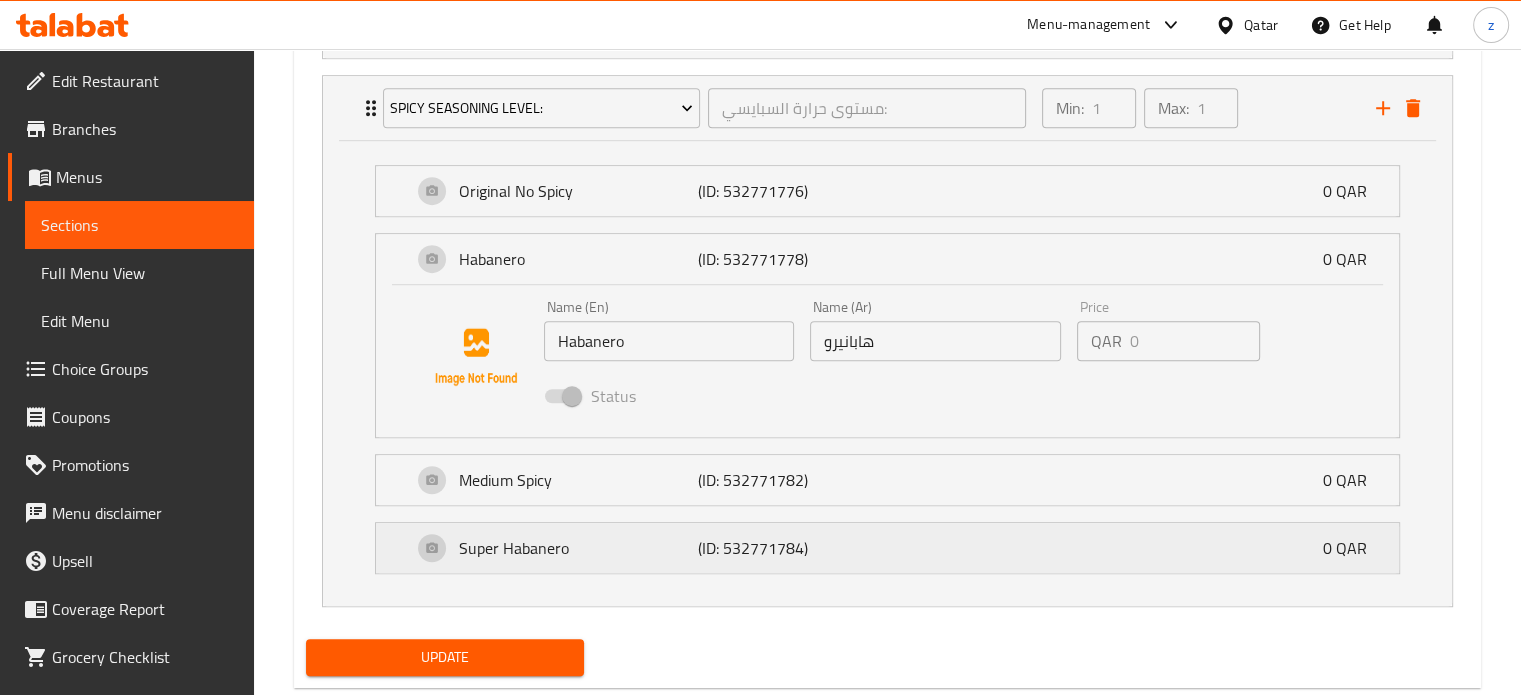 click on "Super Habanero" at bounding box center [579, 548] 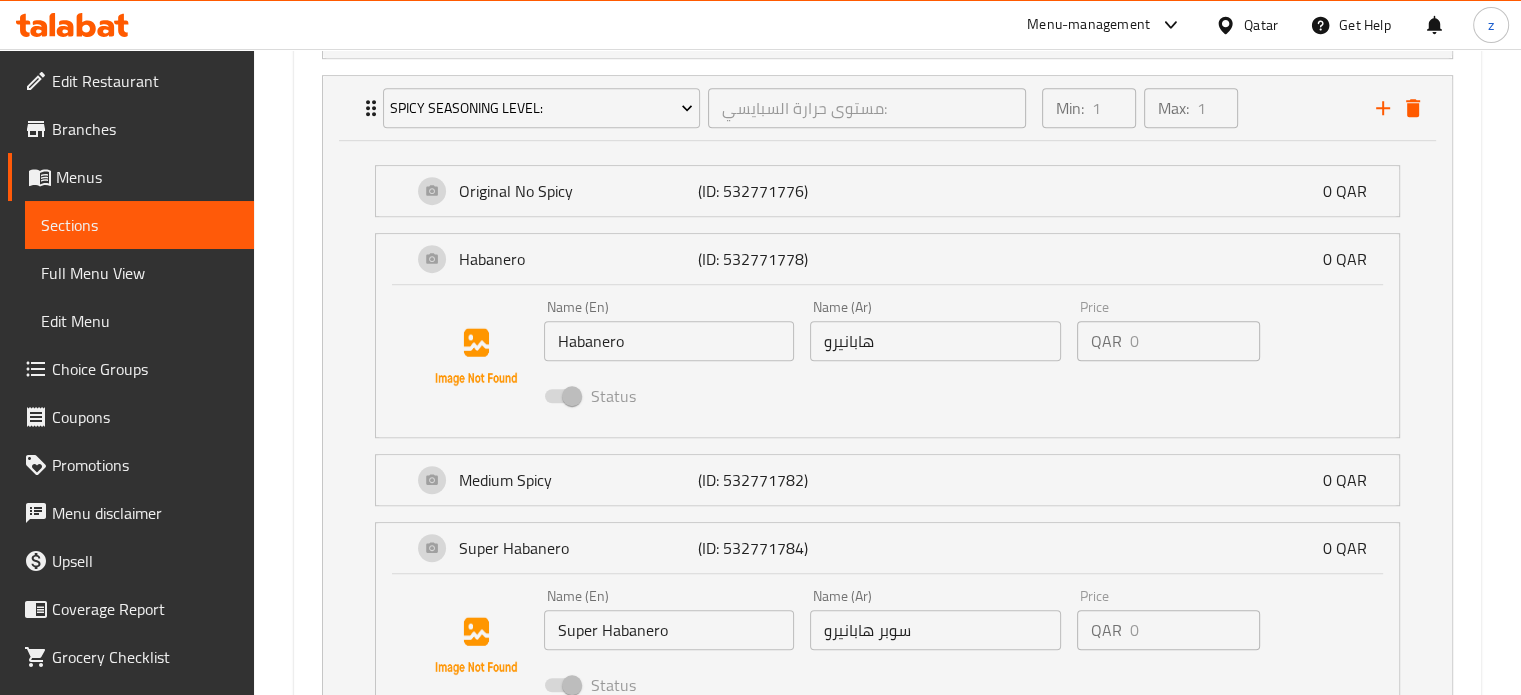 scroll, scrollTop: 1278, scrollLeft: 0, axis: vertical 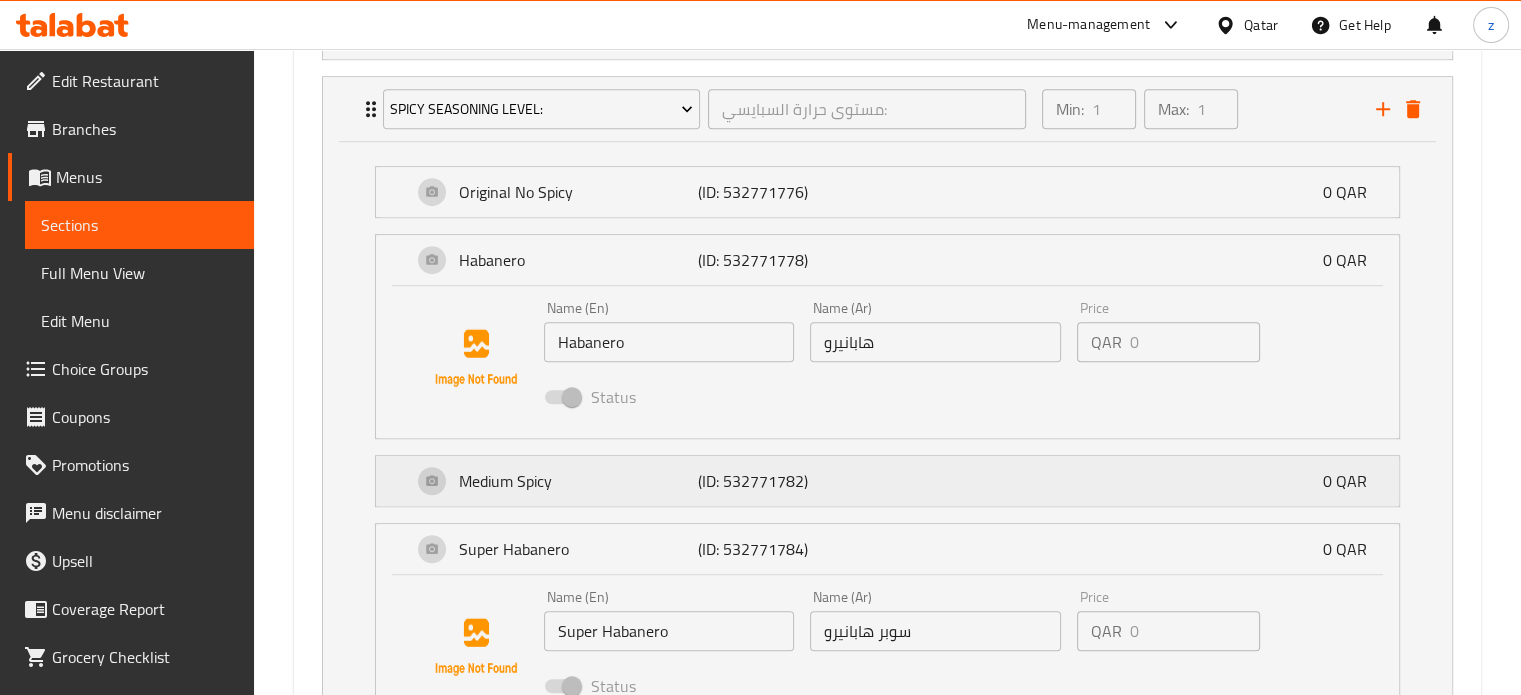 click on "Medium Spicy" at bounding box center (579, 481) 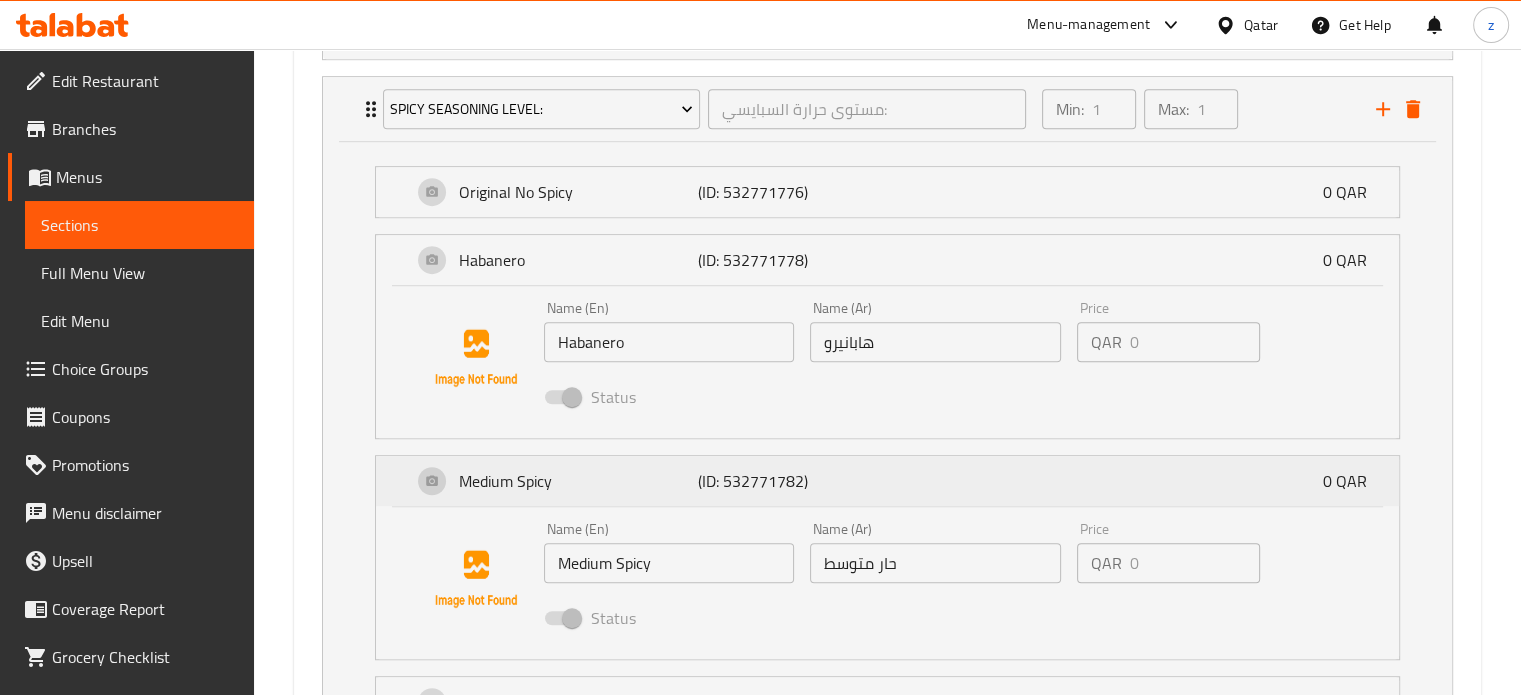 scroll, scrollTop: 1178, scrollLeft: 0, axis: vertical 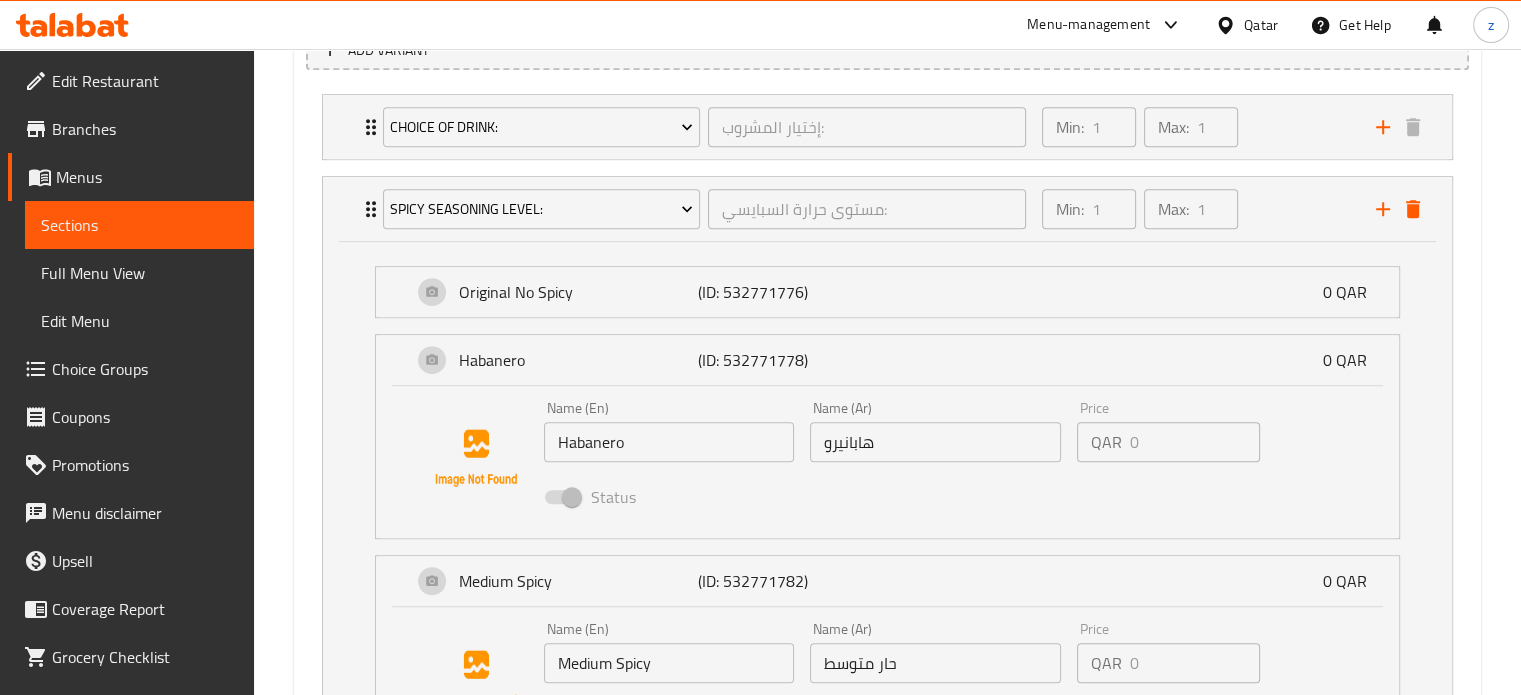 click on "Original No Spicy (ID: 532771776) 0 QAR Name (En) Original No Spicy Name (En) Name (Ar) أوريجينال بدون سبايسي Name (Ar) Price QAR 0 Price Status Habanero (ID: 532771778) 0 QAR Name (En) Habanero Name (En) Name (Ar) هابانيرو Name (Ar) Price QAR 0 Price Status Medium Spicy (ID: 532771782) 0 QAR Name (En) Medium Spicy Name (En) Name (Ar) حار متوسط Name (Ar) Price QAR 0 Price Status Super Habanero (ID: 532771784) 0 QAR Name (En) Super Habanero Name (En) Name (Ar) سوبر هابانيرو Name (Ar) Price QAR 0 Price Status" at bounding box center (887, 627) 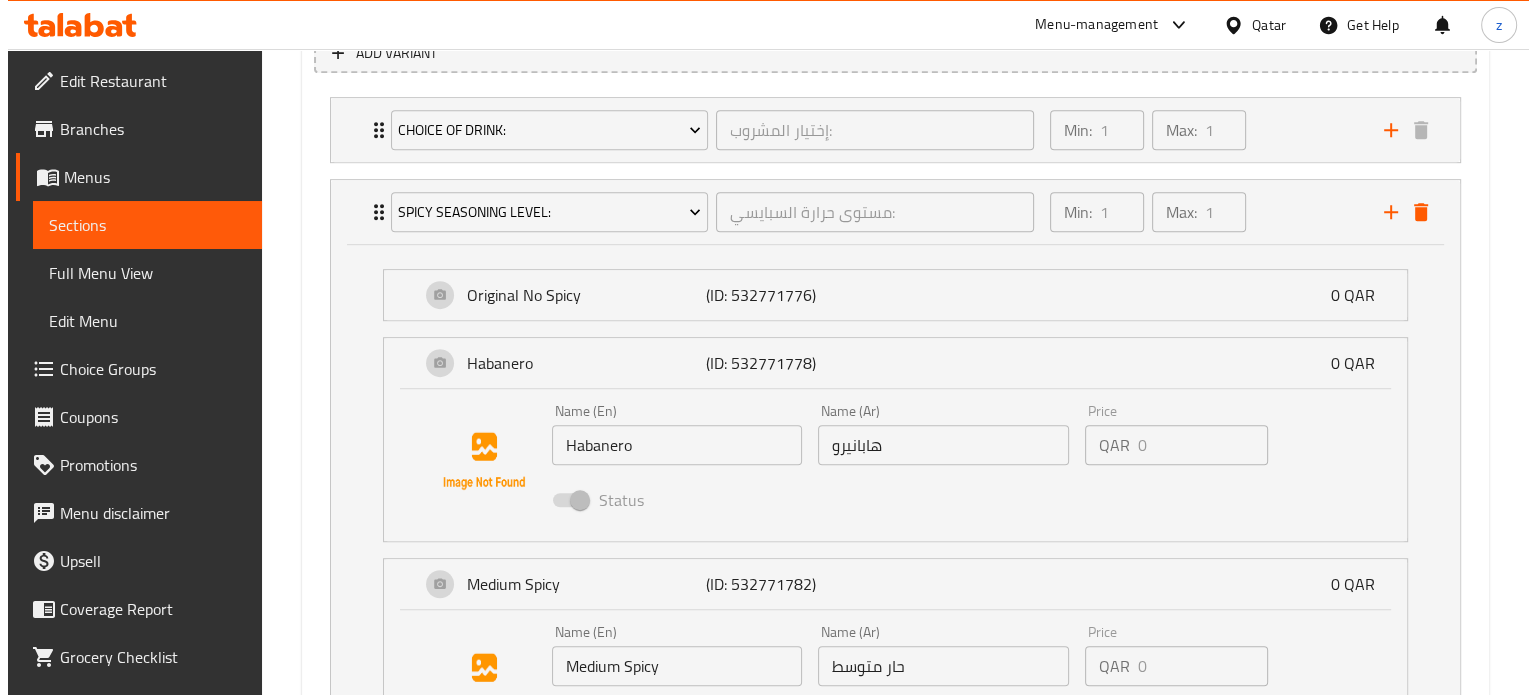 scroll, scrollTop: 1131, scrollLeft: 0, axis: vertical 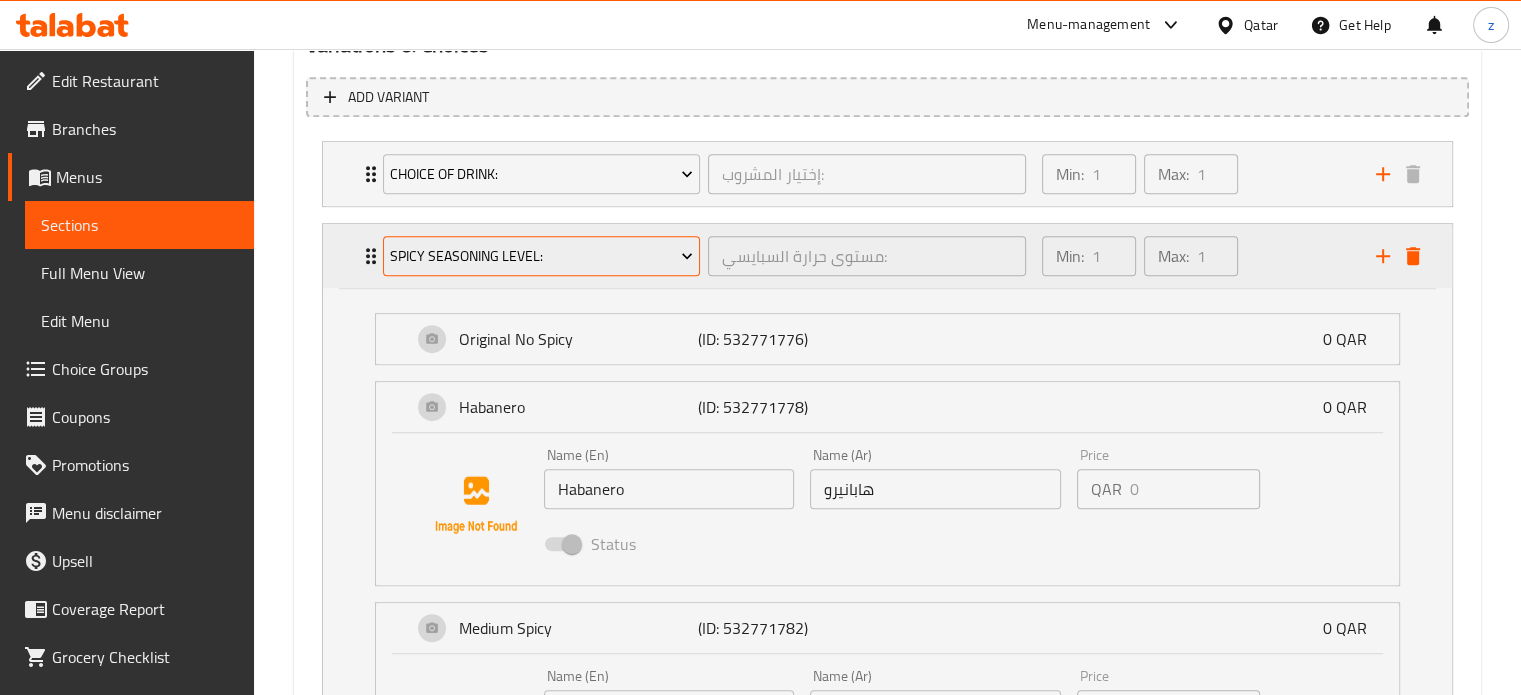 click 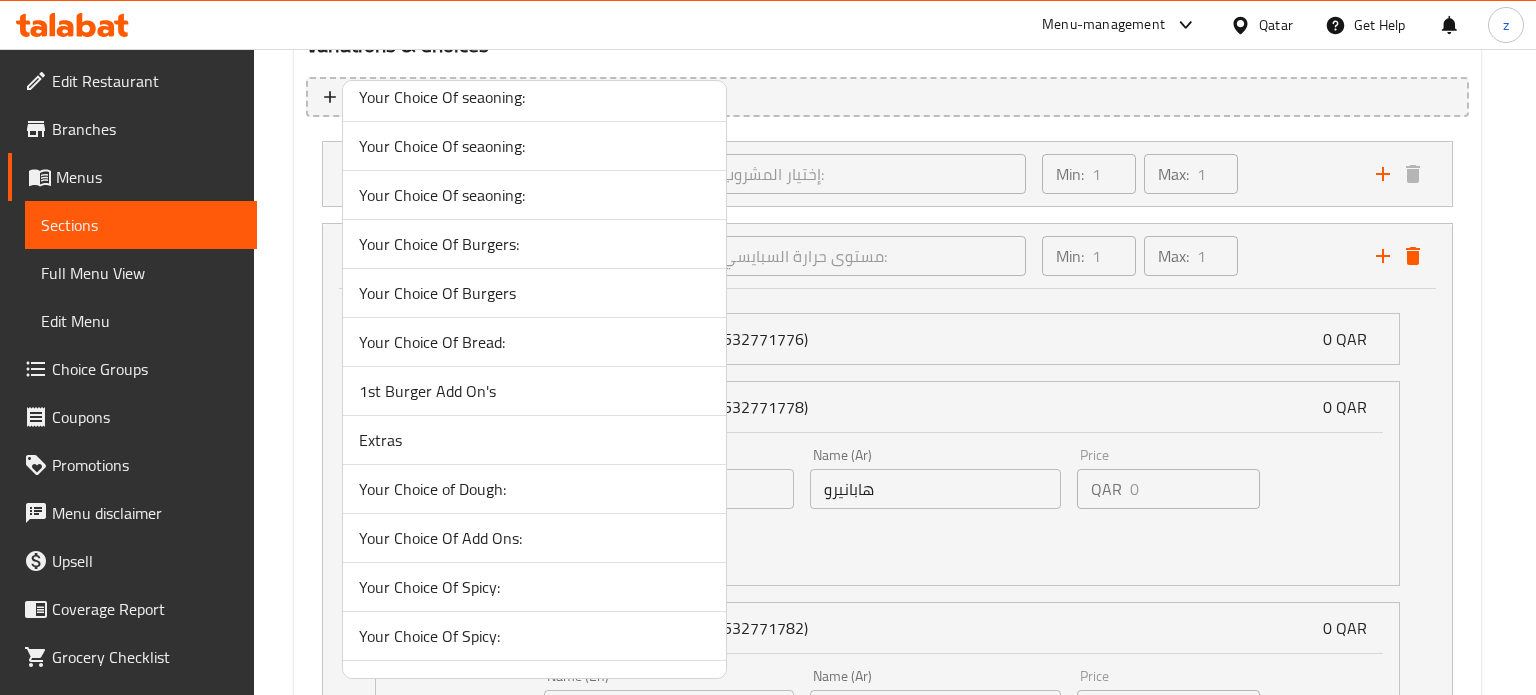 scroll, scrollTop: 900, scrollLeft: 0, axis: vertical 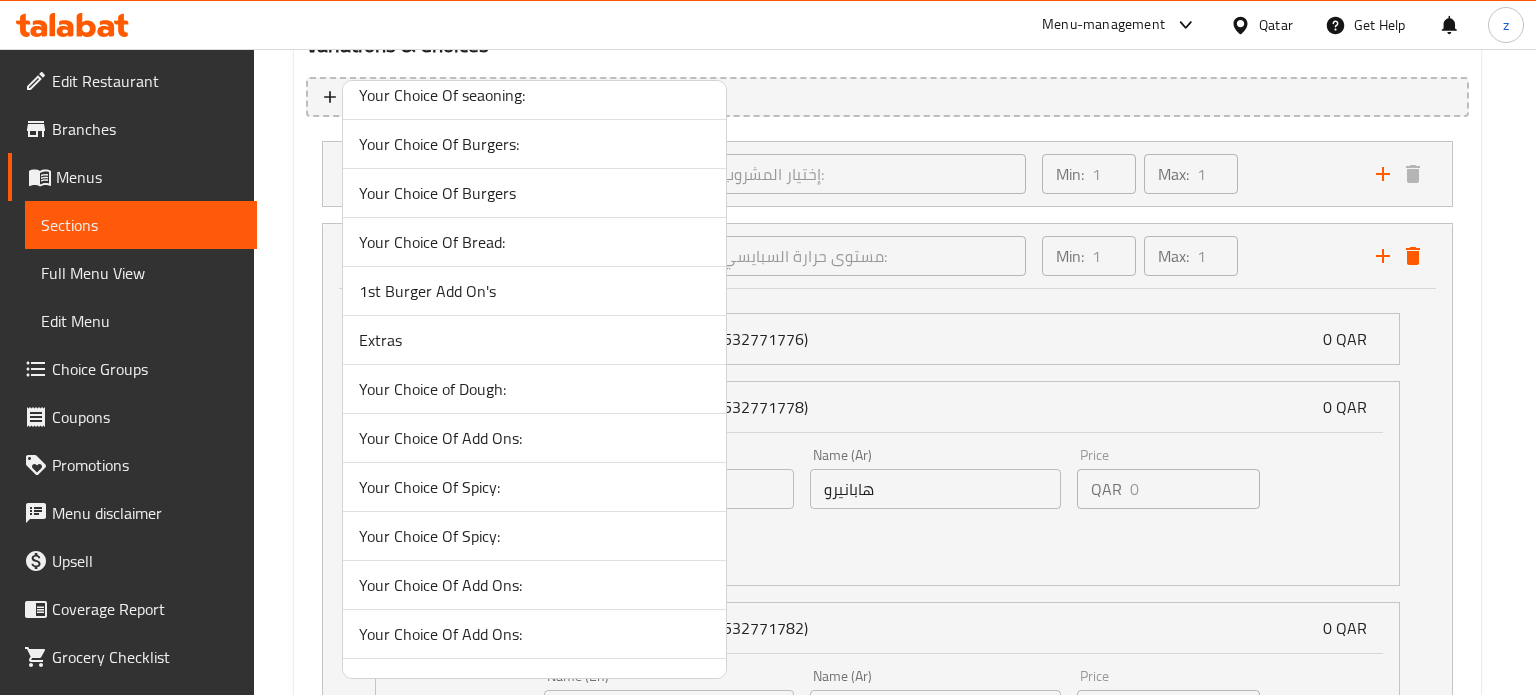 click on "Your Choice Of Spicy:" at bounding box center (534, 487) 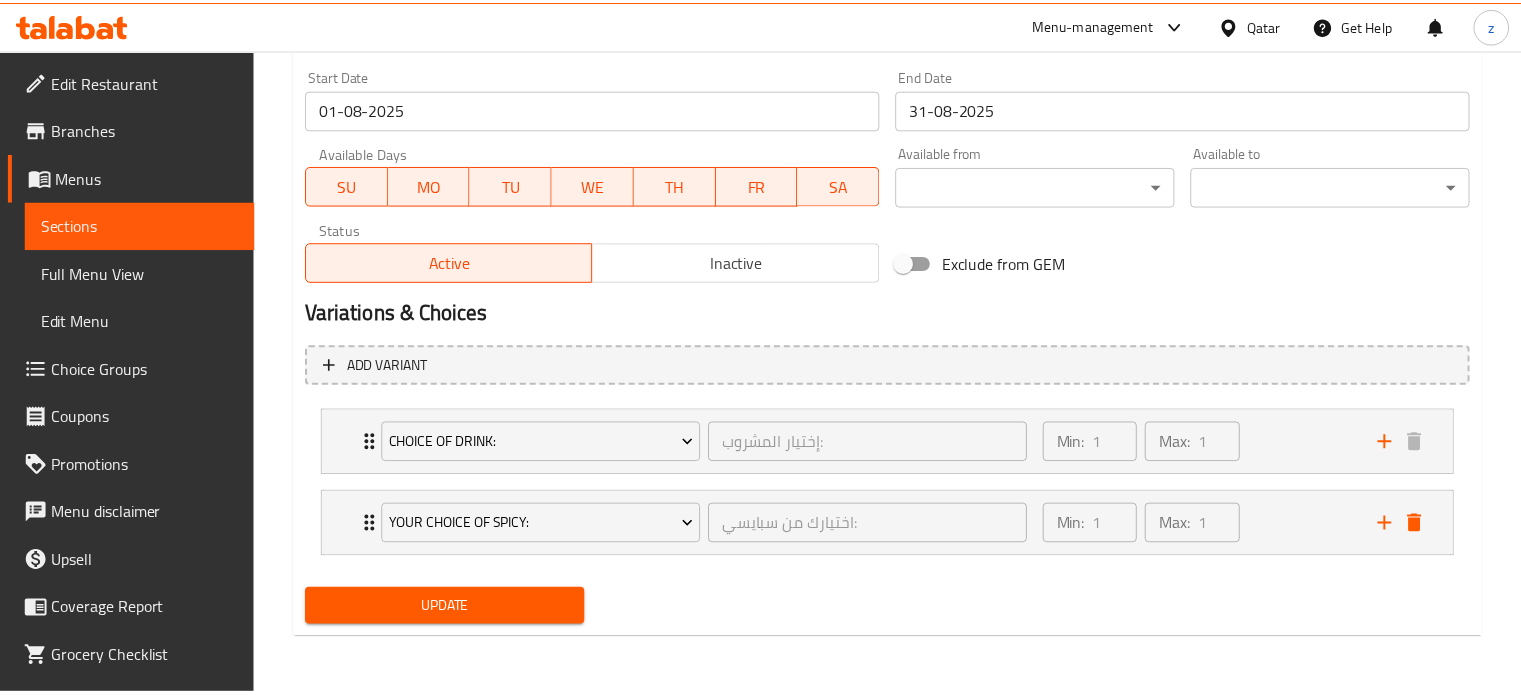 scroll, scrollTop: 860, scrollLeft: 0, axis: vertical 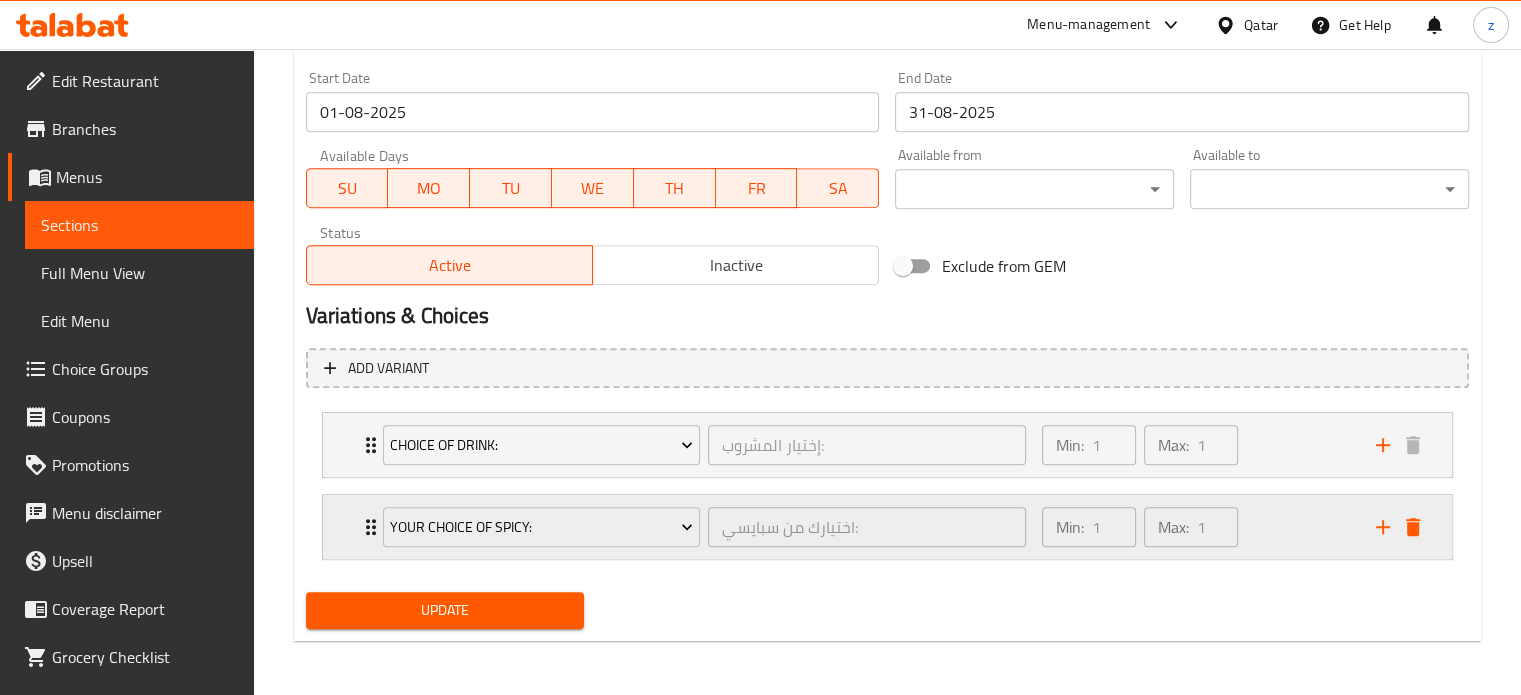 click on "Min: 1 ​ Max: 1 ​" at bounding box center [1197, 527] 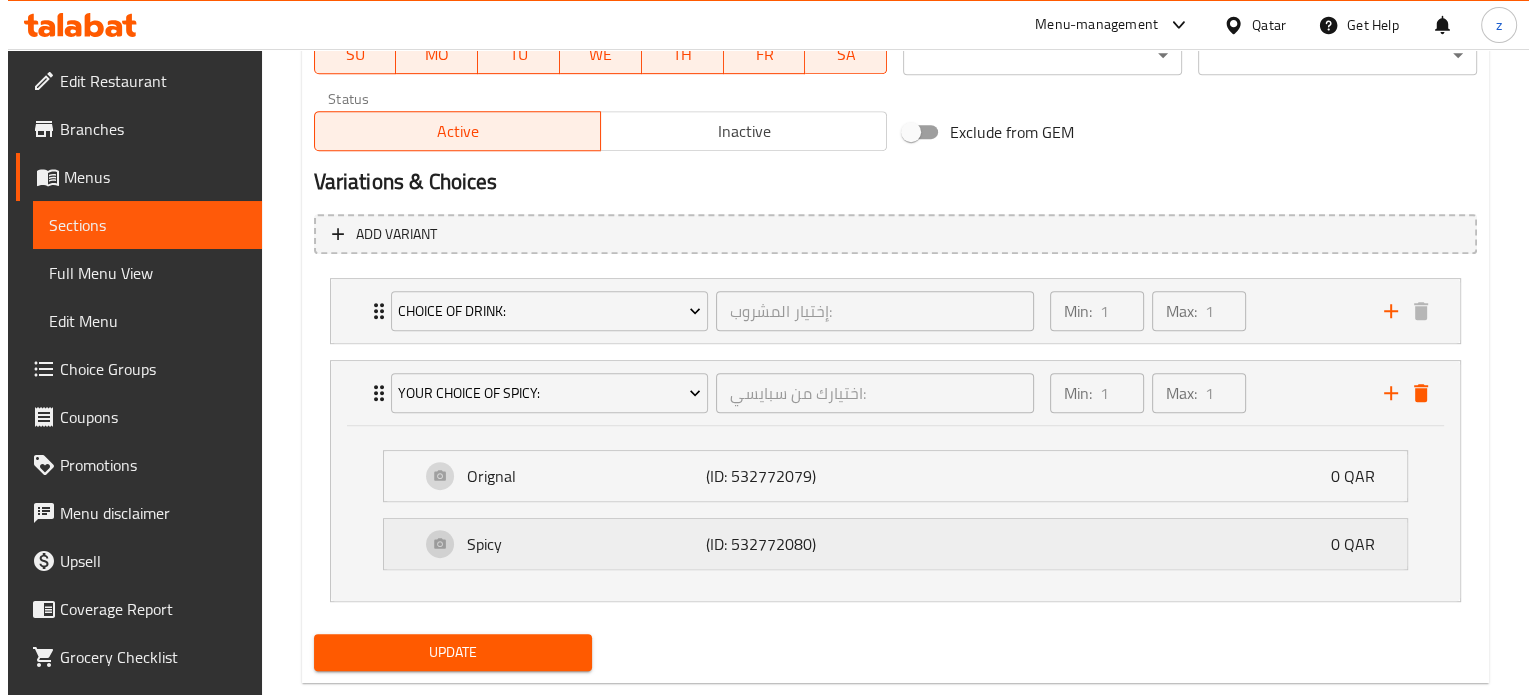 scroll, scrollTop: 1036, scrollLeft: 0, axis: vertical 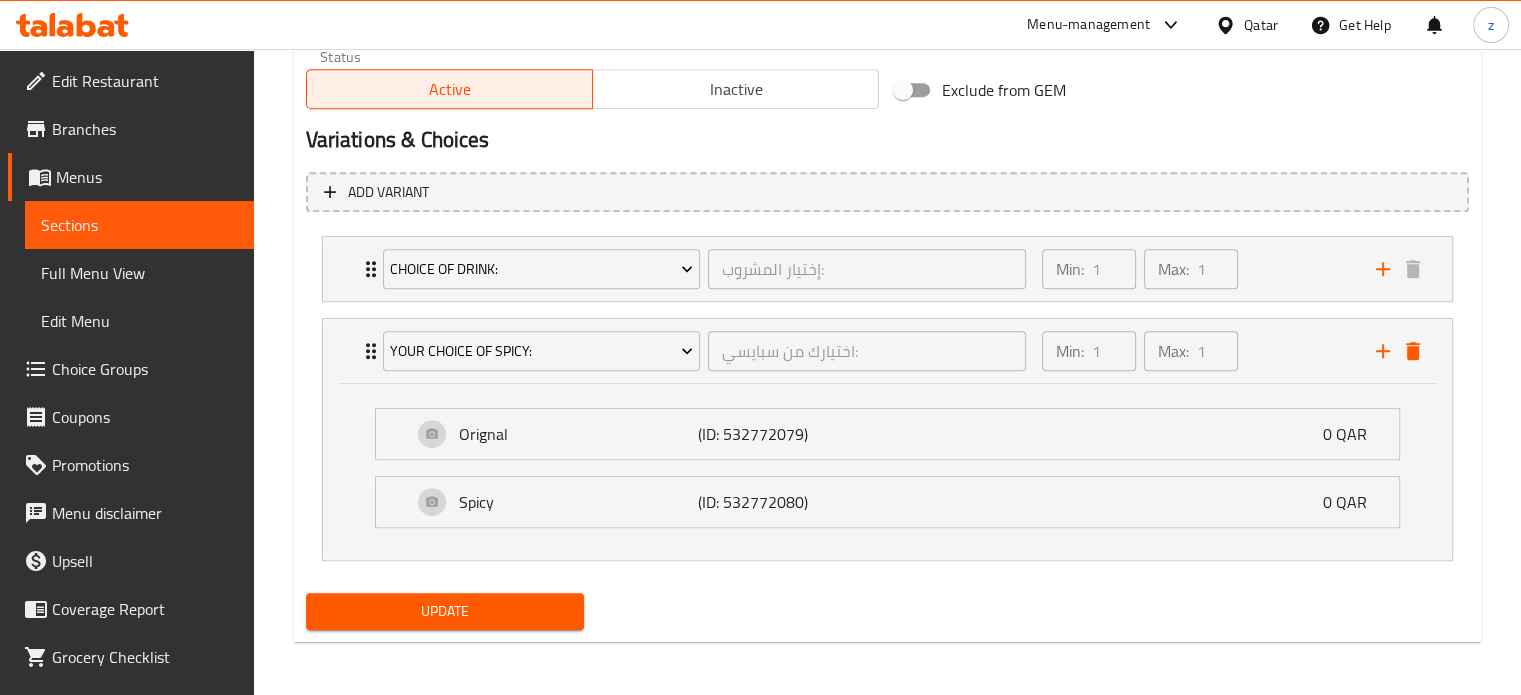 click on "Update" at bounding box center (445, 611) 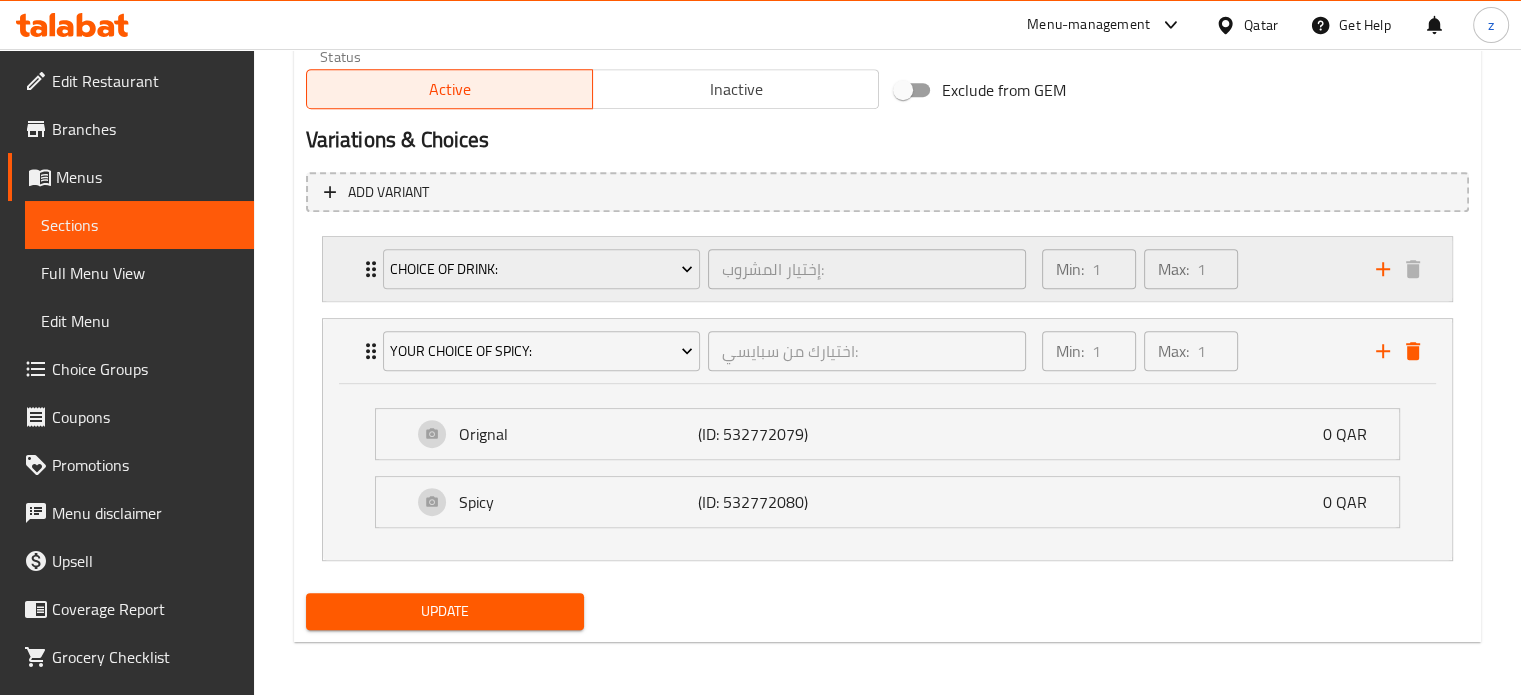 click on "Min: 1 ​ Max: 1 ​" at bounding box center (1197, 269) 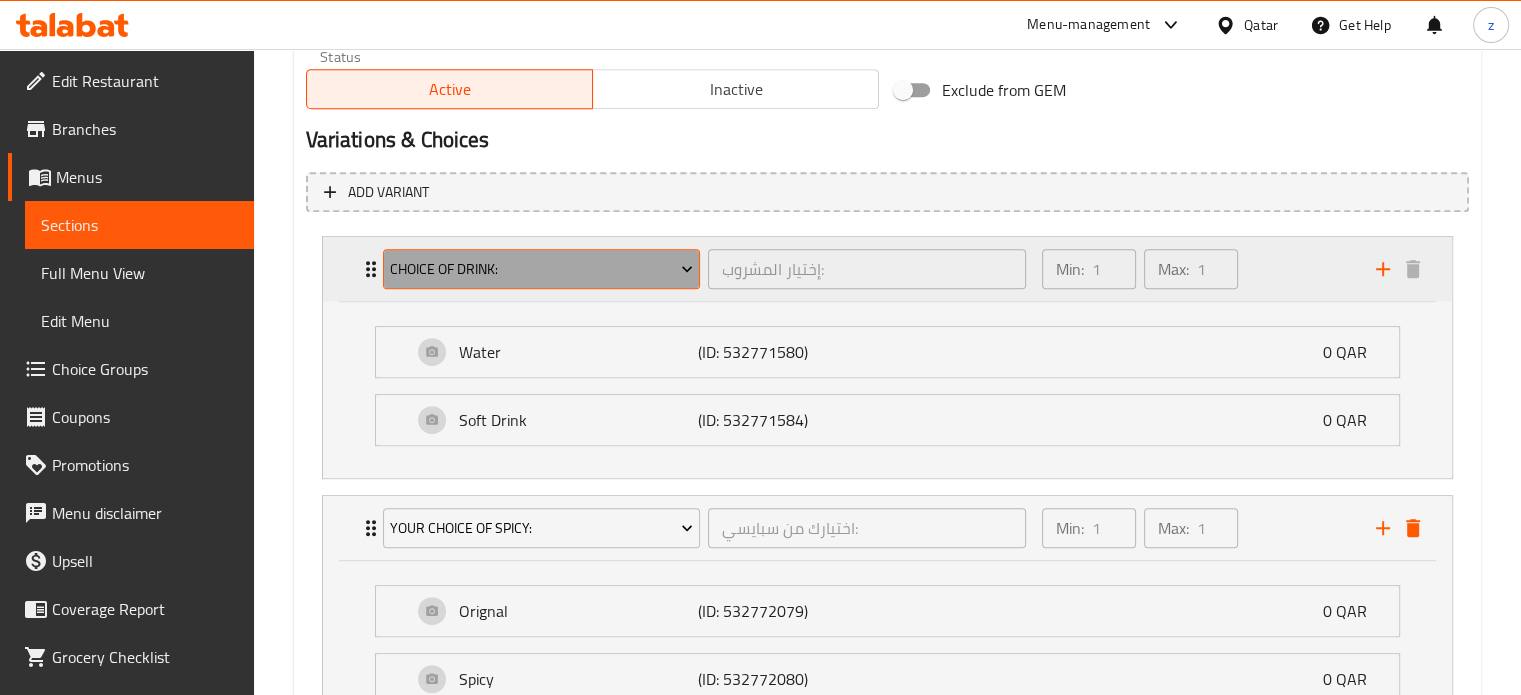 click 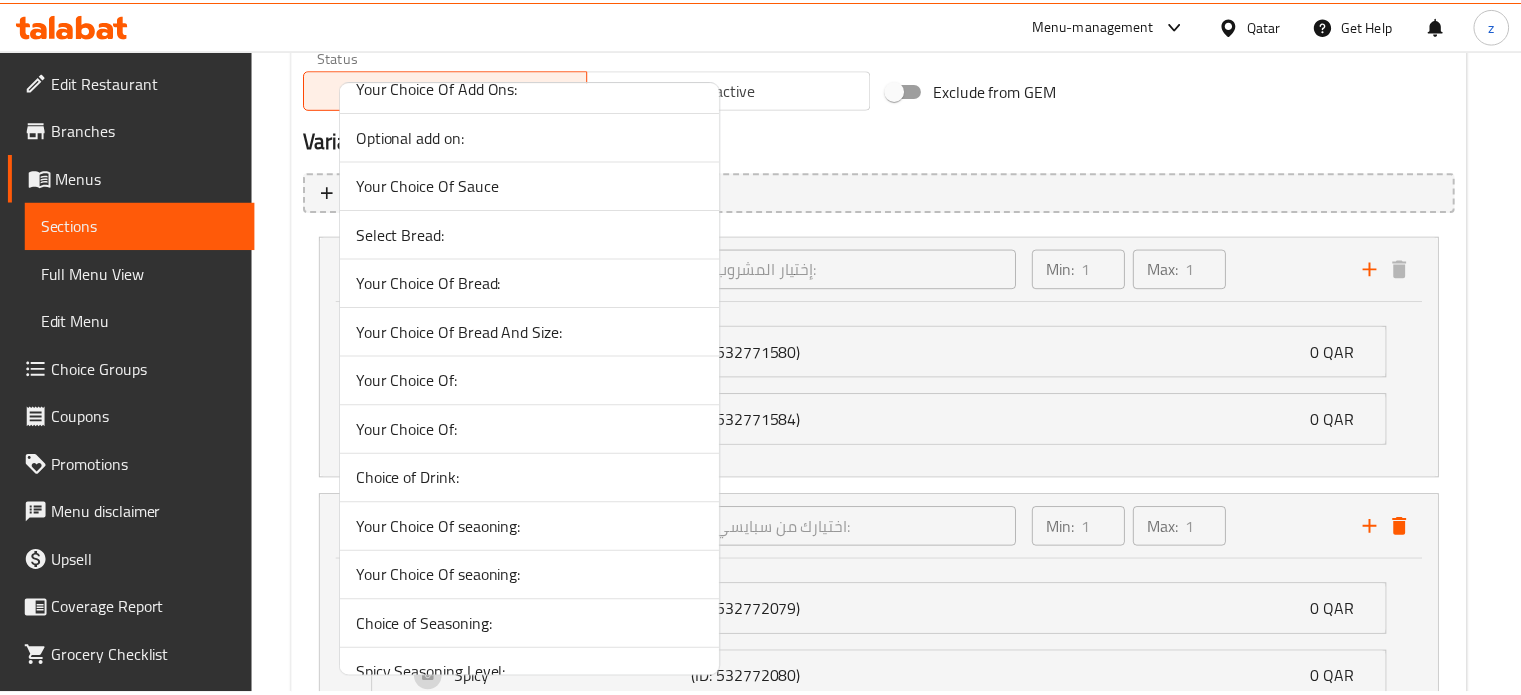 scroll, scrollTop: 200, scrollLeft: 0, axis: vertical 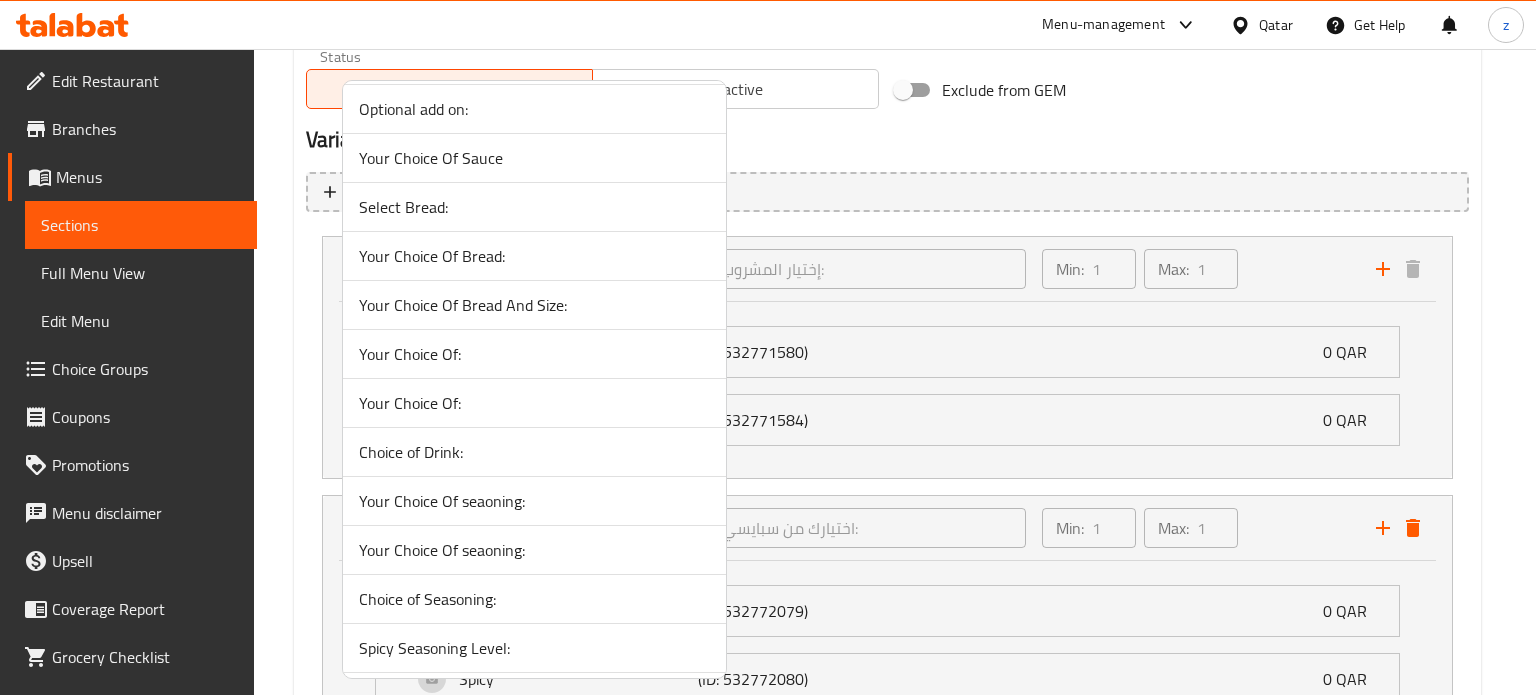 click on "Your Choice Of seaoning:" at bounding box center [534, 501] 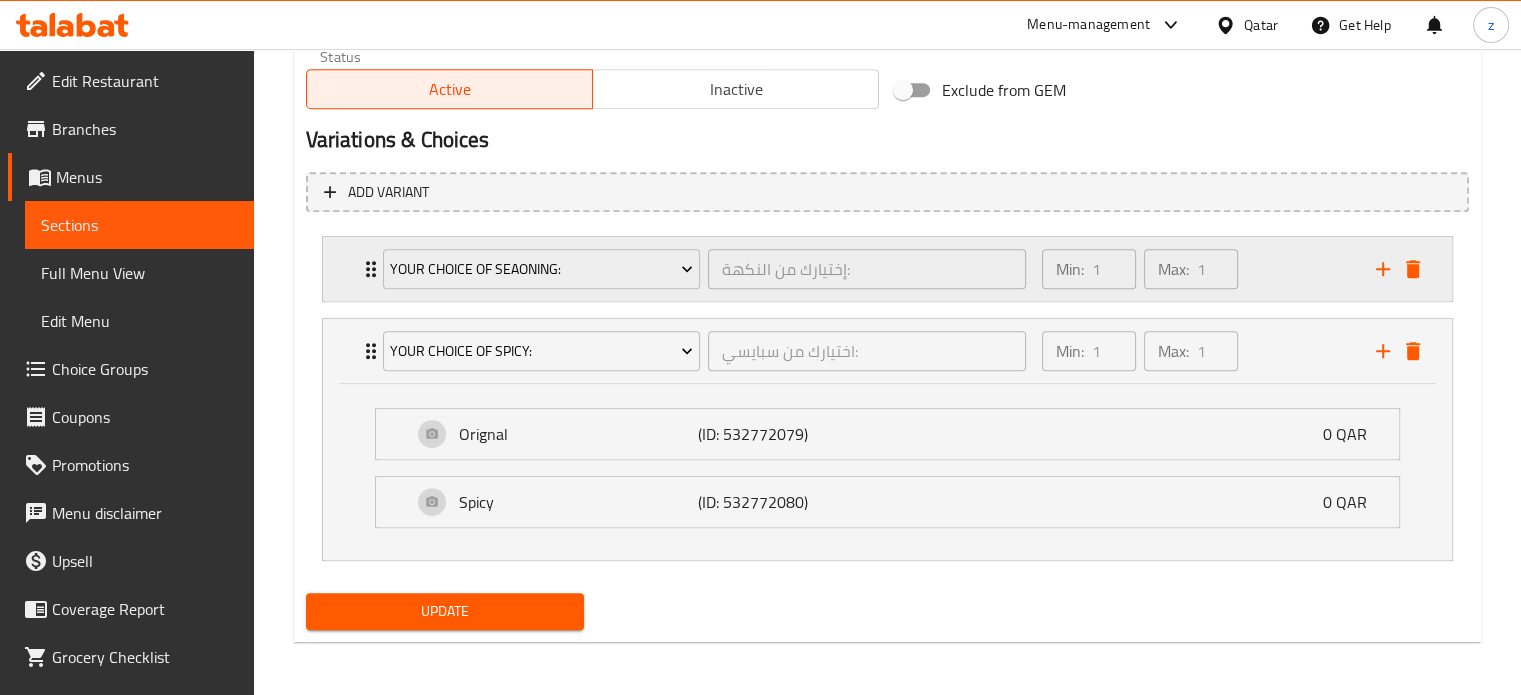 click on "Min: 1 ​ Max: 1 ​" at bounding box center (1197, 269) 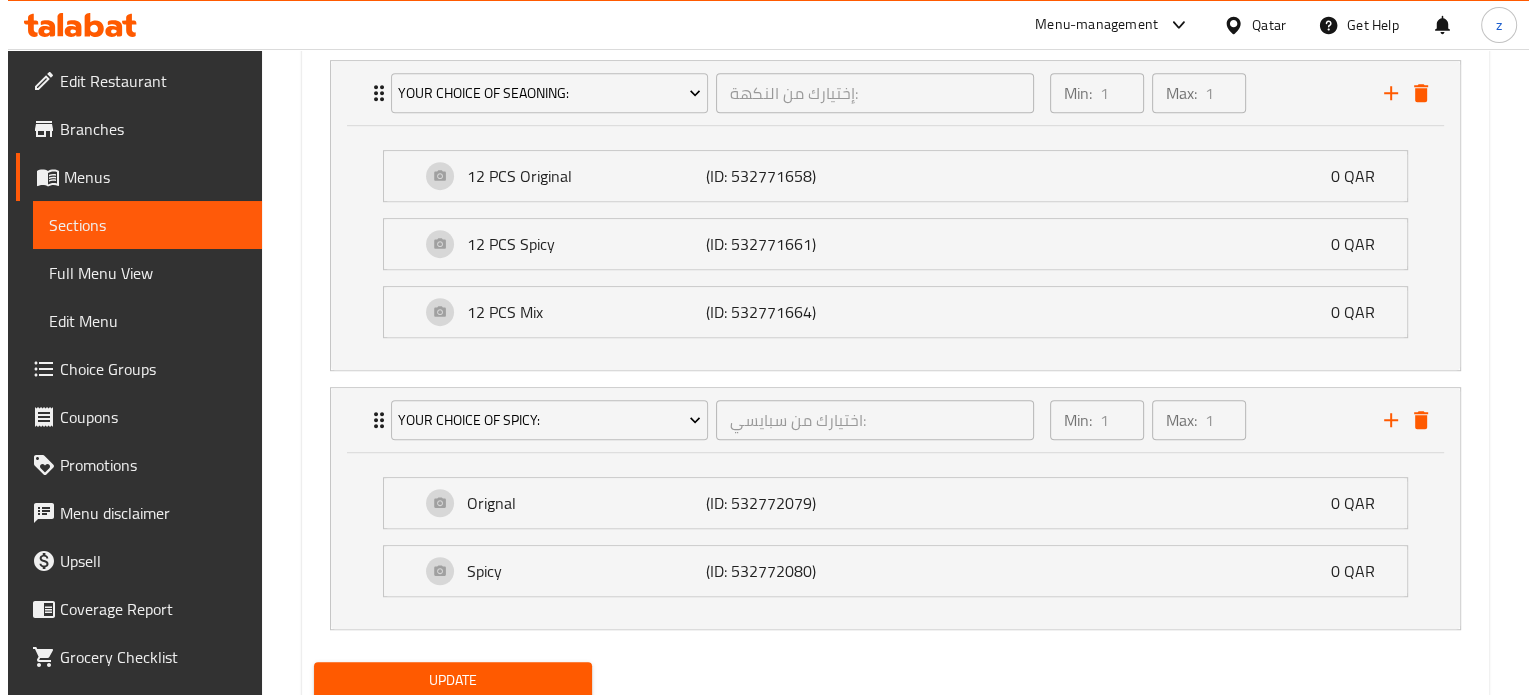 scroll, scrollTop: 1112, scrollLeft: 0, axis: vertical 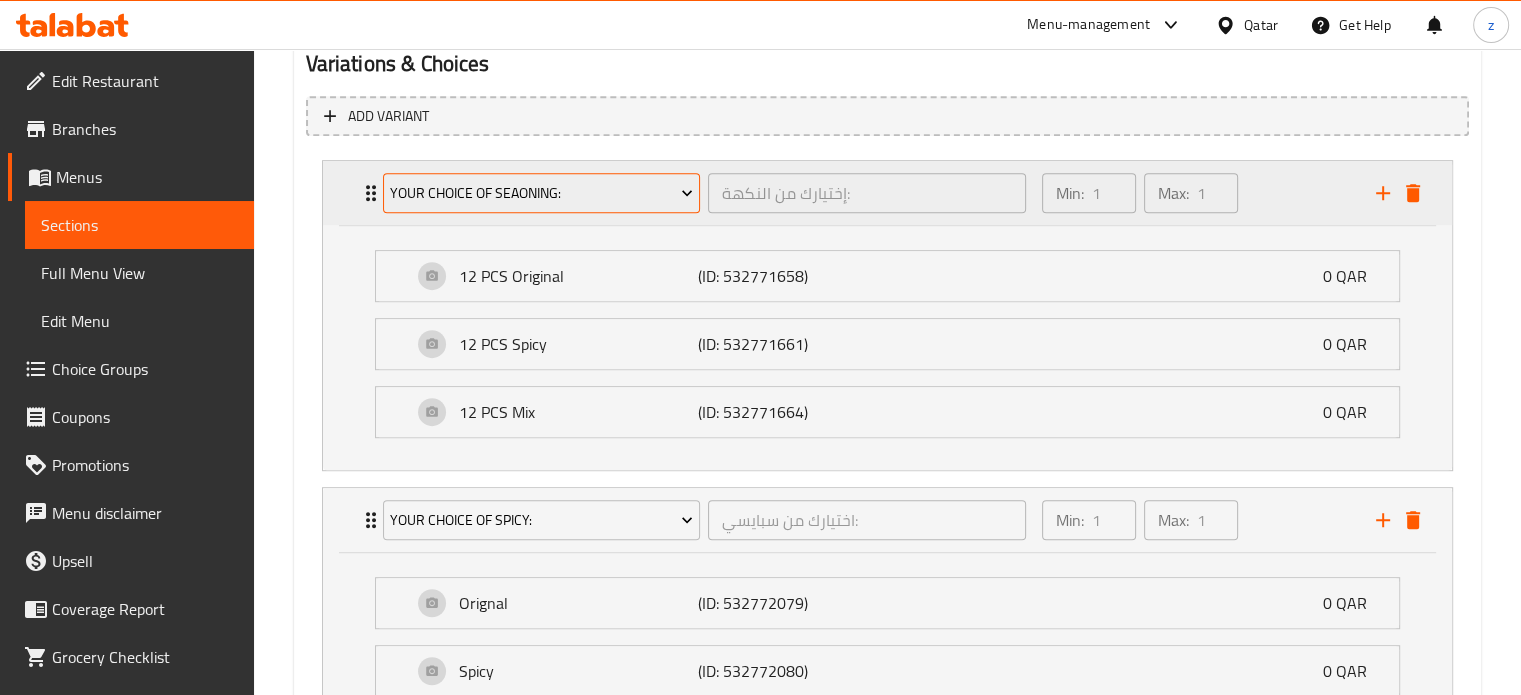 click 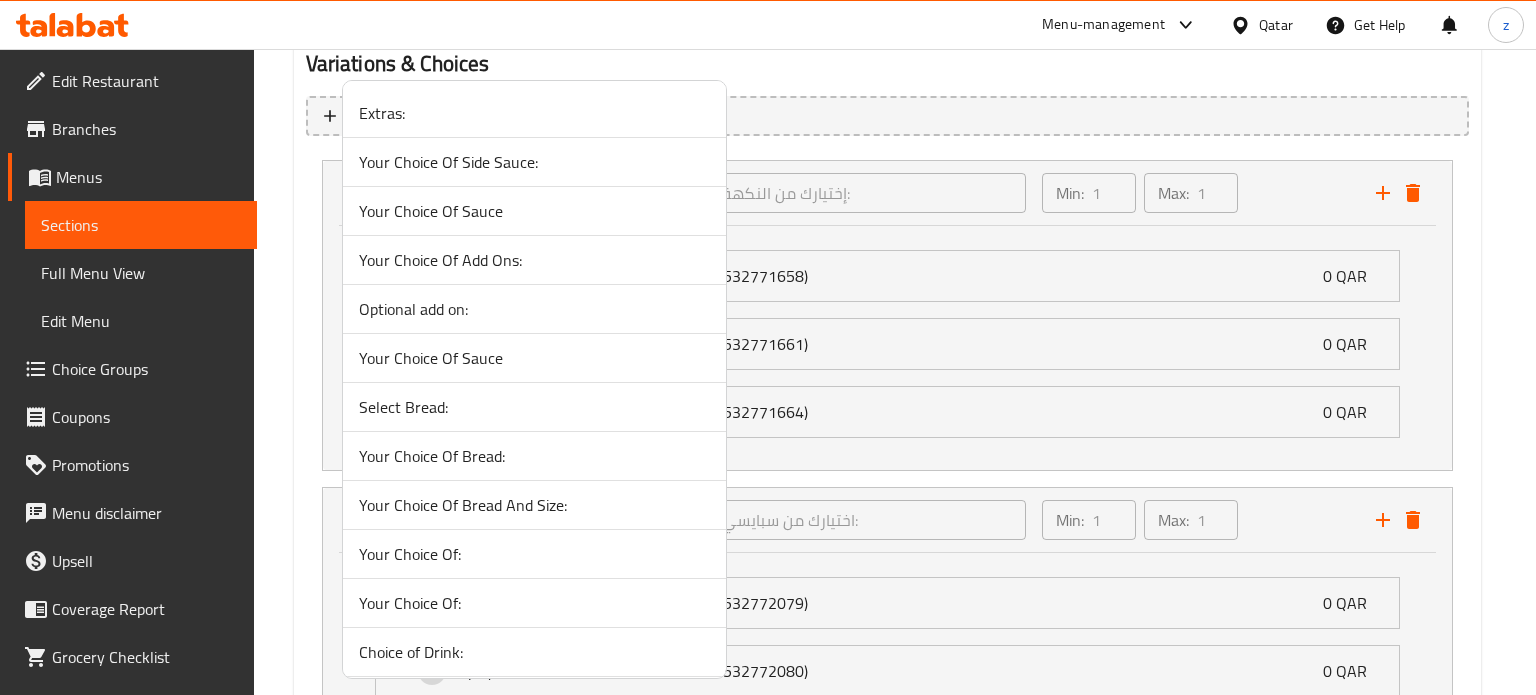 click at bounding box center (768, 347) 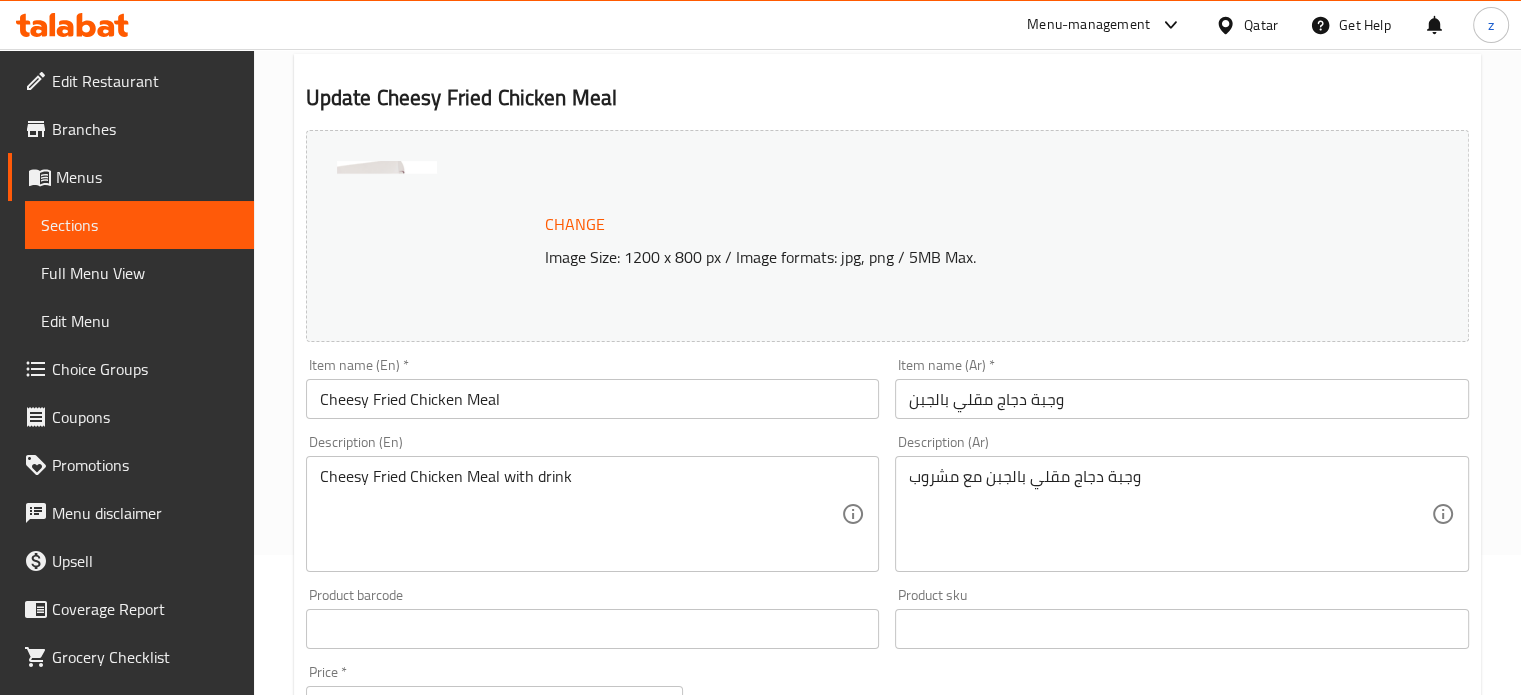 scroll, scrollTop: 0, scrollLeft: 0, axis: both 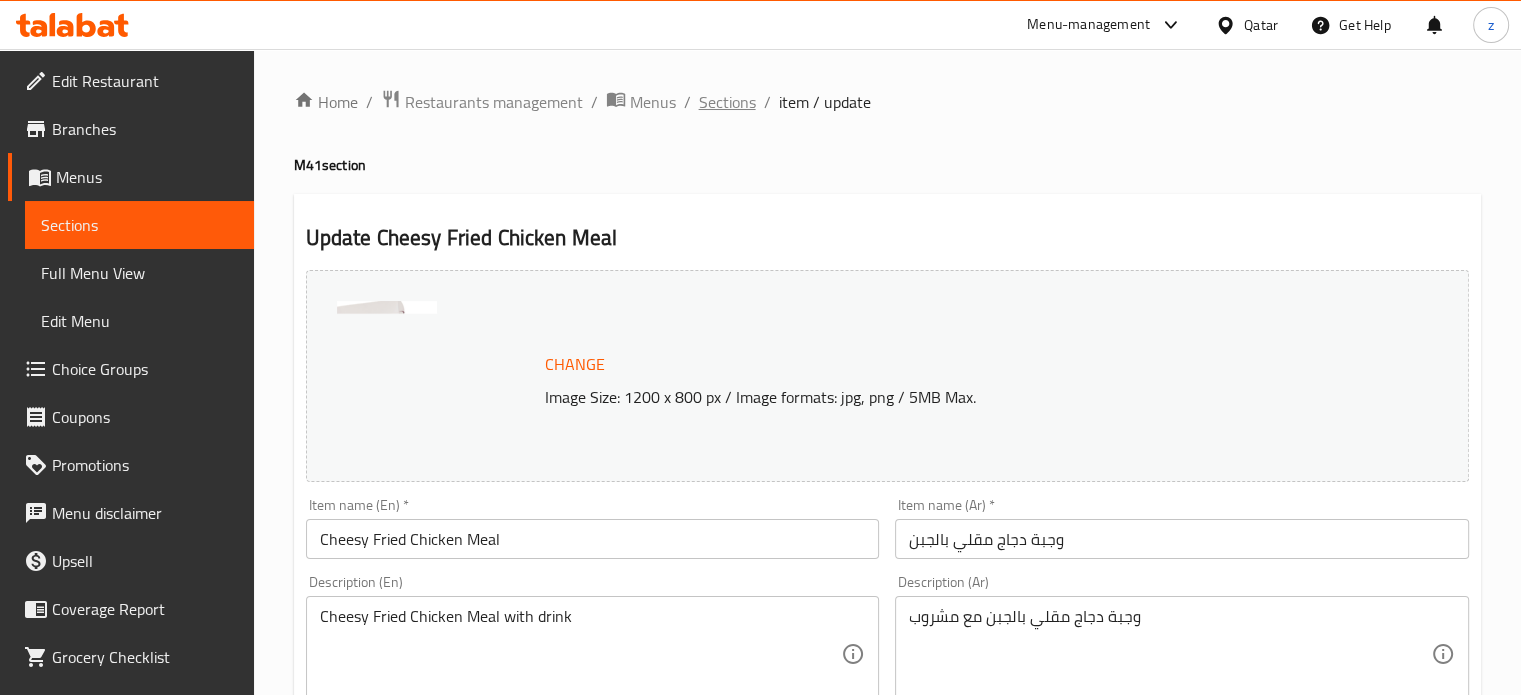 click on "Sections" at bounding box center (727, 102) 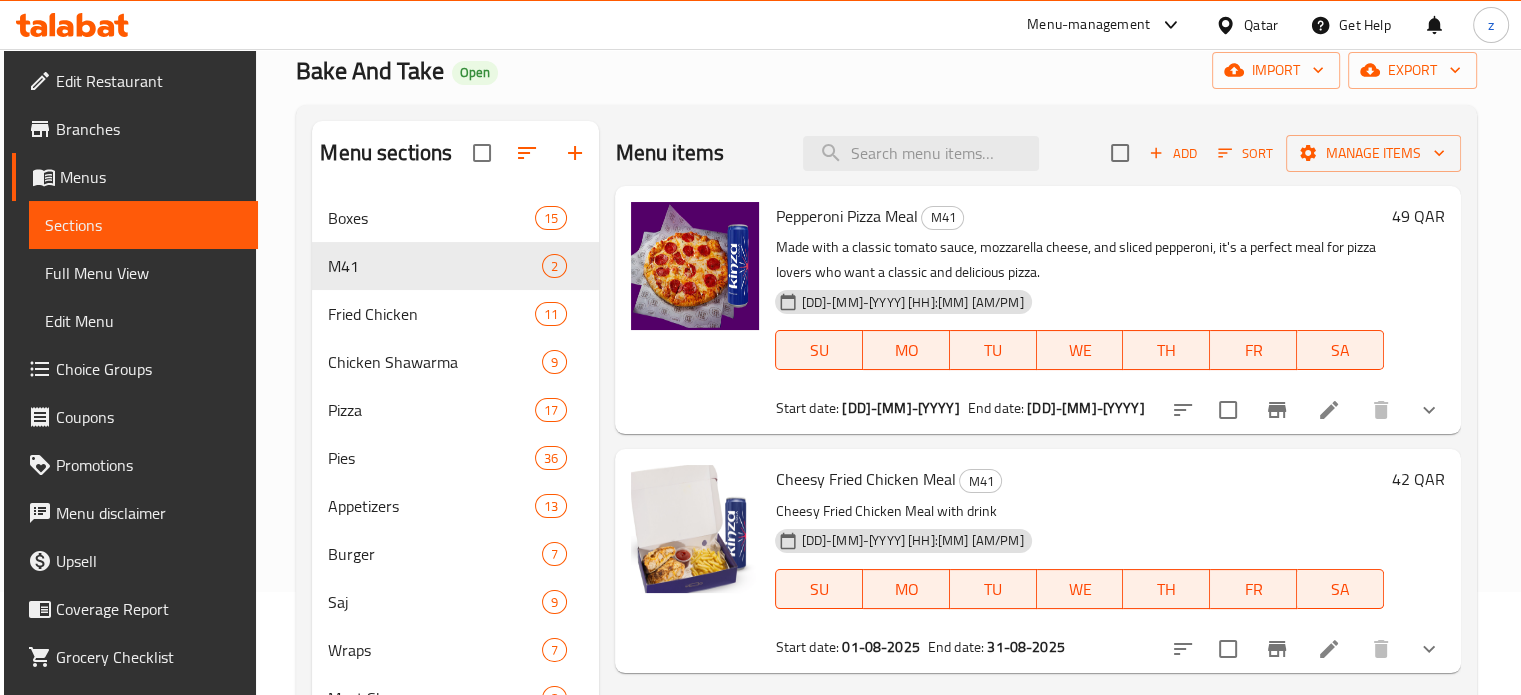 scroll, scrollTop: 0, scrollLeft: 0, axis: both 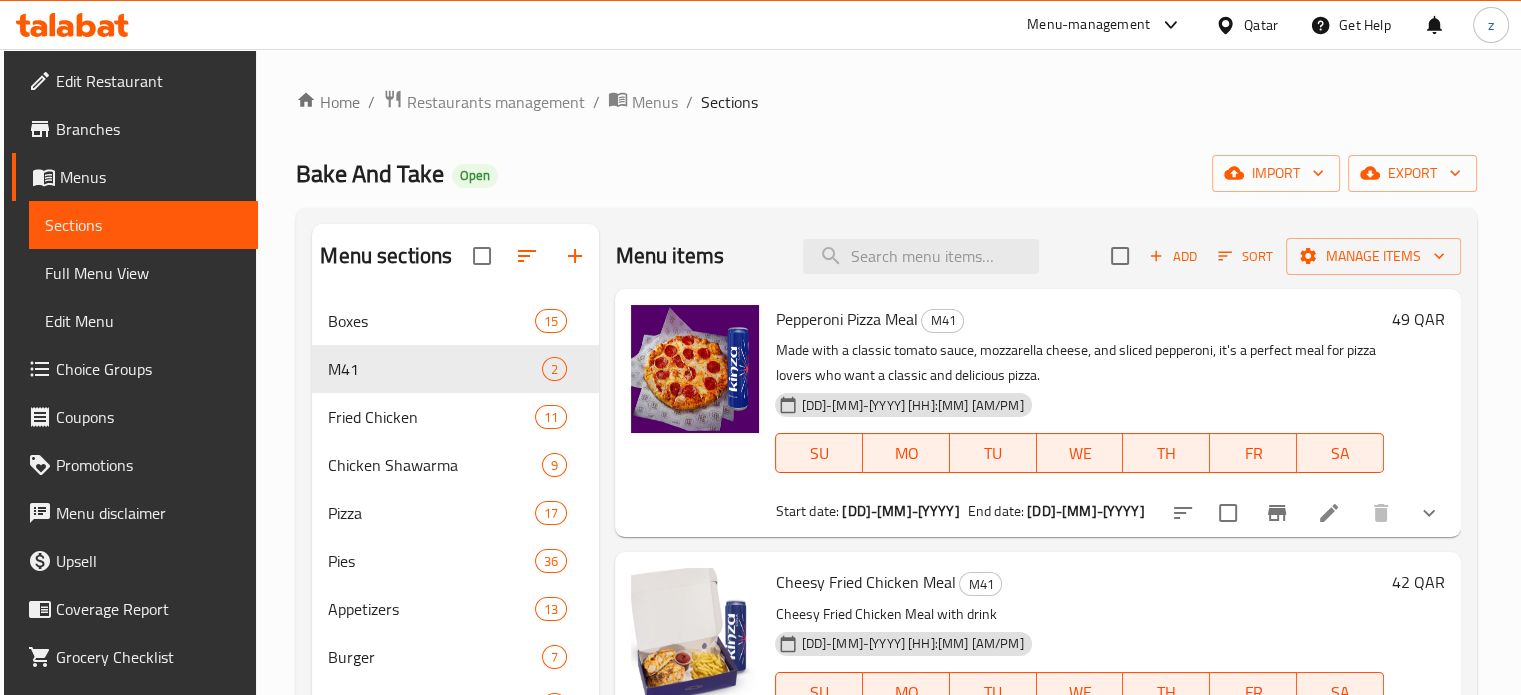 click 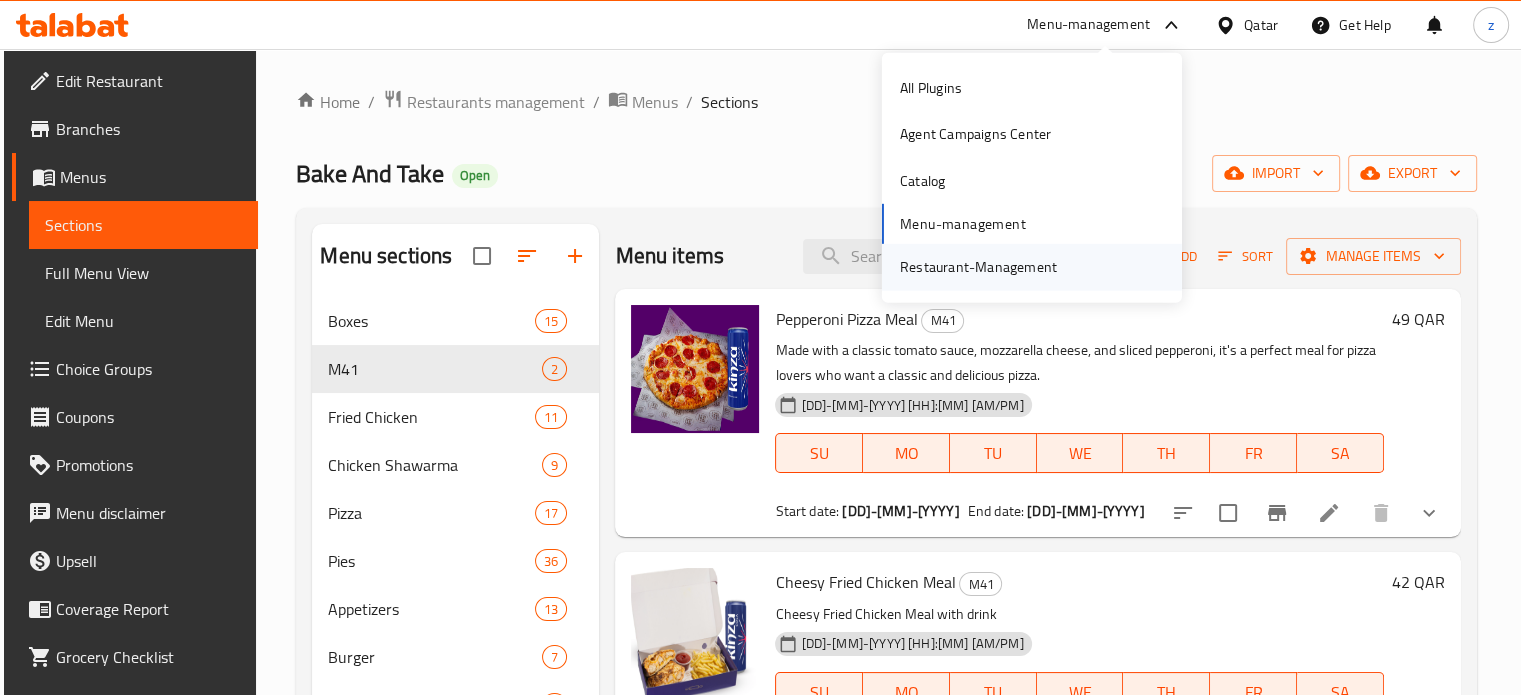 click on "Restaurant-Management" at bounding box center [978, 267] 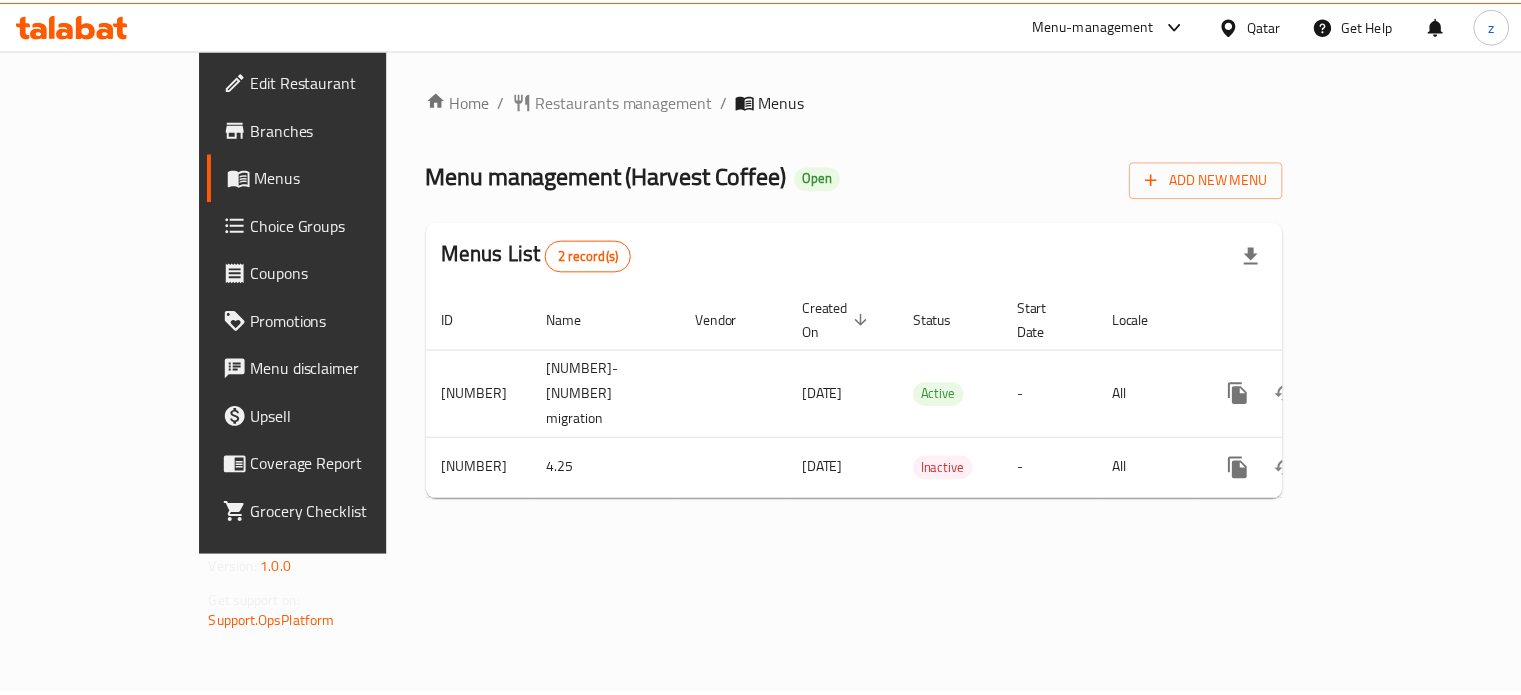 scroll, scrollTop: 0, scrollLeft: 0, axis: both 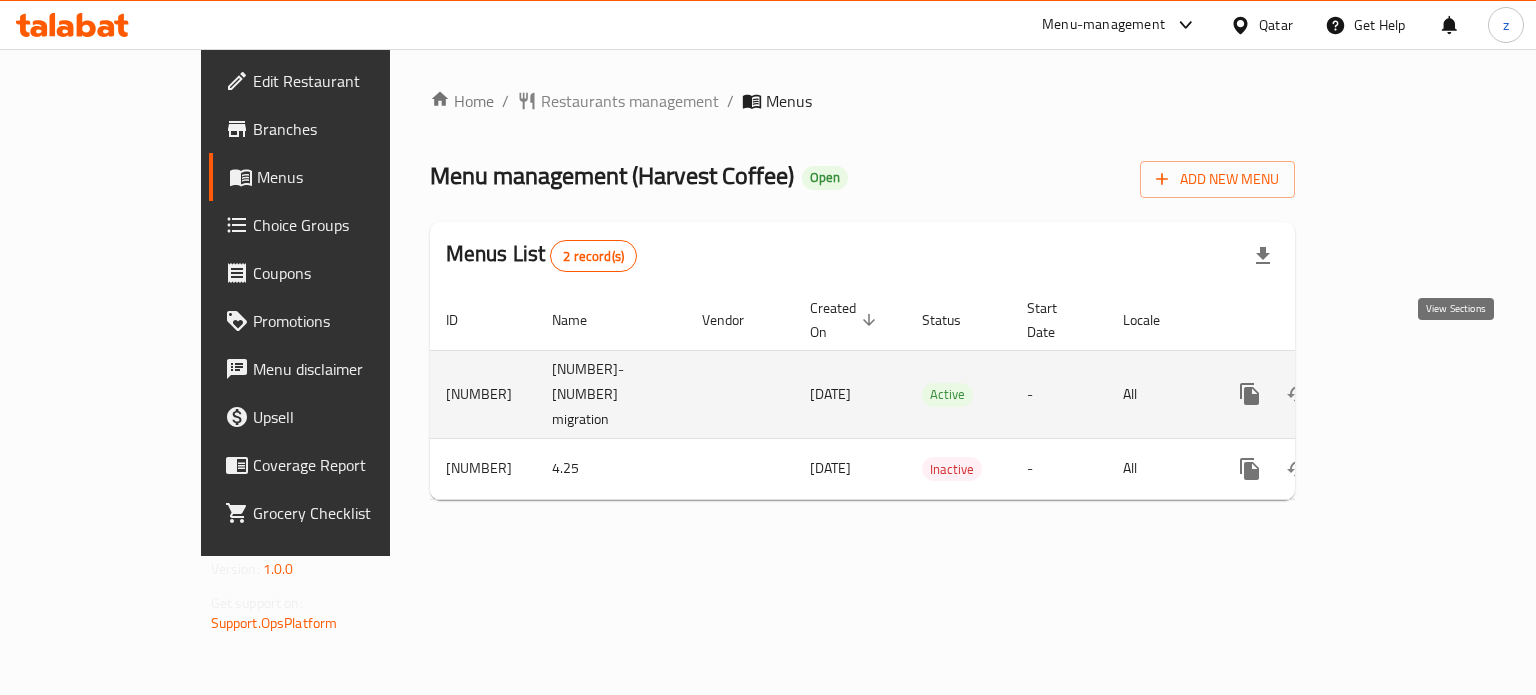 click 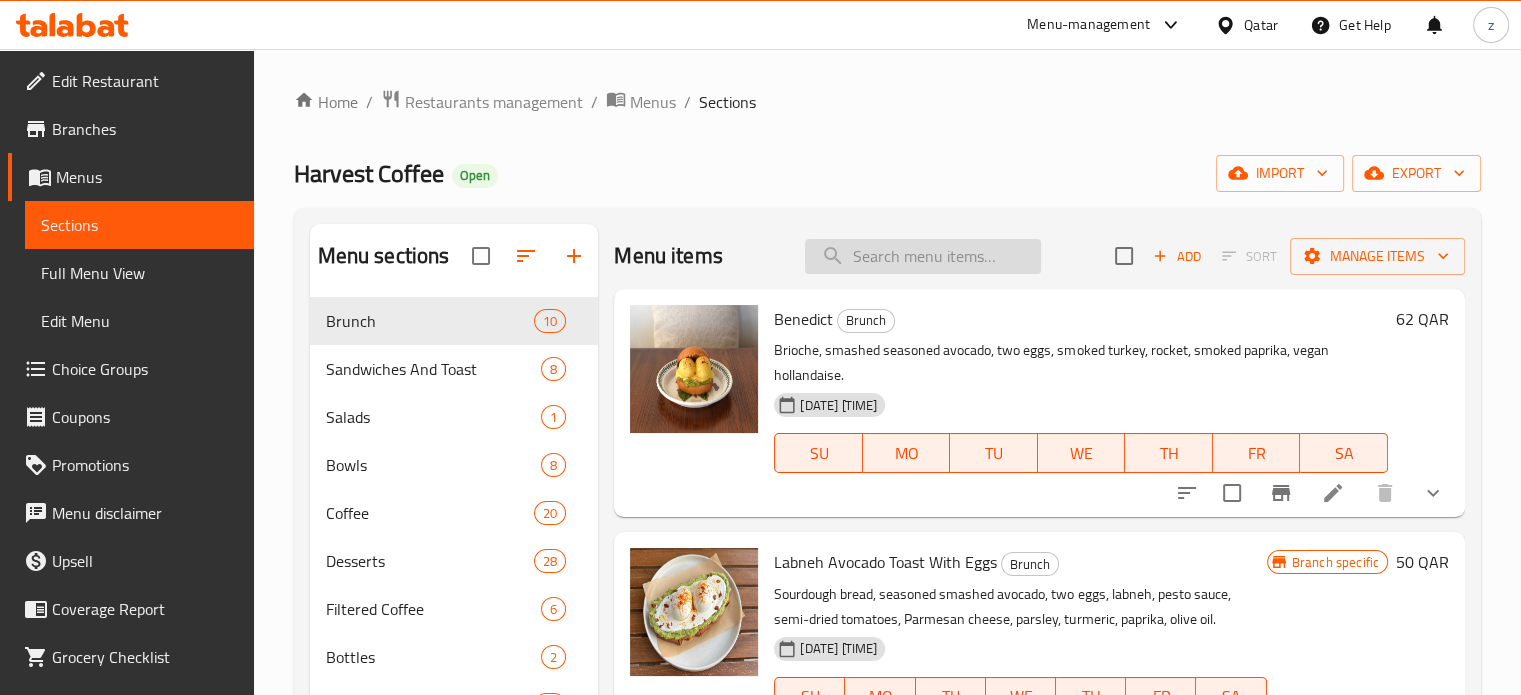 click at bounding box center [923, 256] 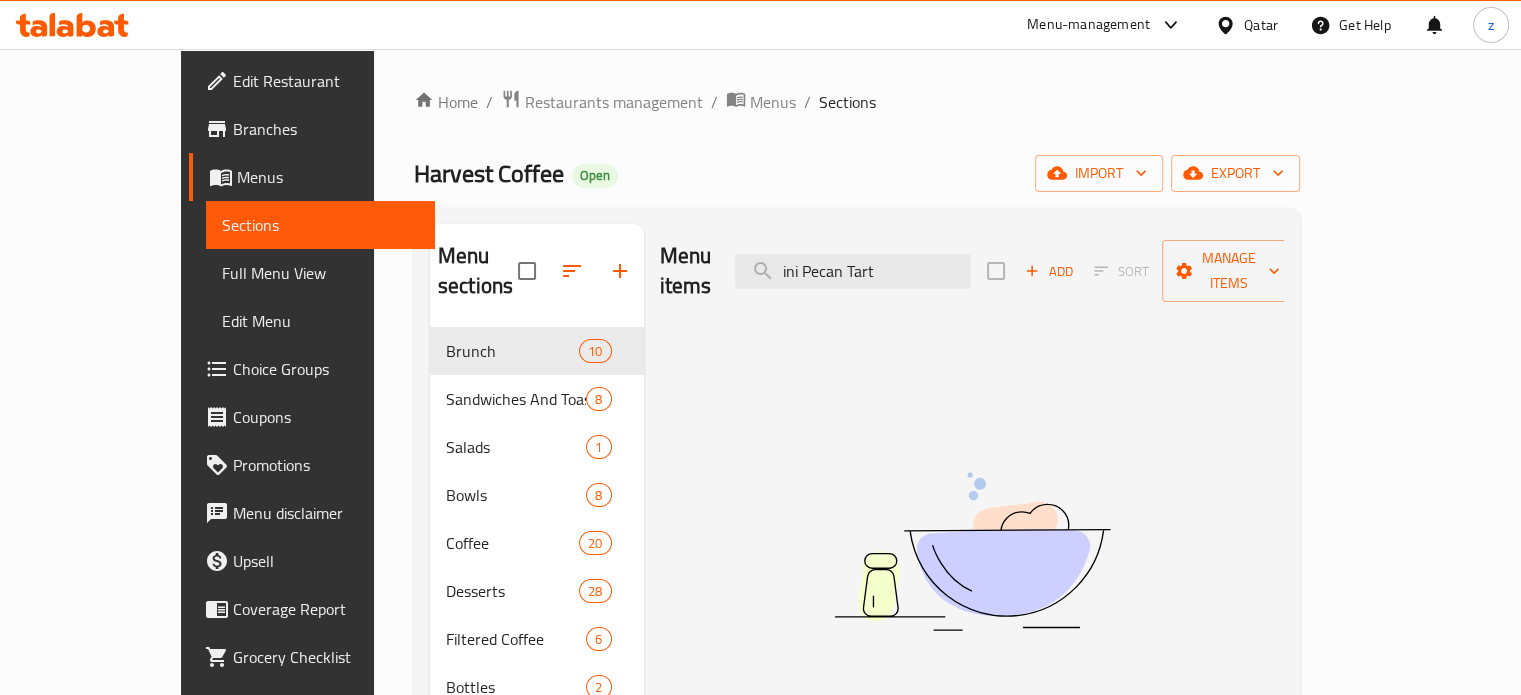 drag, startPoint x: 958, startPoint y: 250, endPoint x: 791, endPoint y: 239, distance: 167.36188 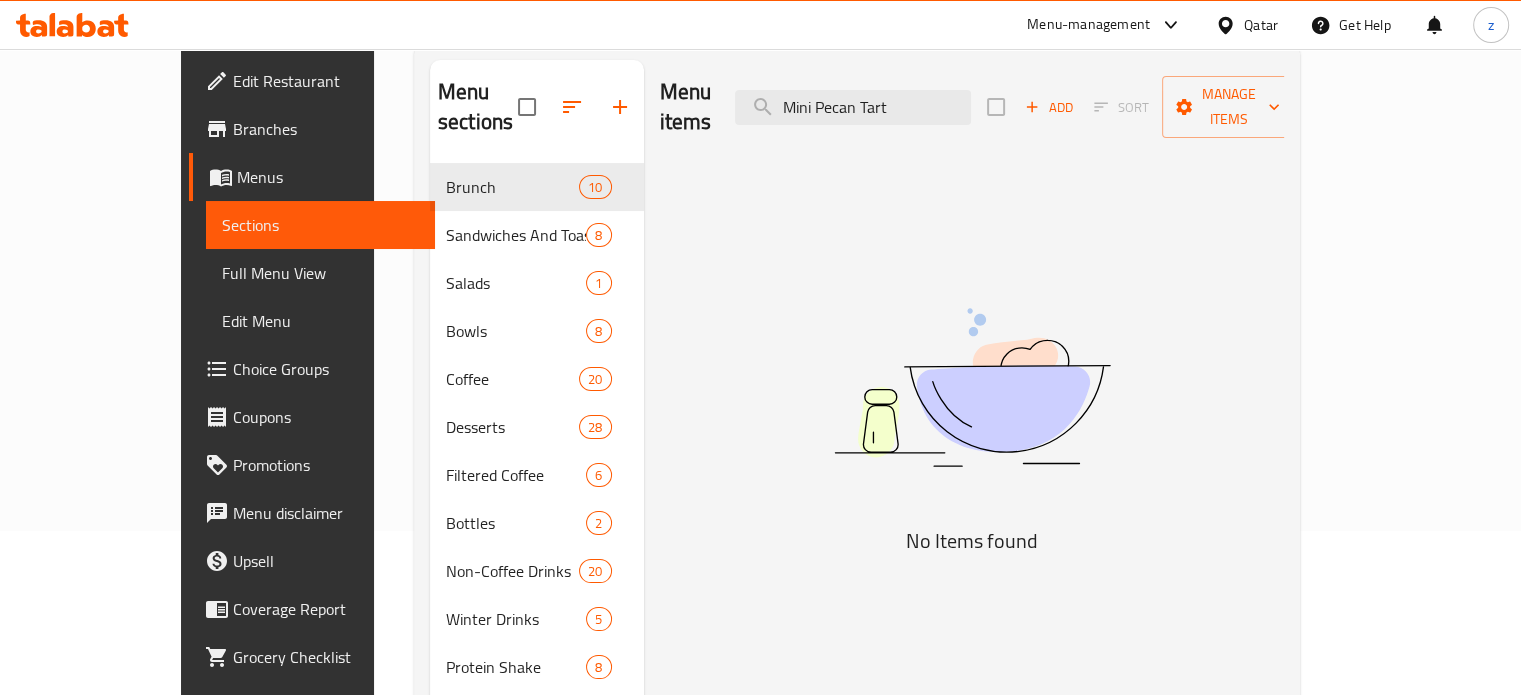 scroll, scrollTop: 0, scrollLeft: 0, axis: both 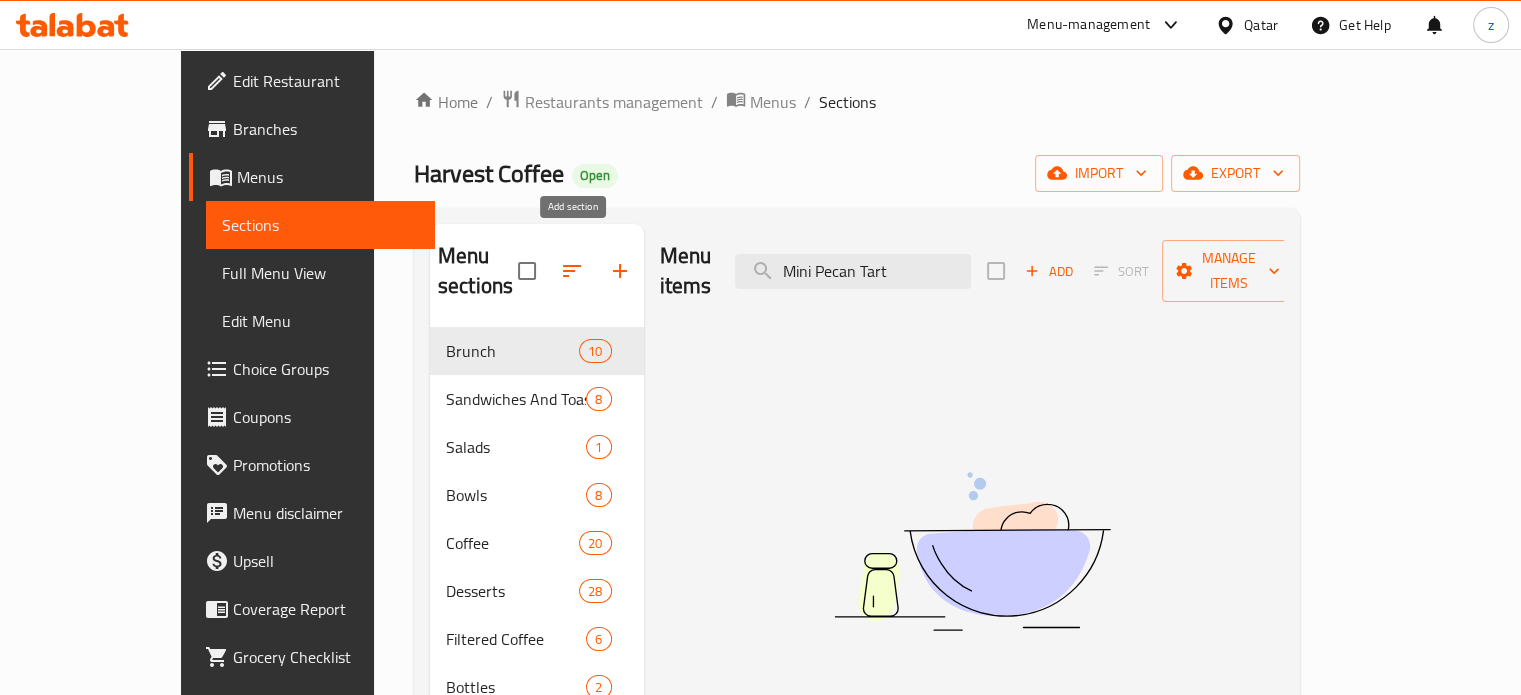 type on "Mini Pecan Tart" 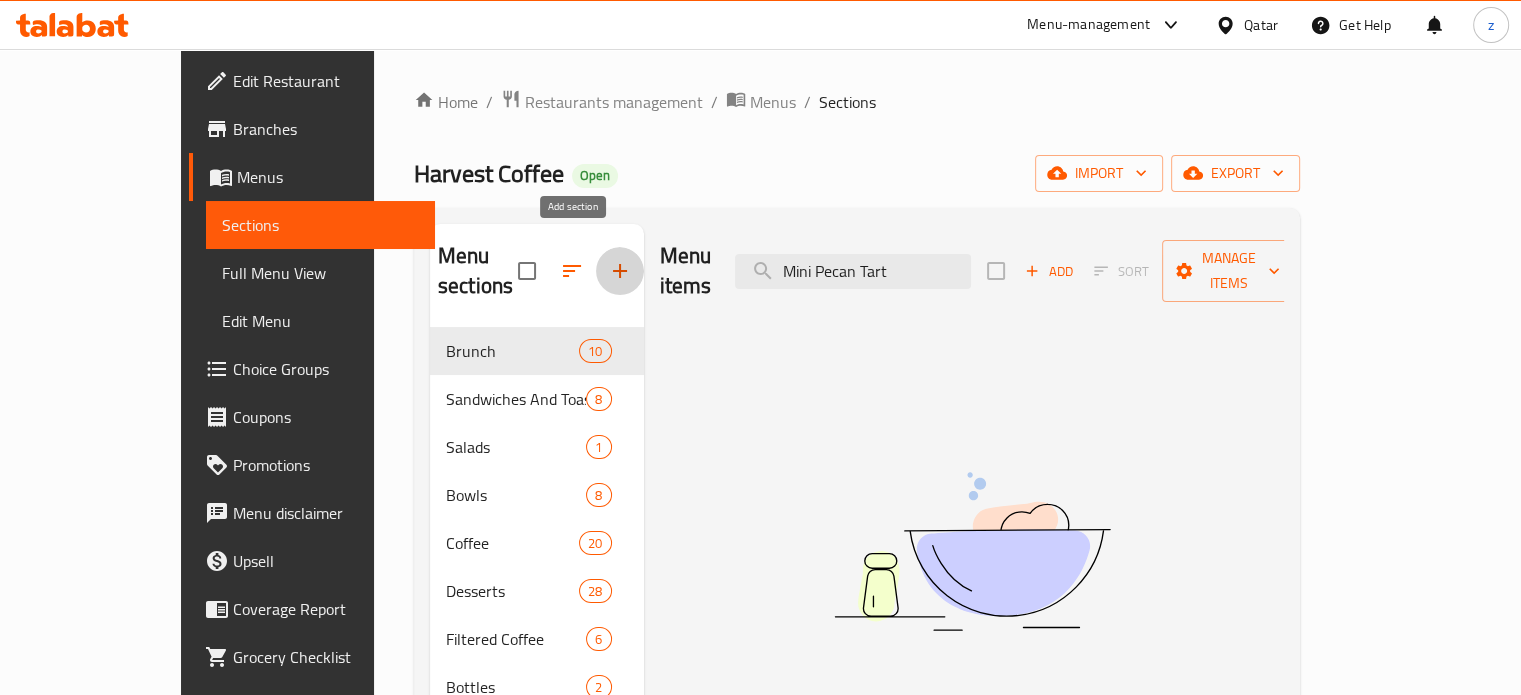 click 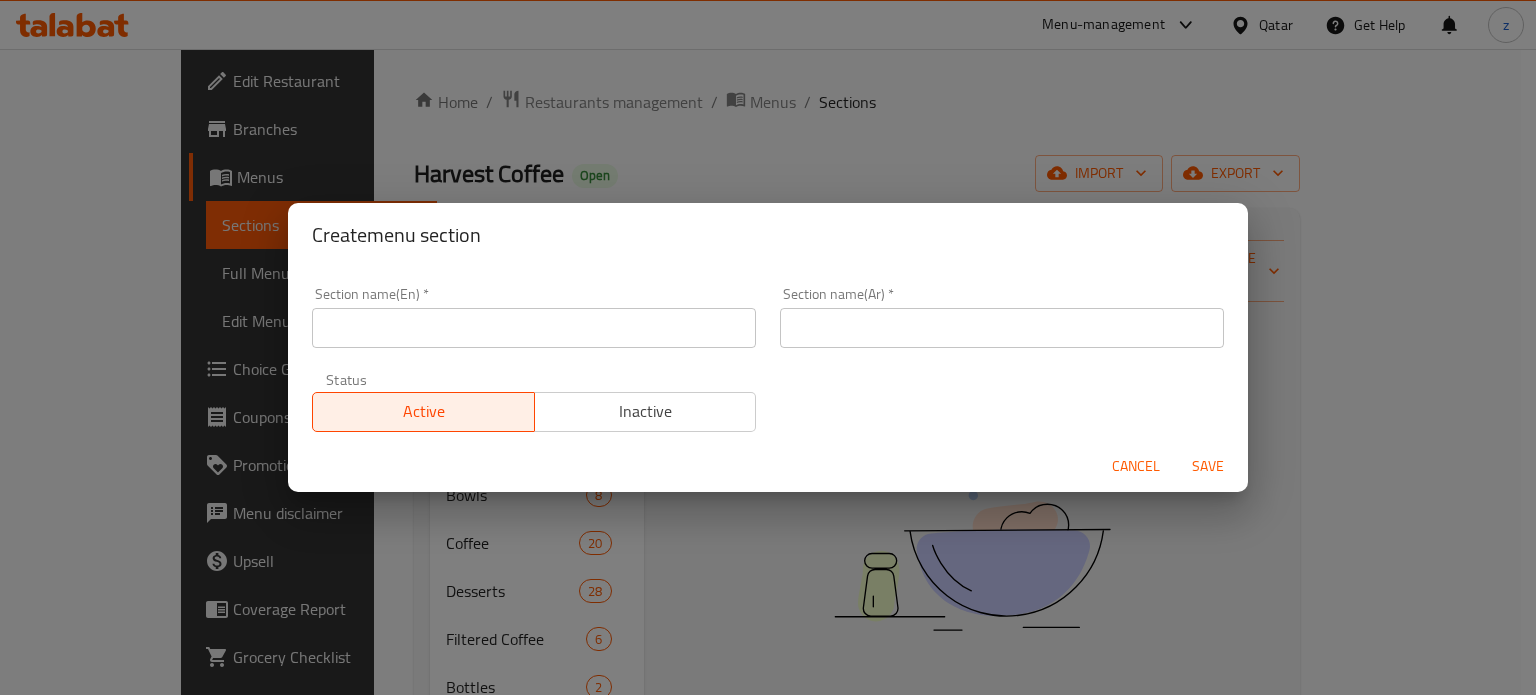 click on "Cancel" at bounding box center [1136, 466] 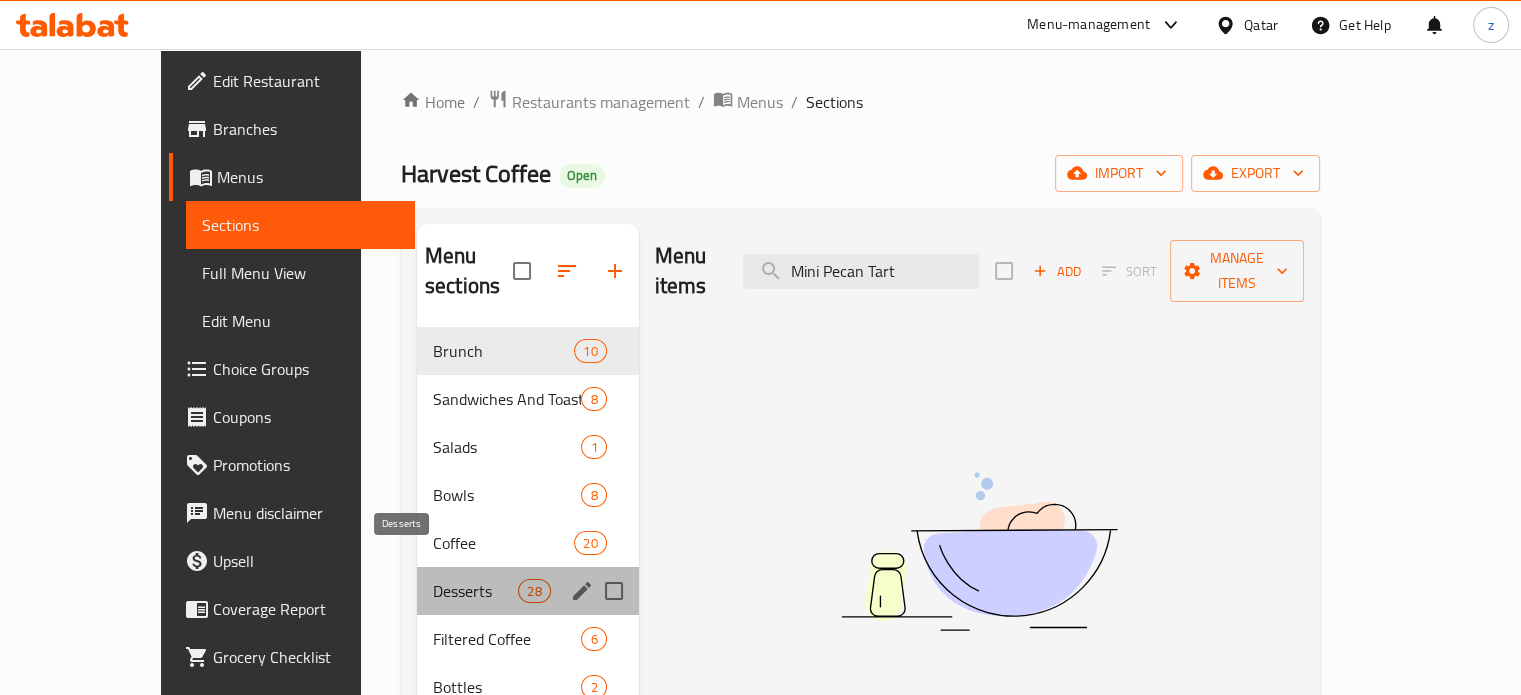 click on "Desserts" at bounding box center (475, 591) 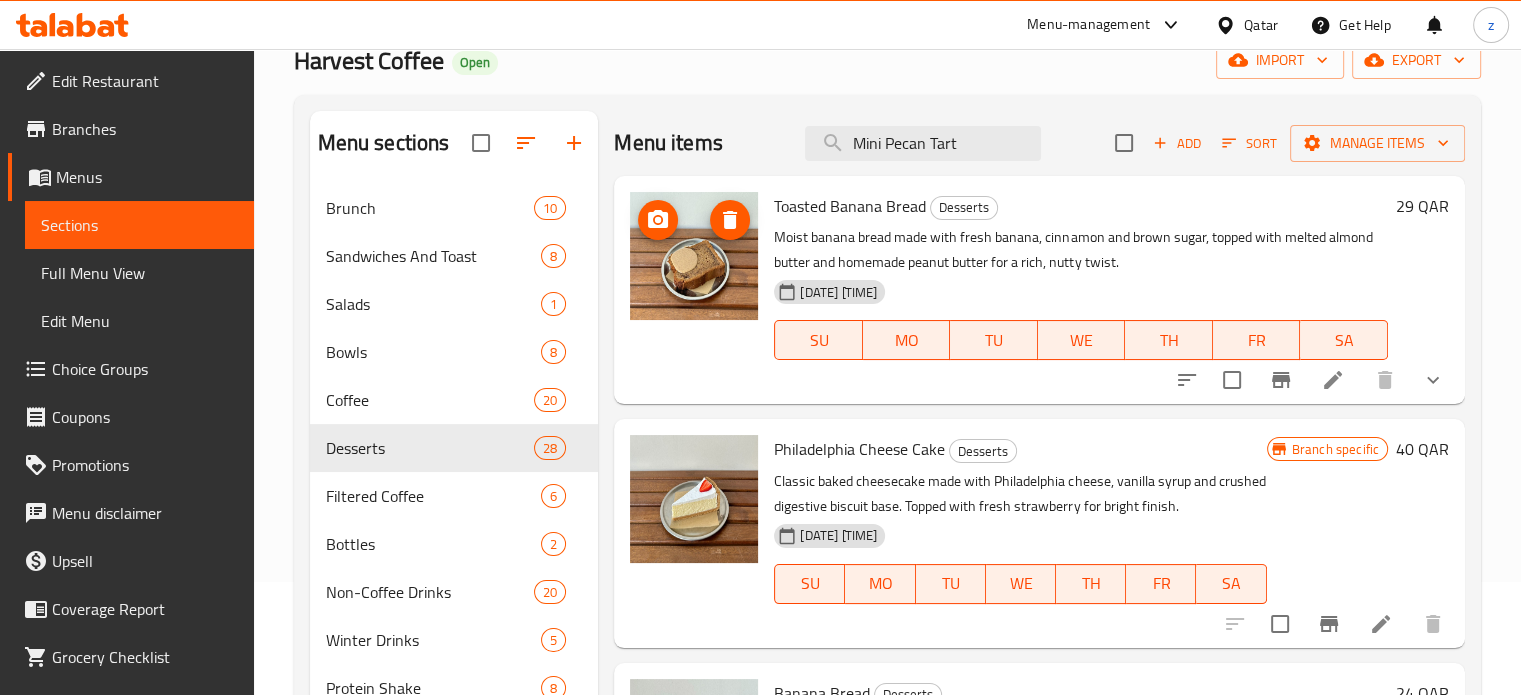 scroll, scrollTop: 0, scrollLeft: 0, axis: both 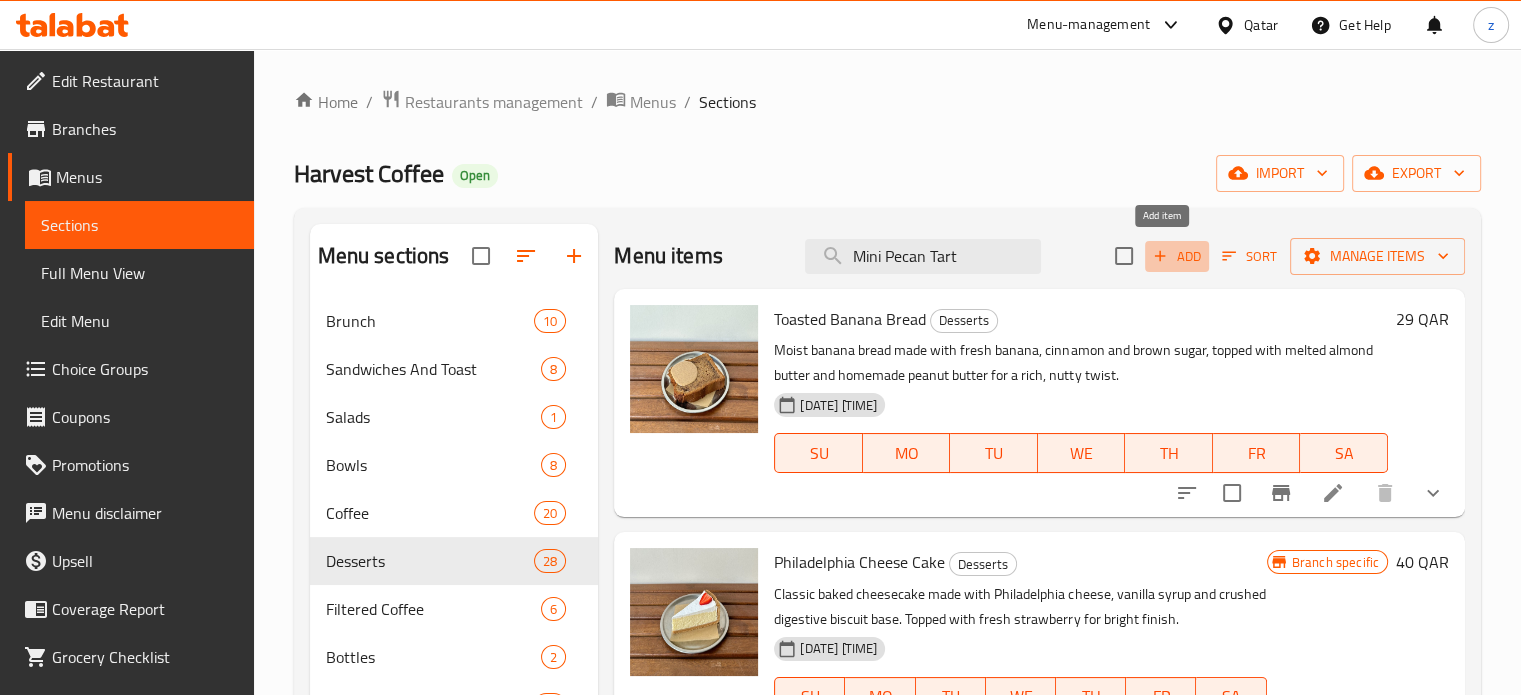 click on "Add" at bounding box center (1177, 256) 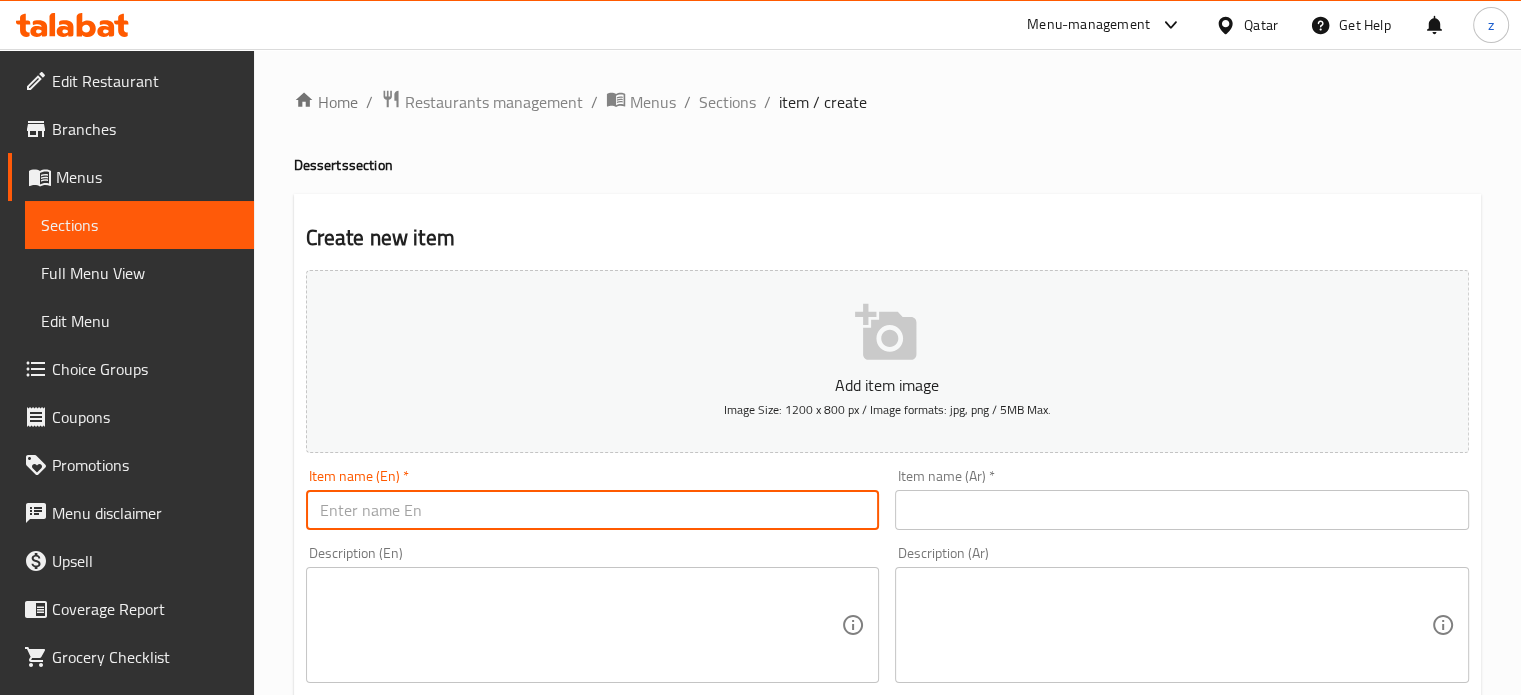 click at bounding box center [593, 510] 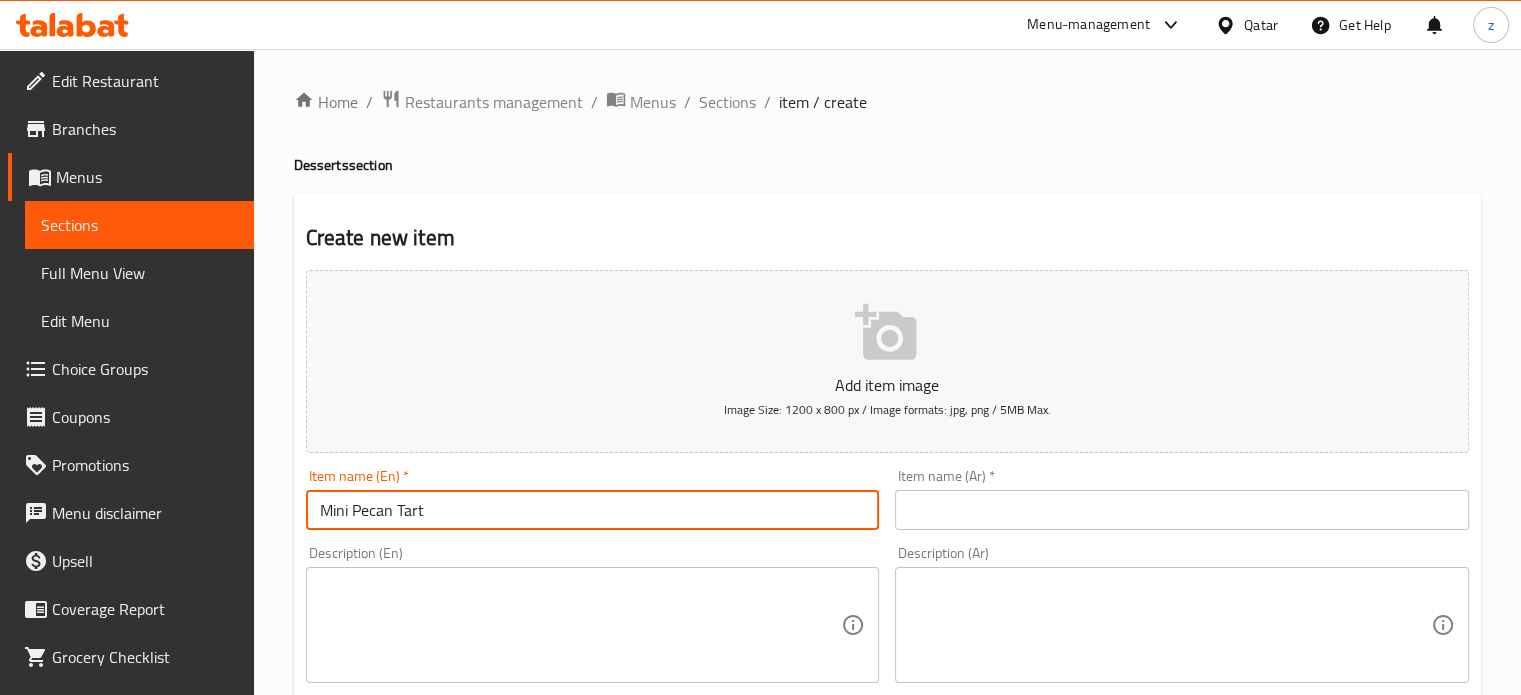 type on "Mini Pecan Tart" 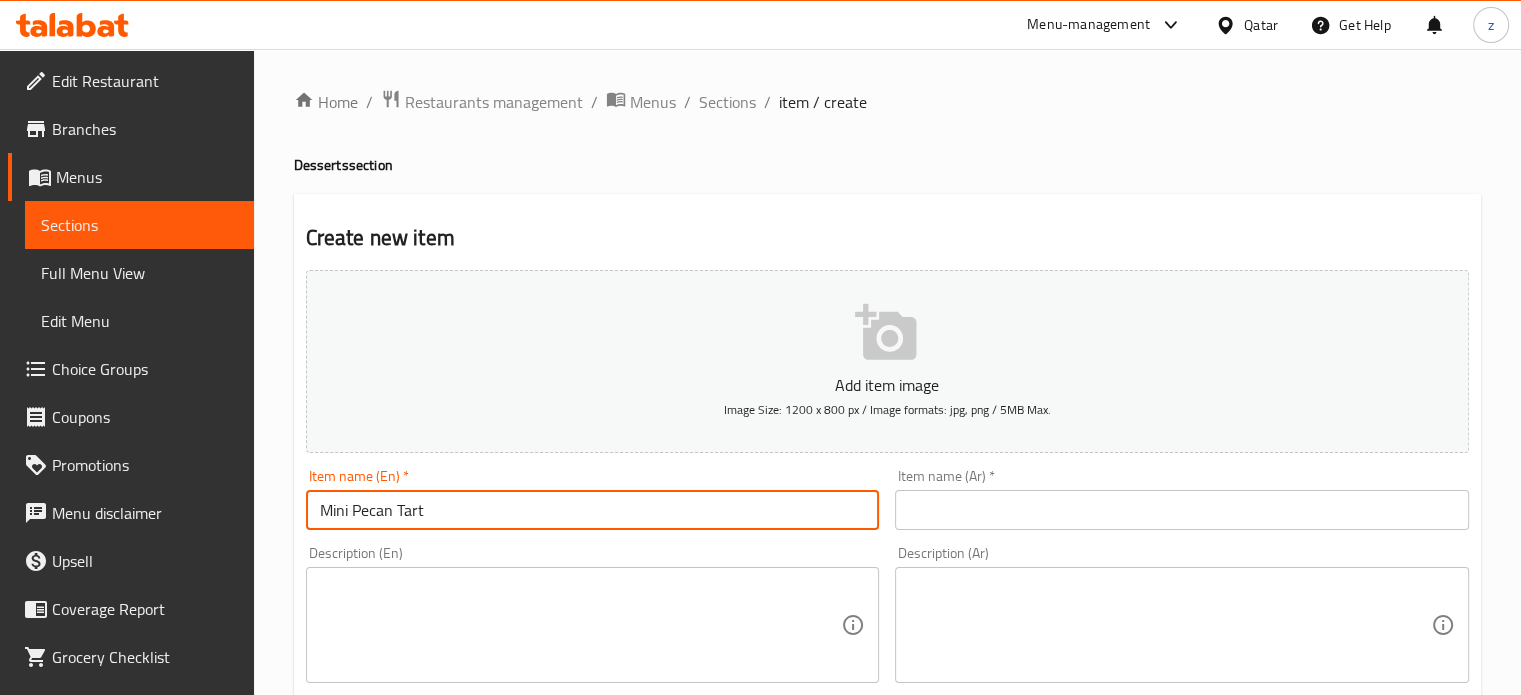 click at bounding box center [1182, 510] 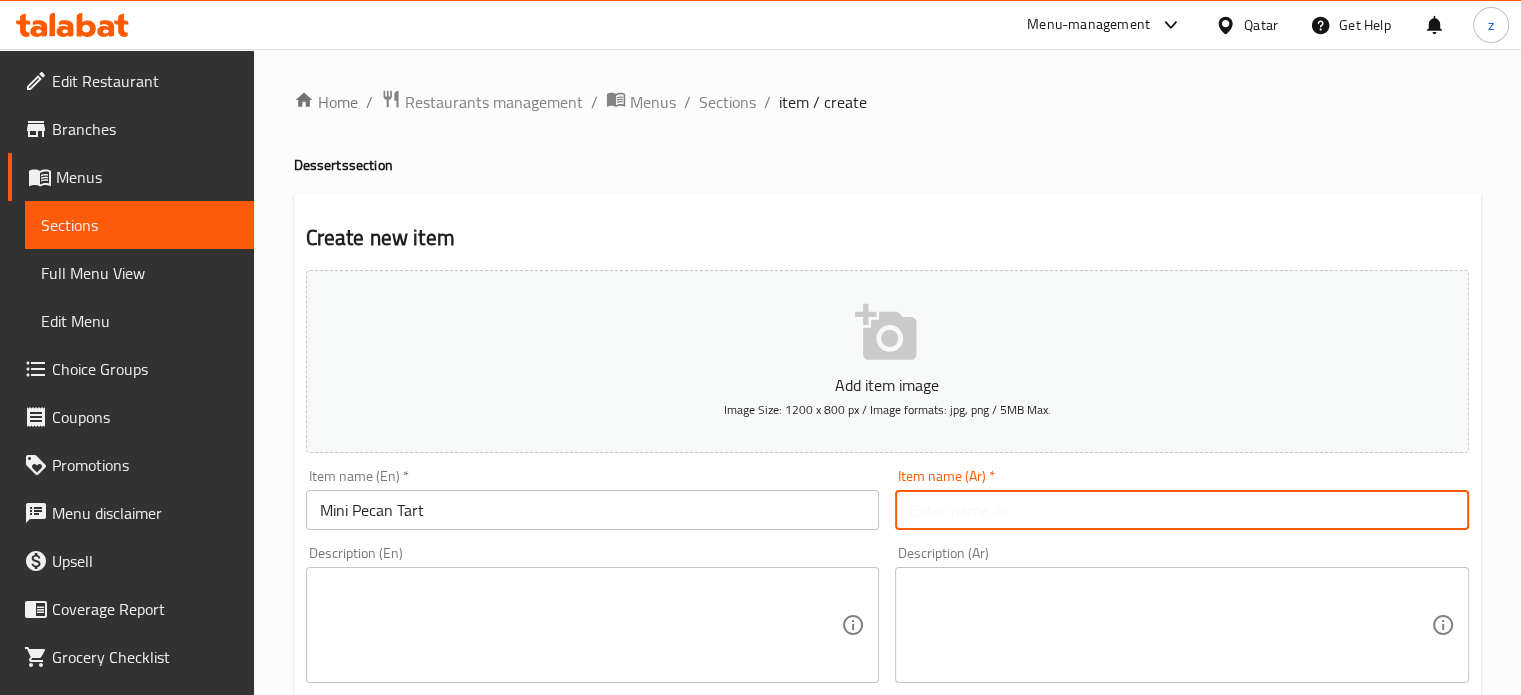 paste on "تارت البقان الصغيرة" 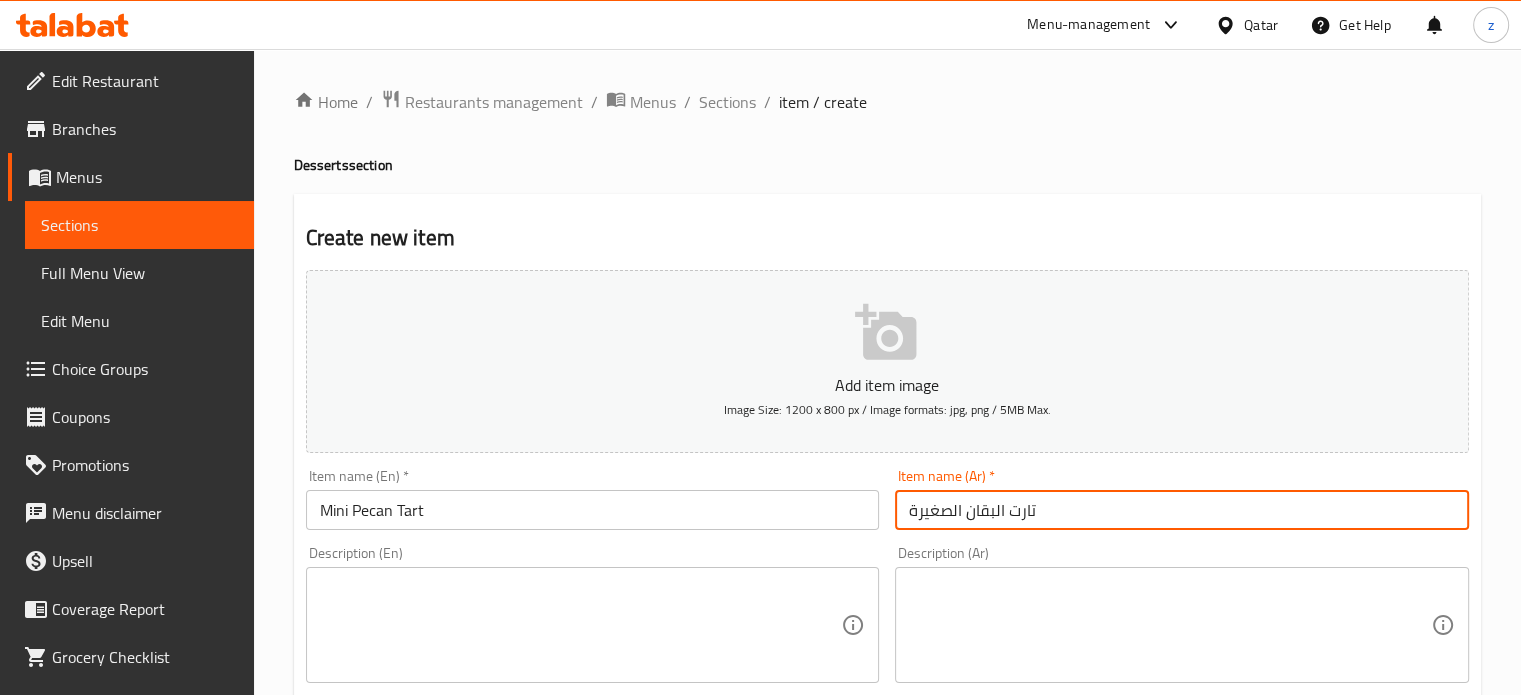 type on "تارت البقان الصغيرة" 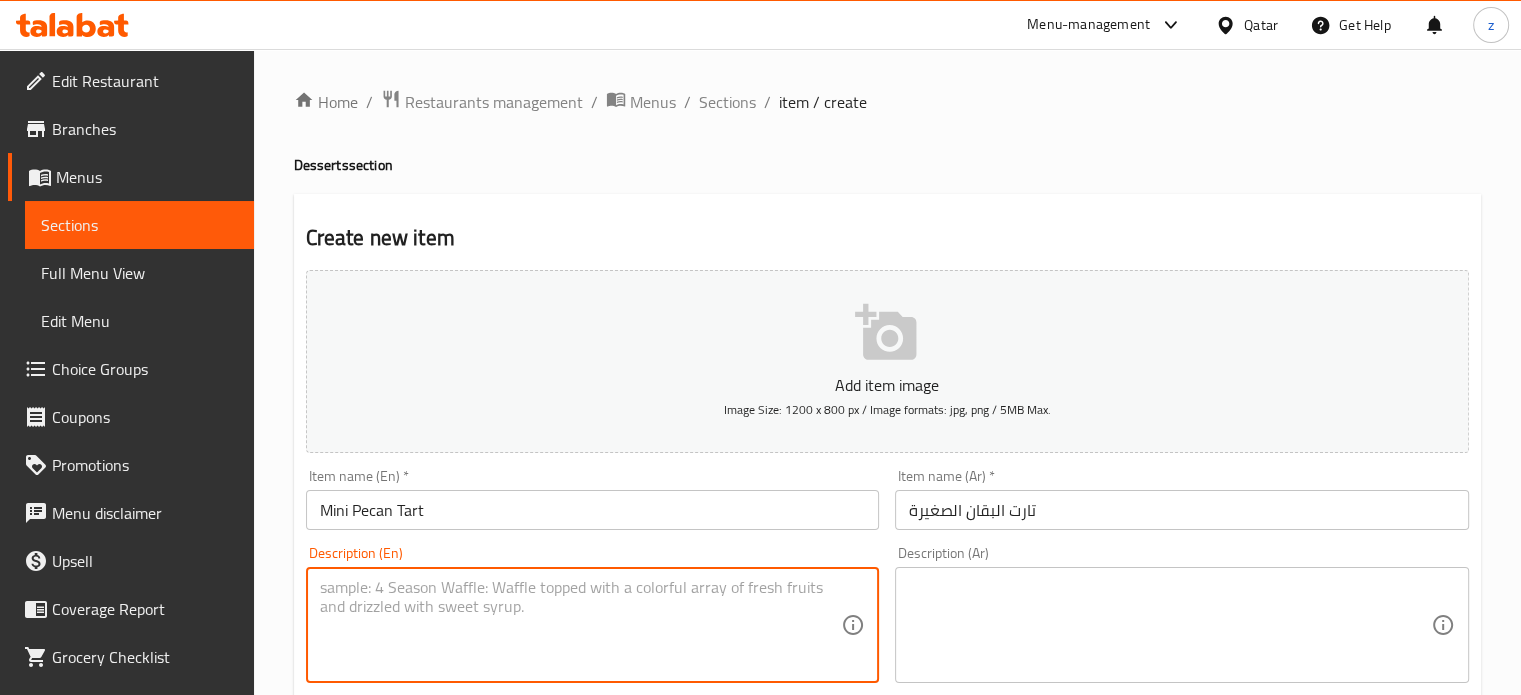 click at bounding box center (581, 625) 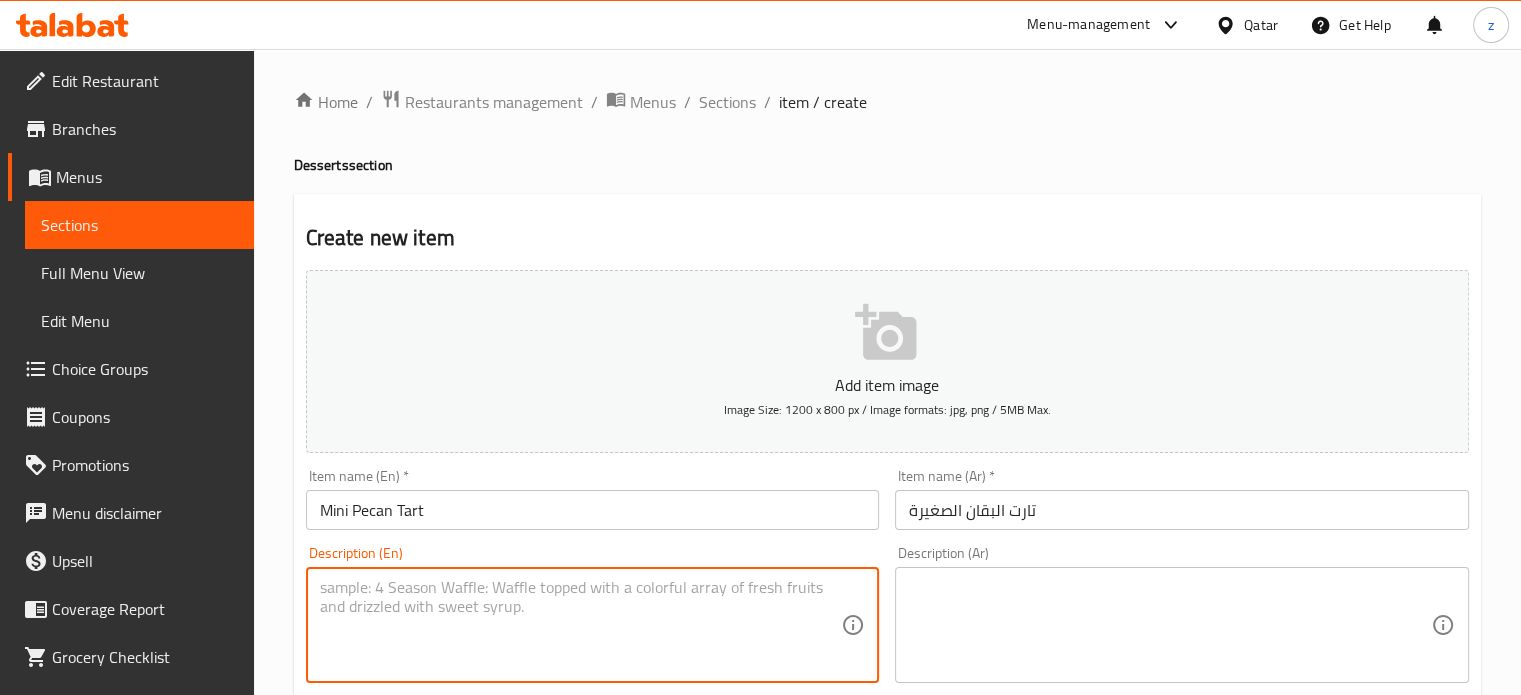 paste on "Buttery tart filled with a luscious mix of roasted pecans, natural honey, brown sugar, and heavy cream. Finished with a hint of vanilla, perfectly balanced." 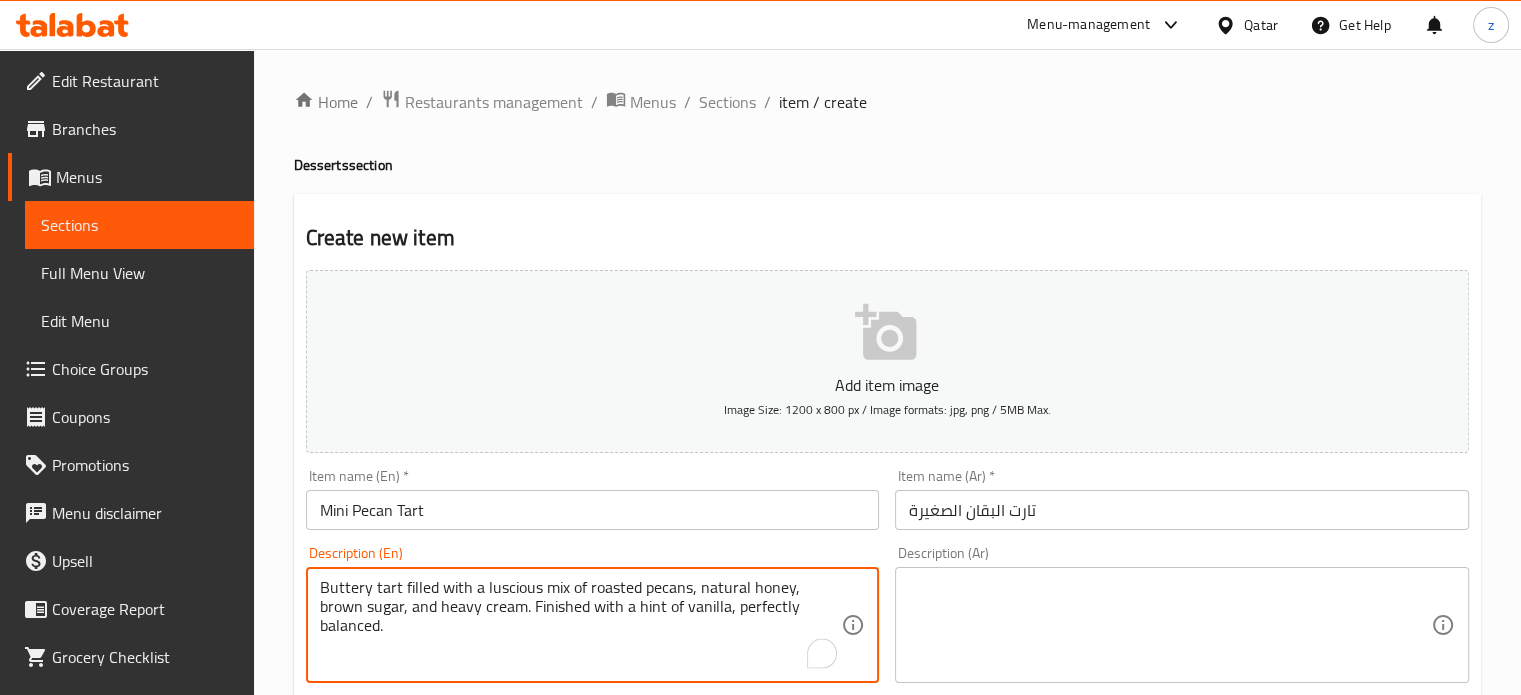 type on "Buttery tart filled with a luscious mix of roasted pecans, natural honey, brown sugar, and heavy cream. Finished with a hint of vanilla, perfectly balanced." 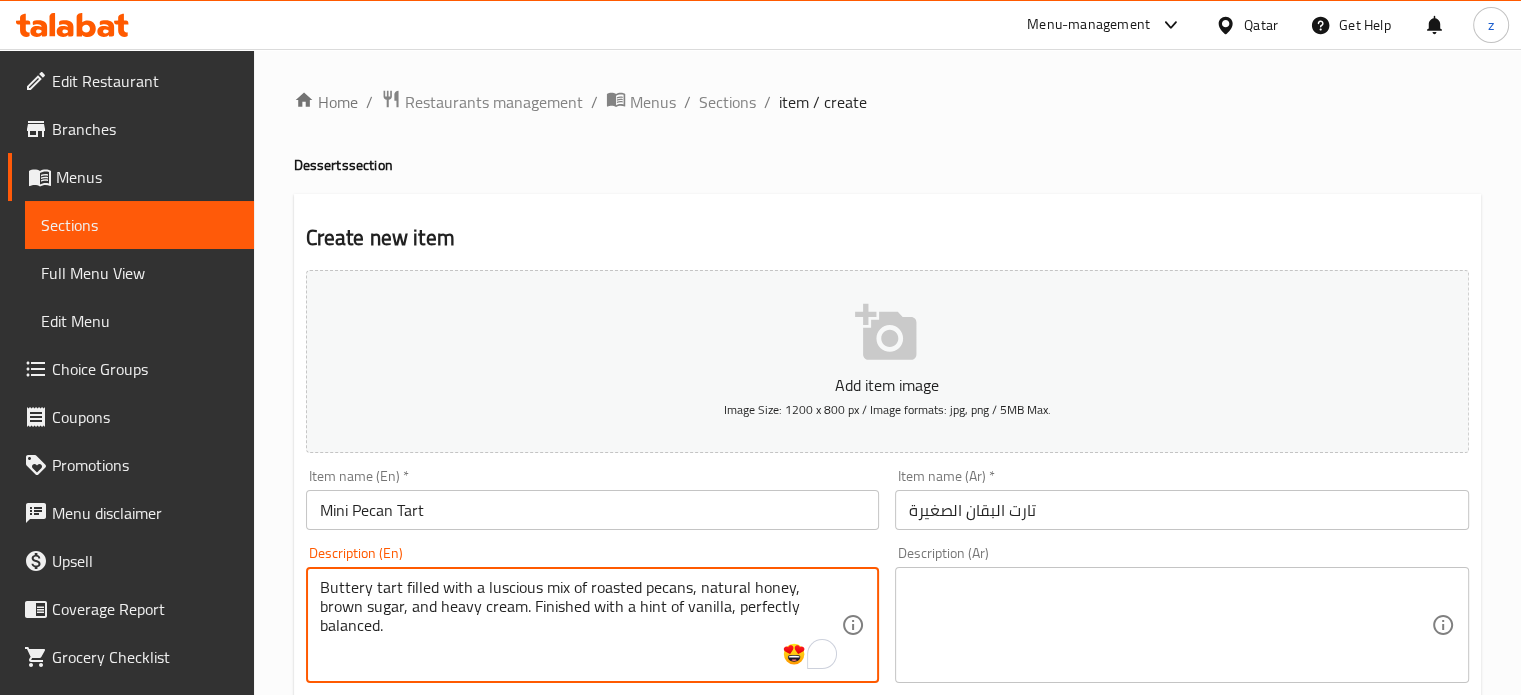 click at bounding box center (1170, 625) 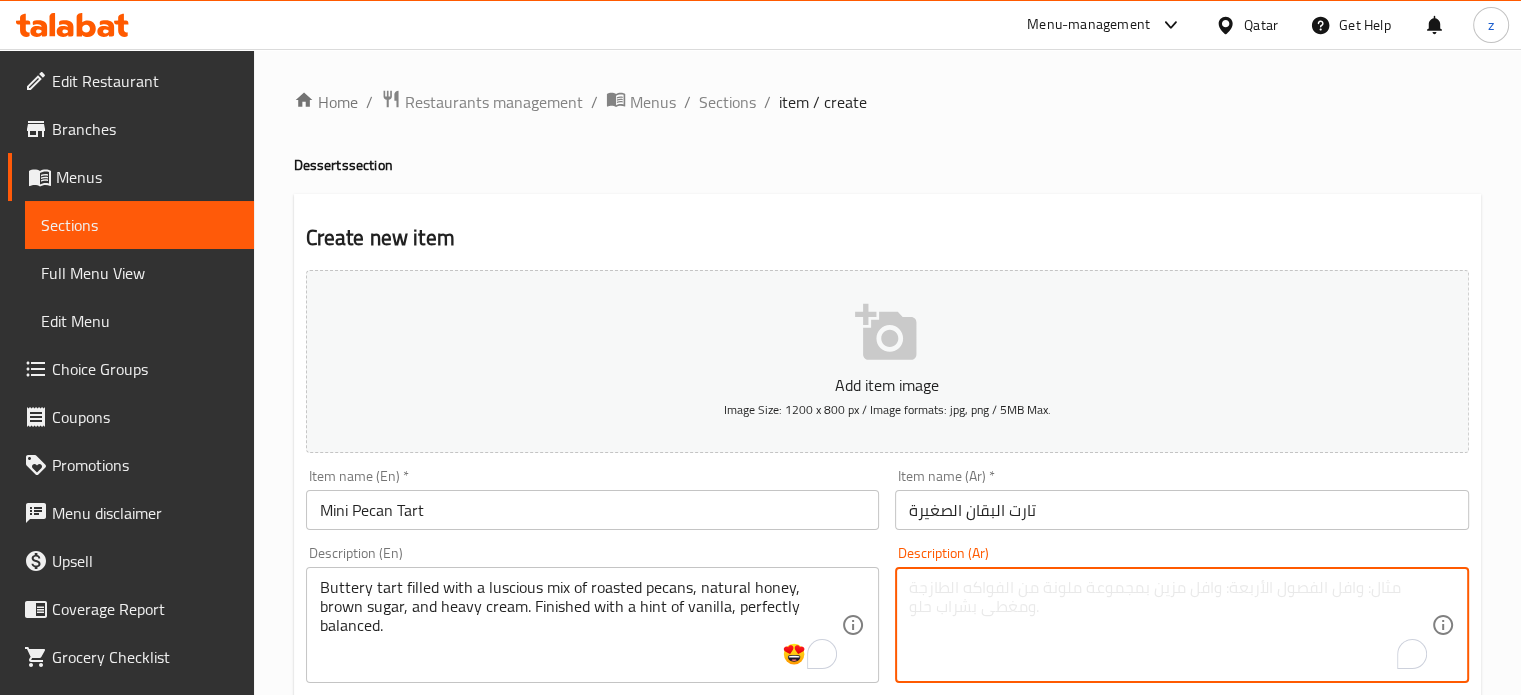 paste on "تارت محشو بمكس لذيذ من البيكان المحمّص، العسل الطبيعي، السكر البني، وكريمة كثيفة. بلمسة فانيليا، بتوازن مثالي." 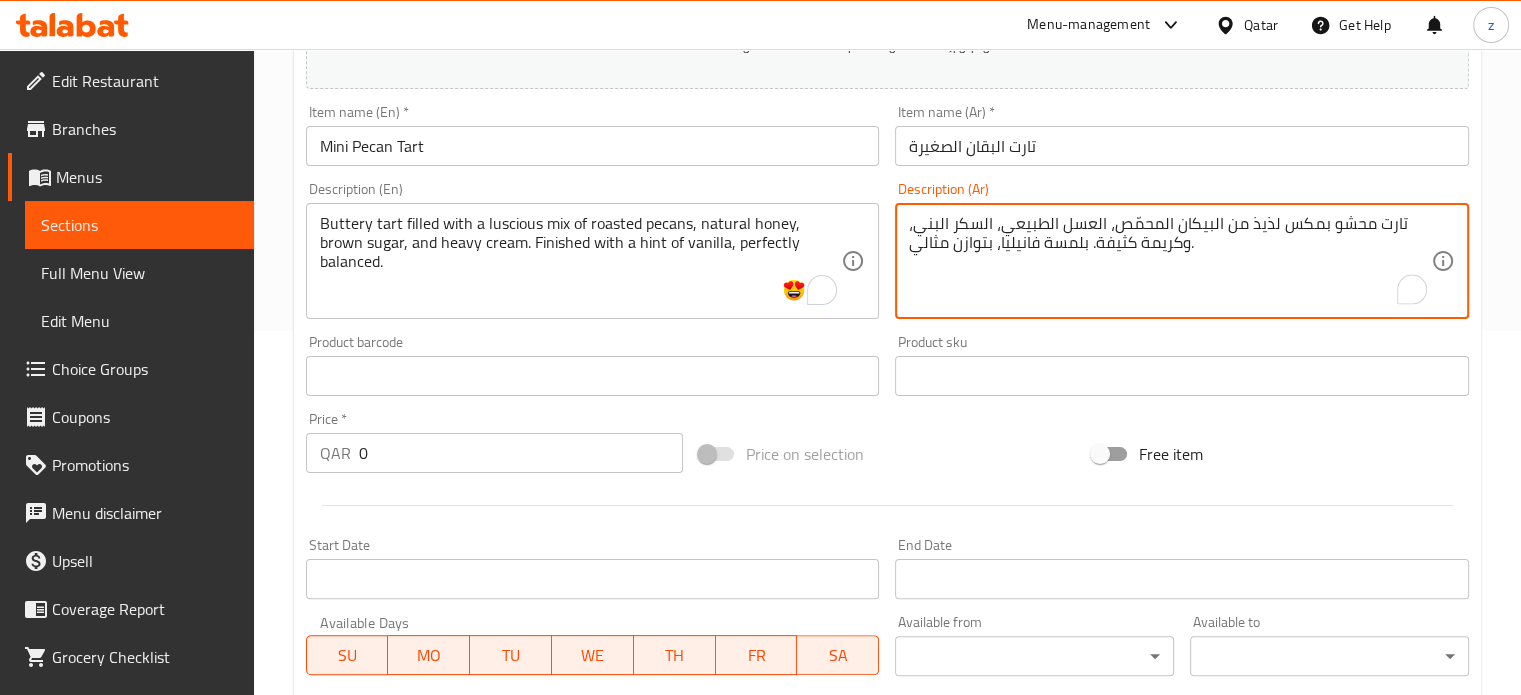 scroll, scrollTop: 400, scrollLeft: 0, axis: vertical 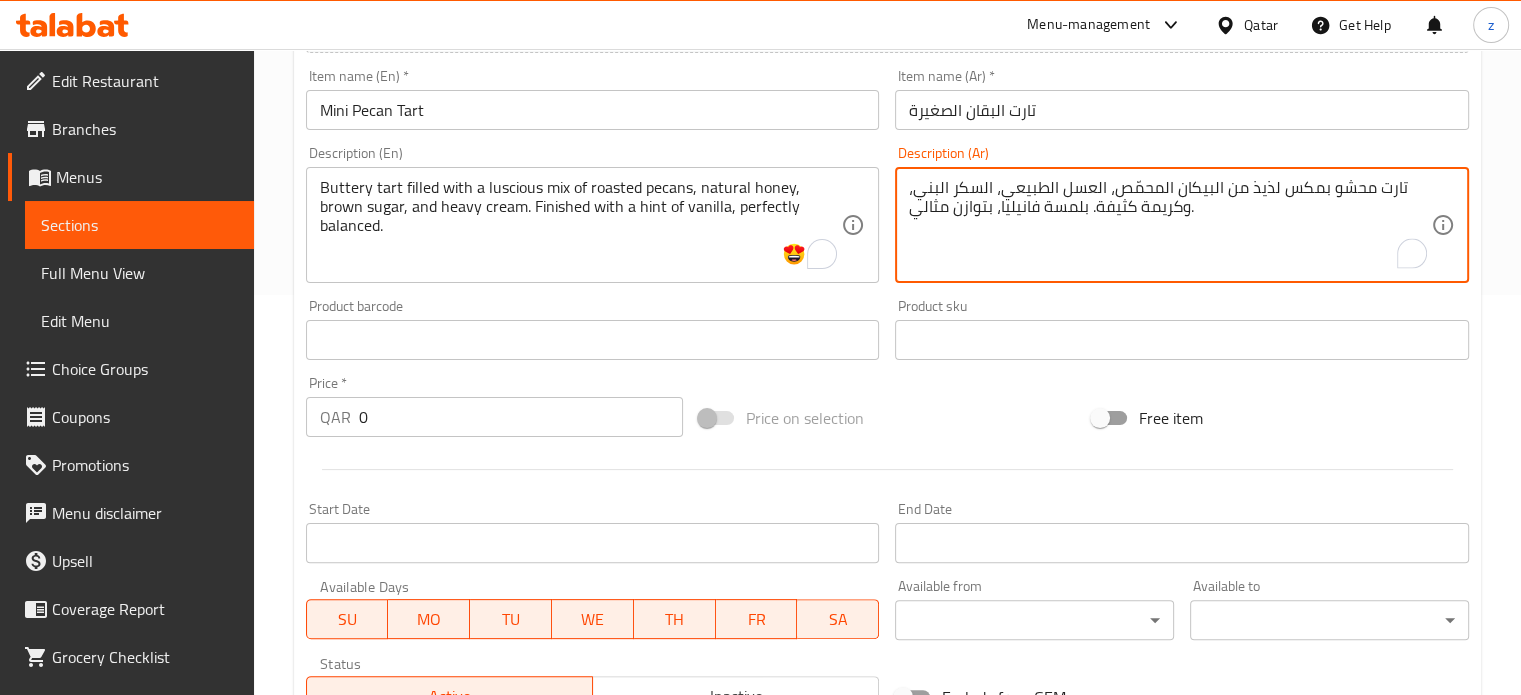 type on "تارت محشو بمكس لذيذ من البيكان المحمّص، العسل الطبيعي، السكر البني، وكريمة كثيفة. بلمسة فانيليا، بتوازن مثالي." 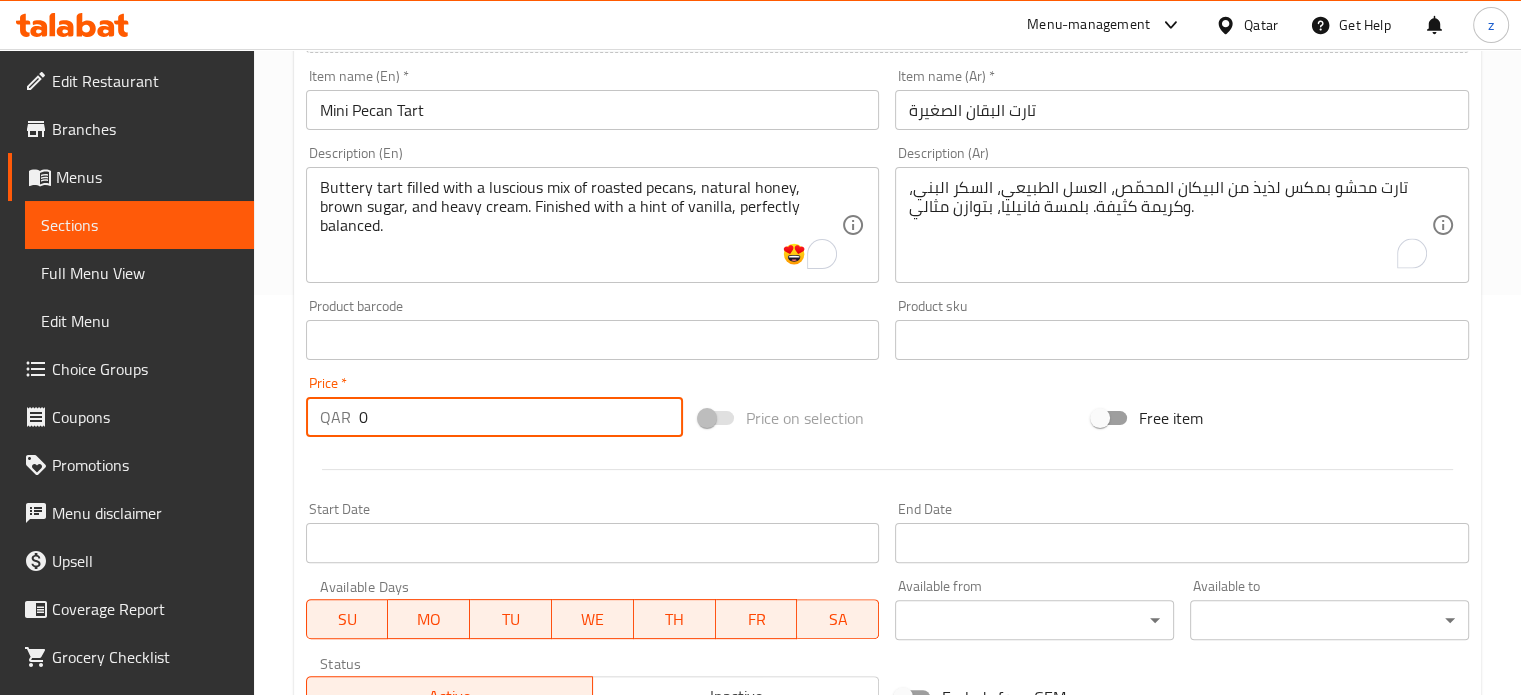 drag, startPoint x: 368, startPoint y: 418, endPoint x: 355, endPoint y: 414, distance: 13.601471 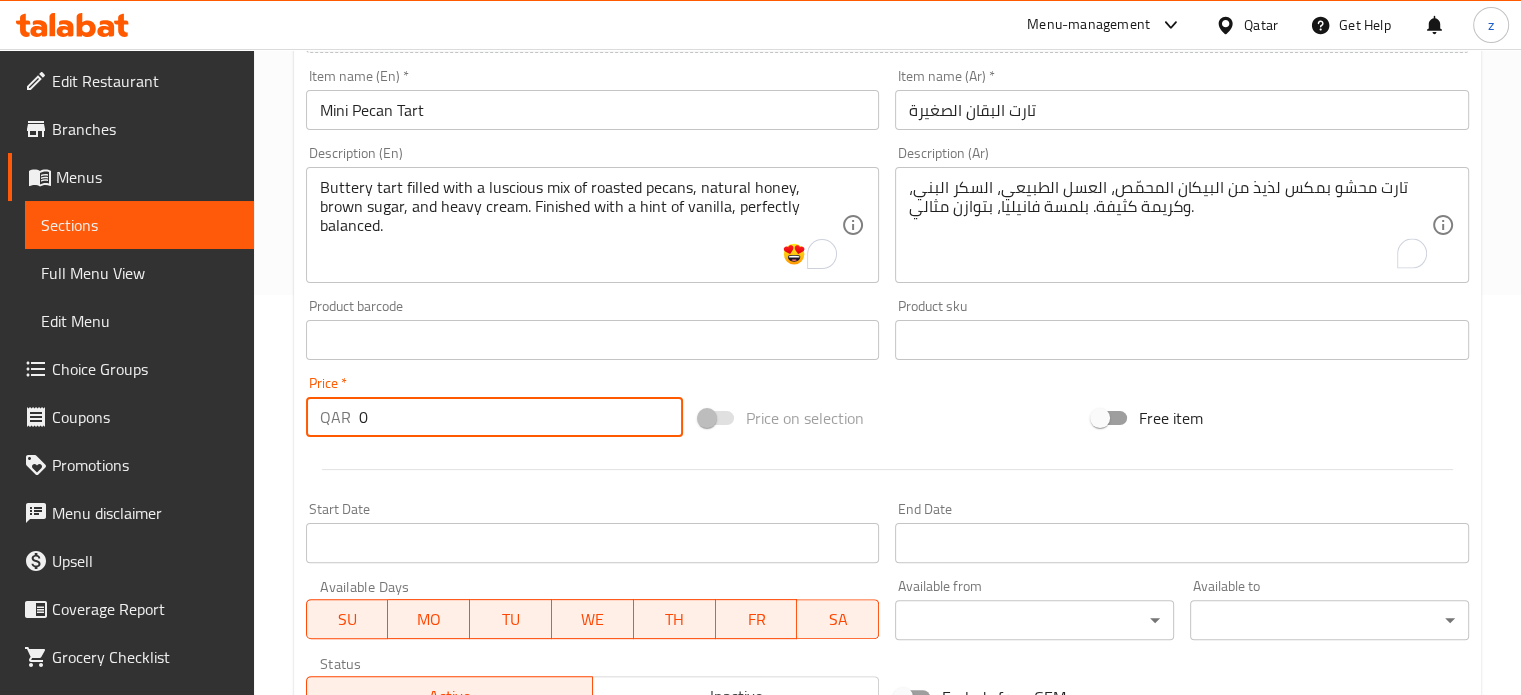 click on "QAR 0 Price  *" at bounding box center (494, 417) 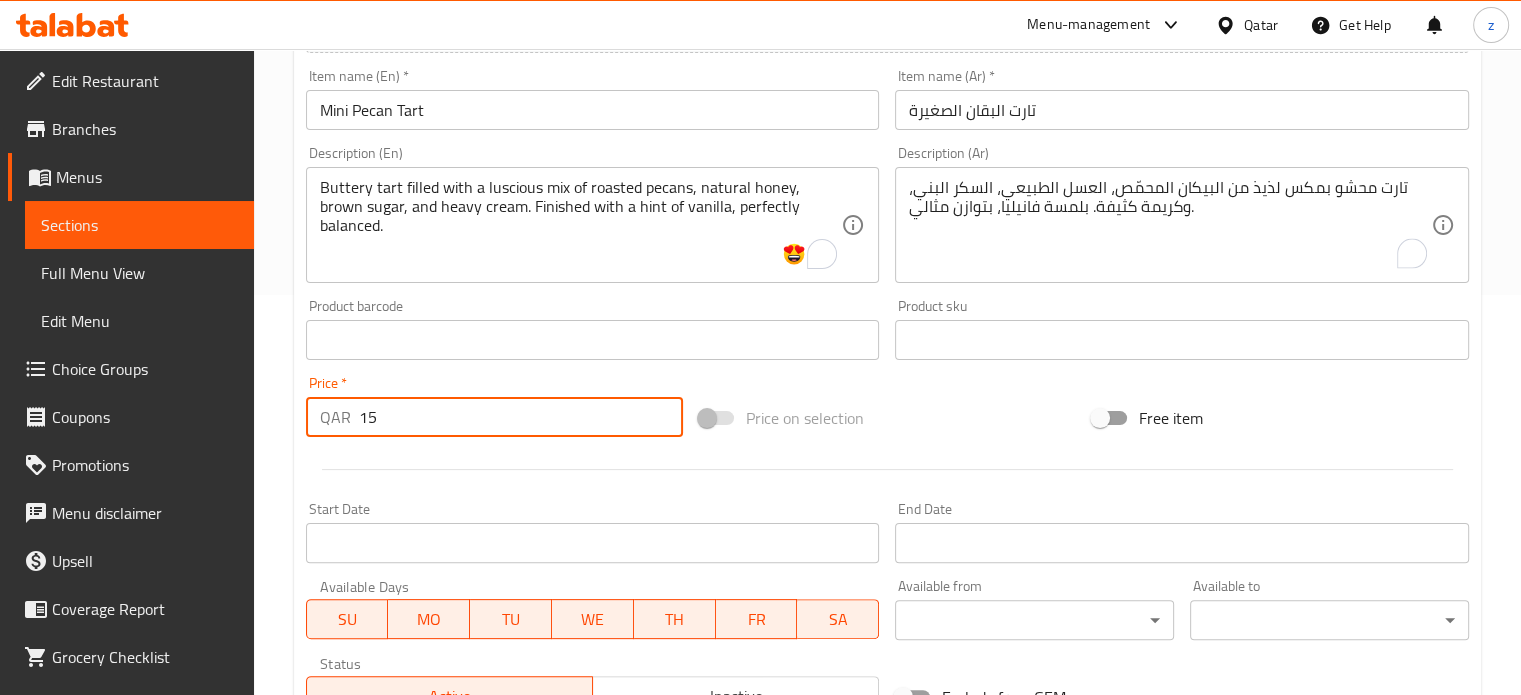 type on "15" 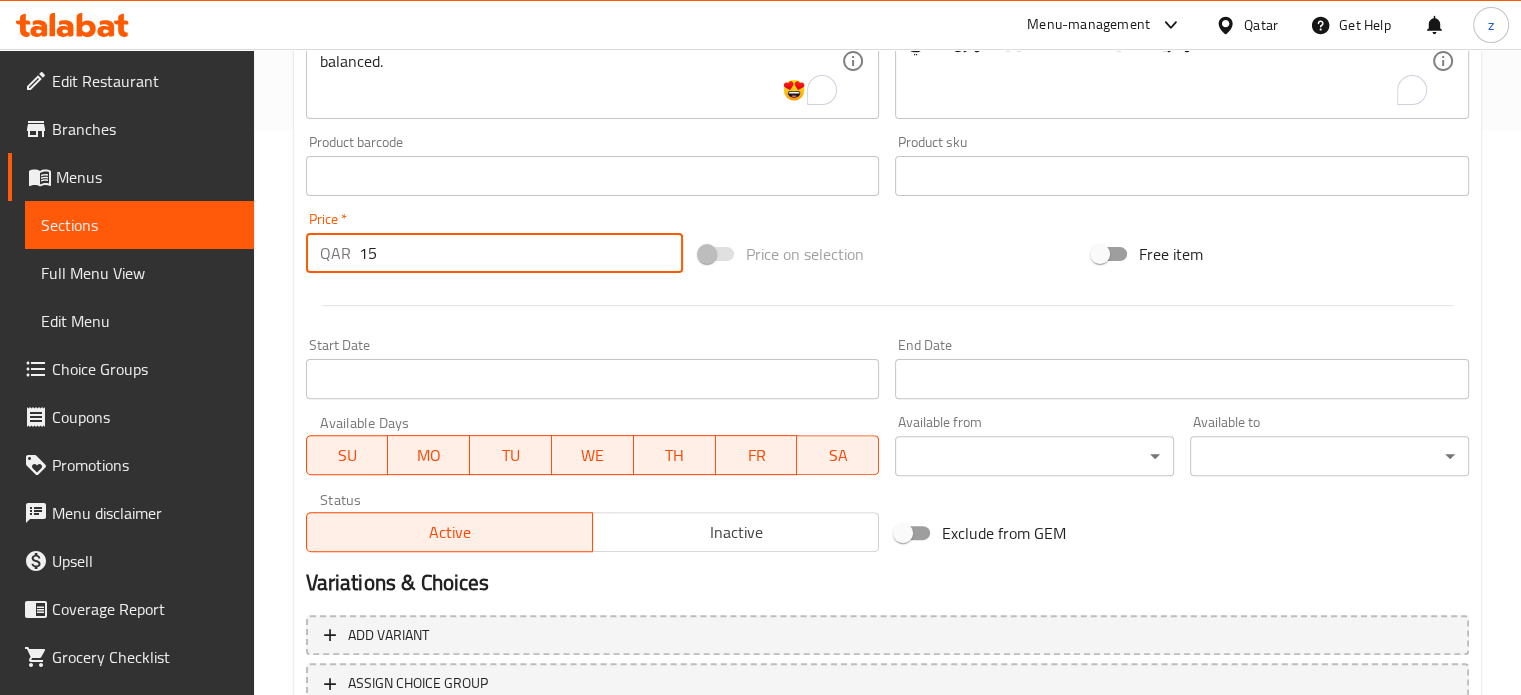 scroll, scrollTop: 600, scrollLeft: 0, axis: vertical 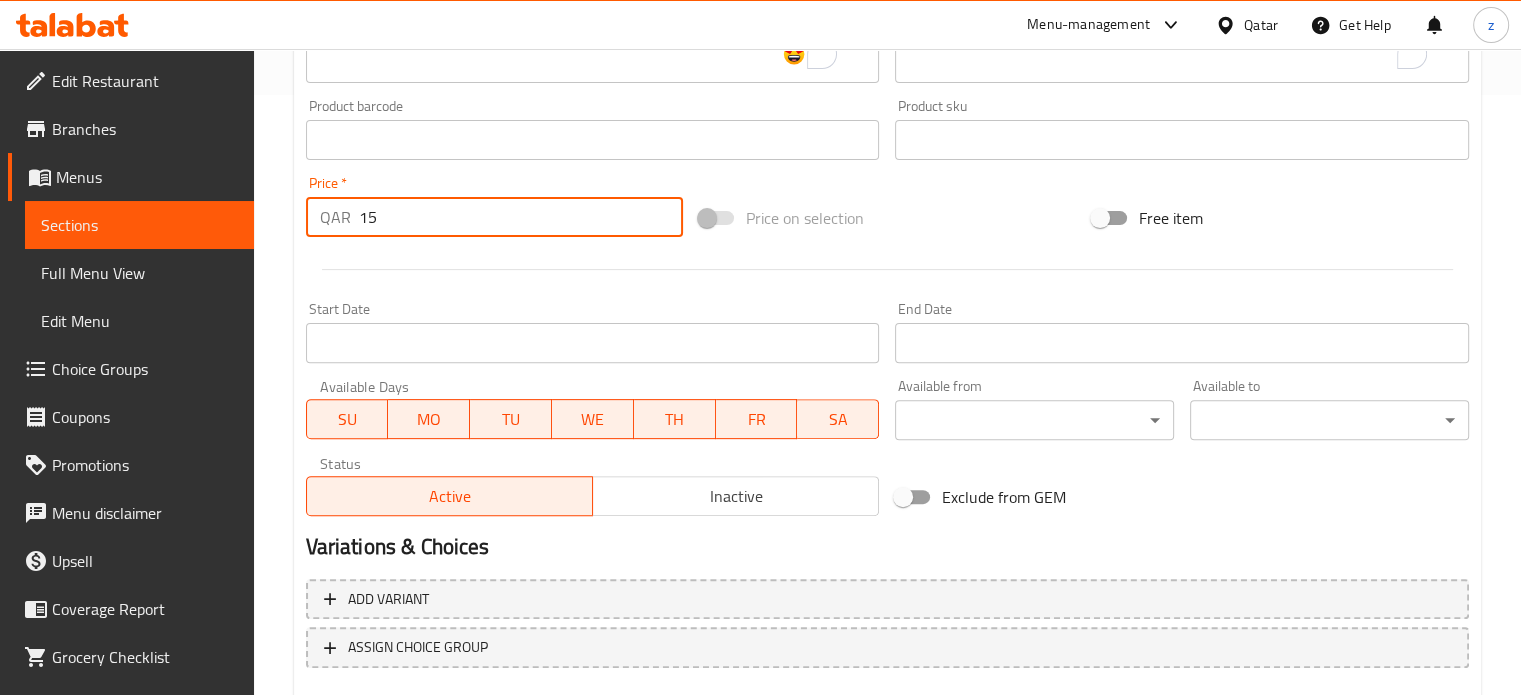 click on "Inactive" at bounding box center (736, 496) 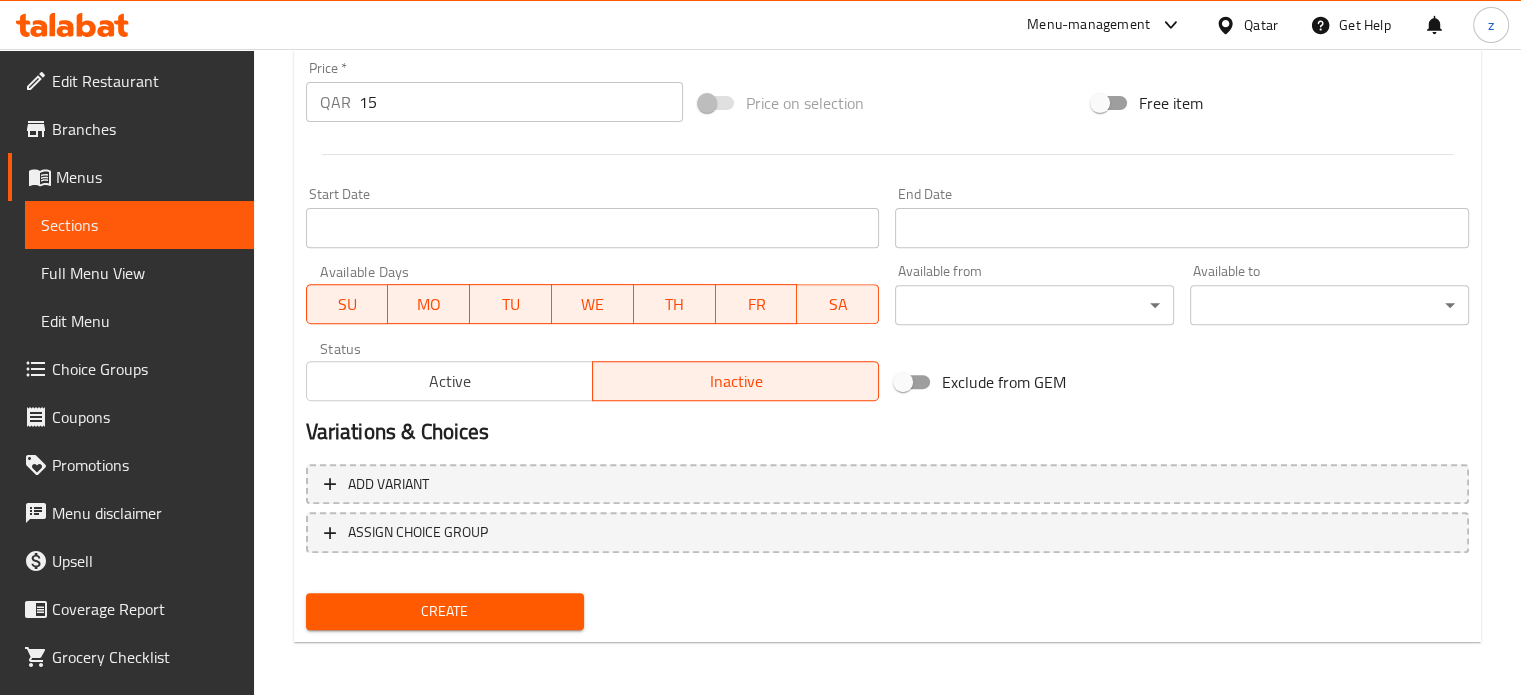scroll, scrollTop: 717, scrollLeft: 0, axis: vertical 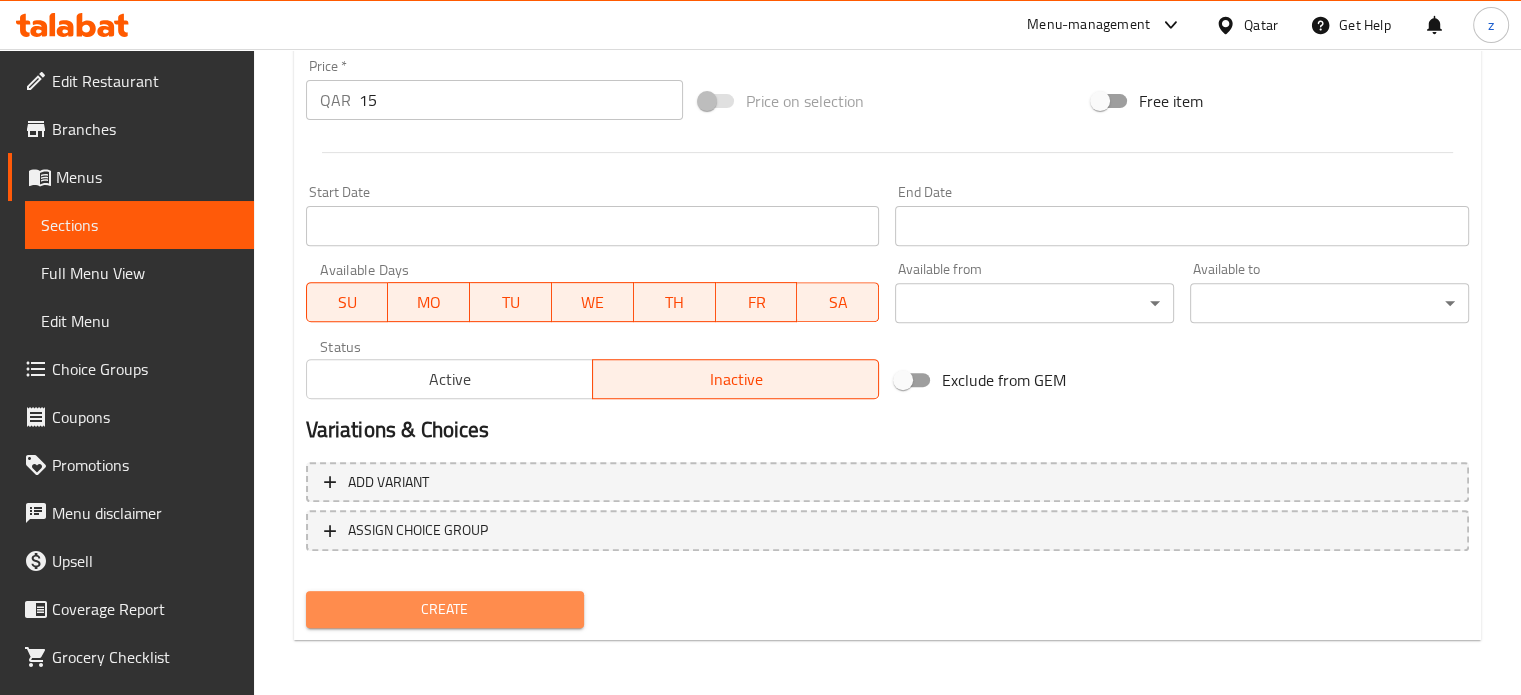 click on "Create" at bounding box center [445, 609] 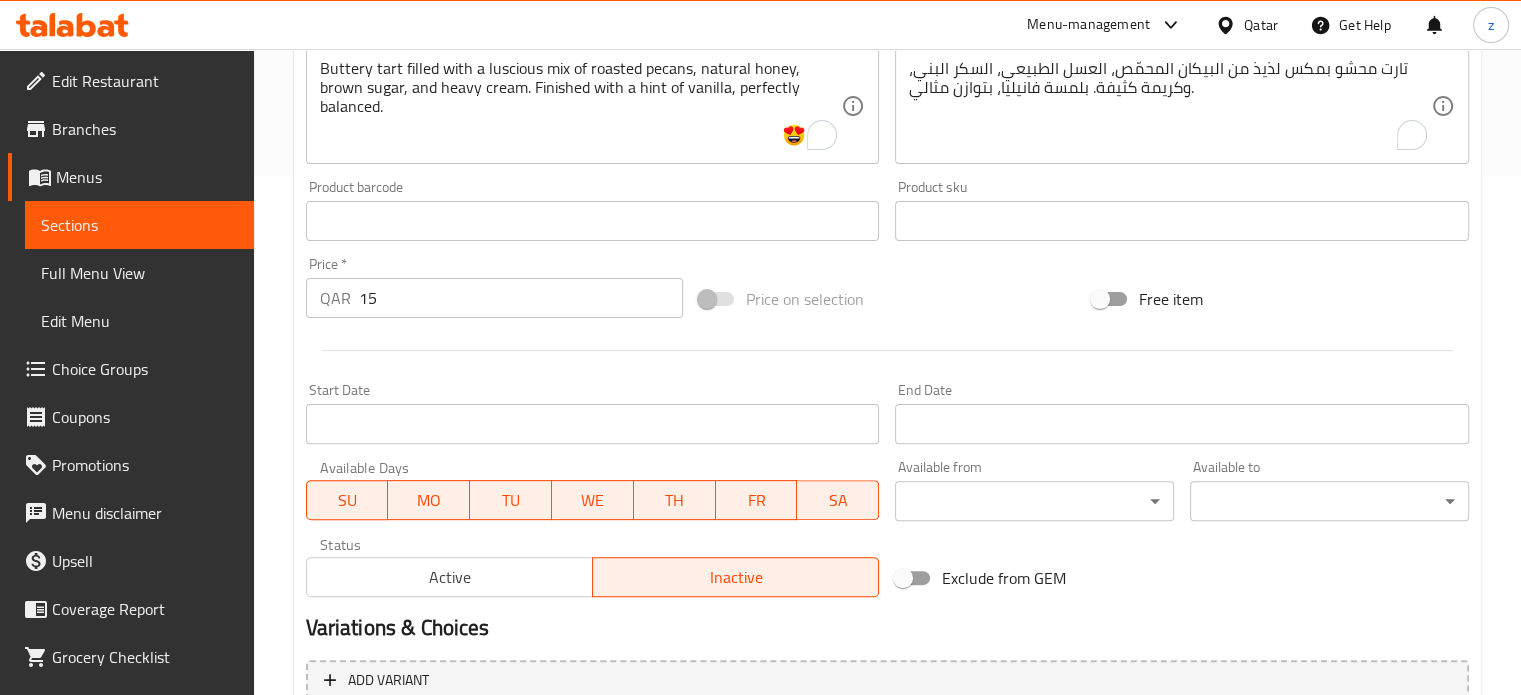 scroll, scrollTop: 717, scrollLeft: 0, axis: vertical 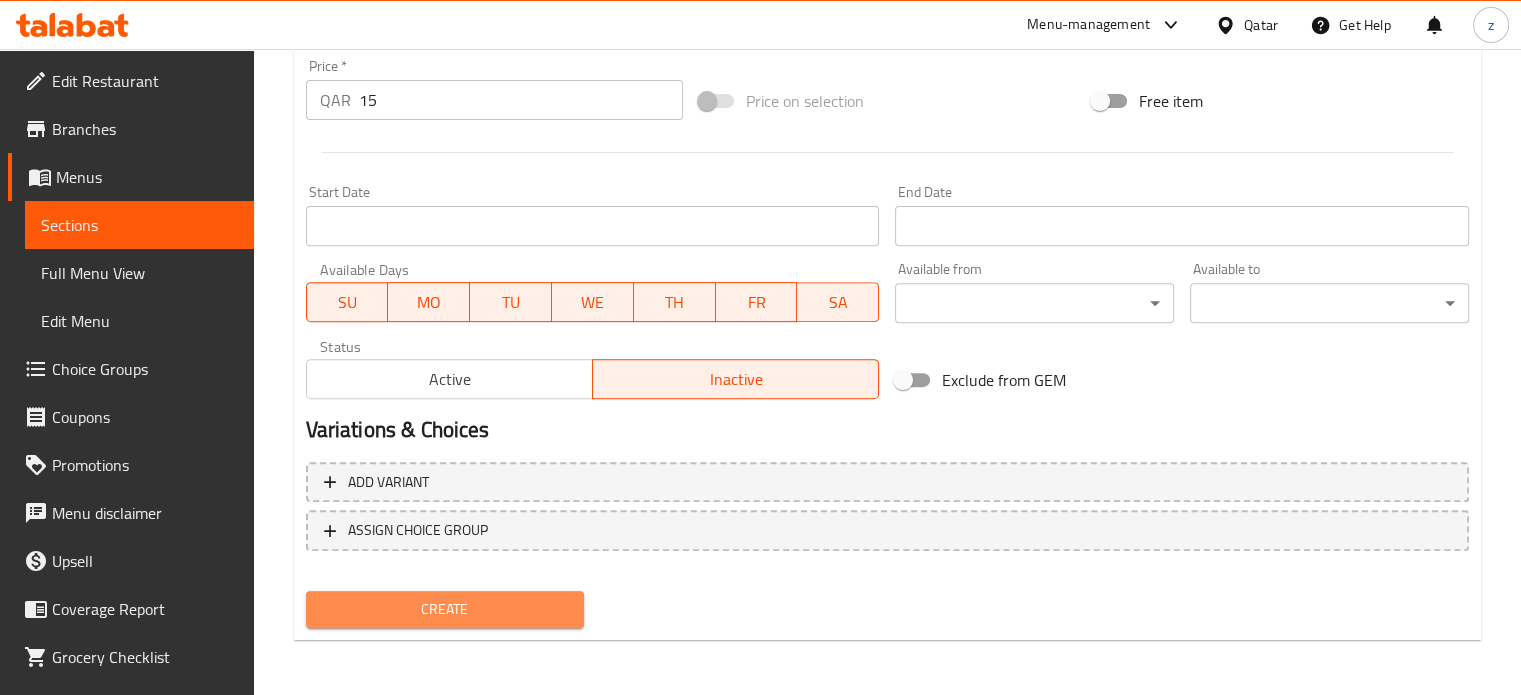 click on "Create" at bounding box center [445, 609] 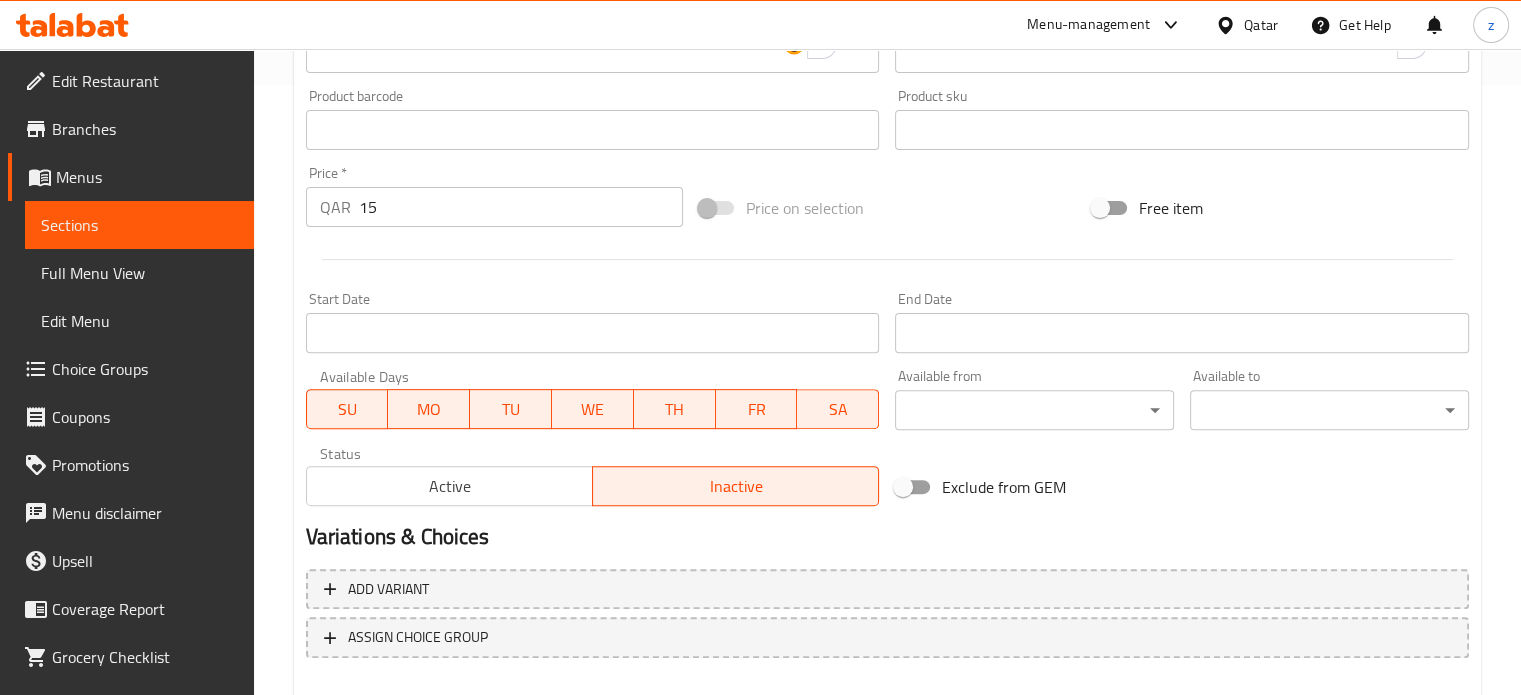 scroll, scrollTop: 717, scrollLeft: 0, axis: vertical 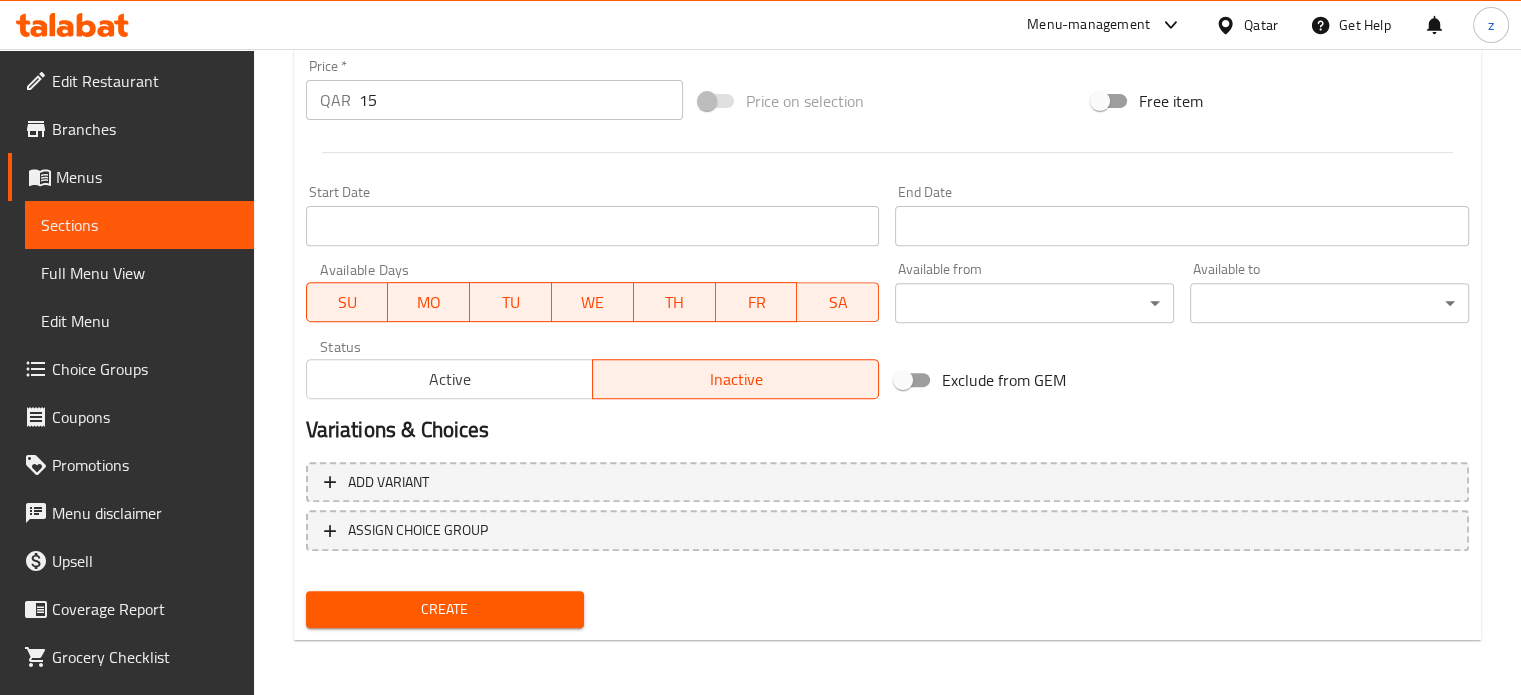 click on "Create" at bounding box center [445, 609] 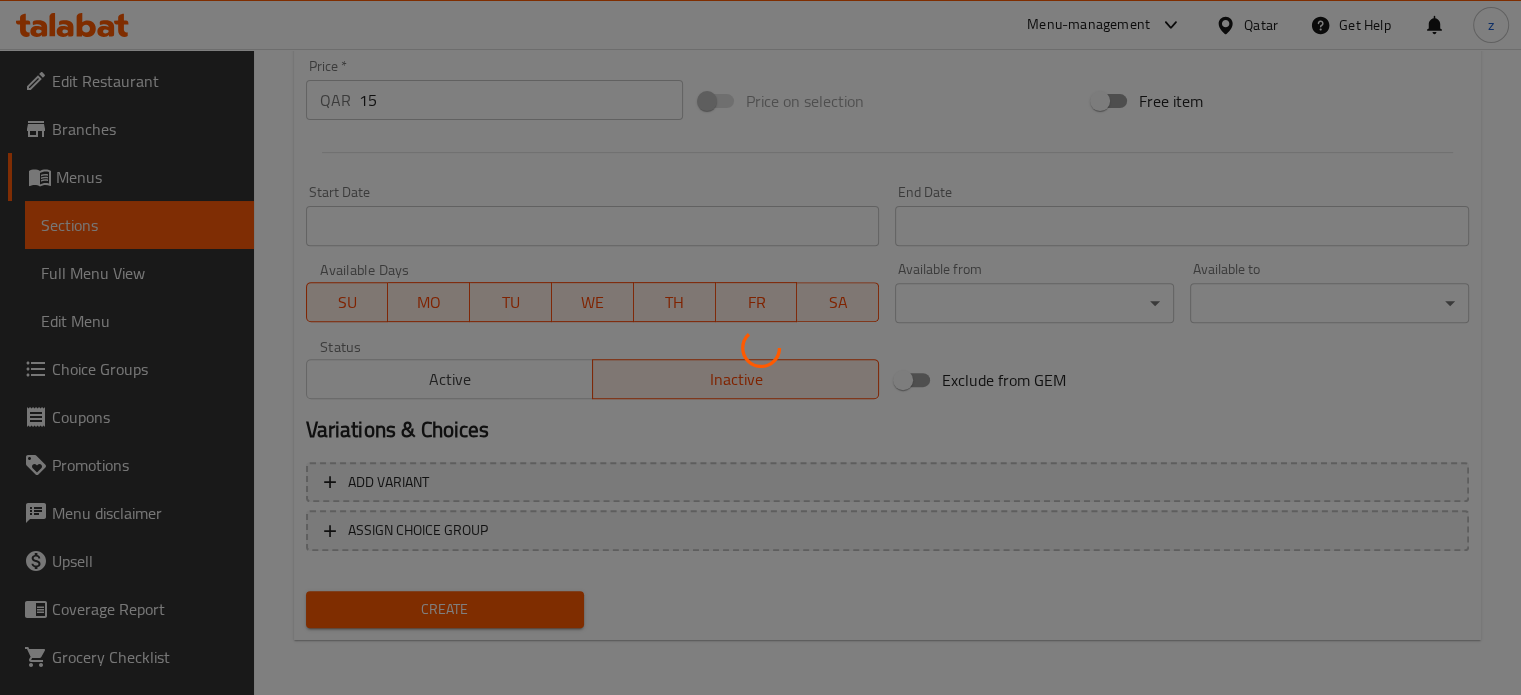type 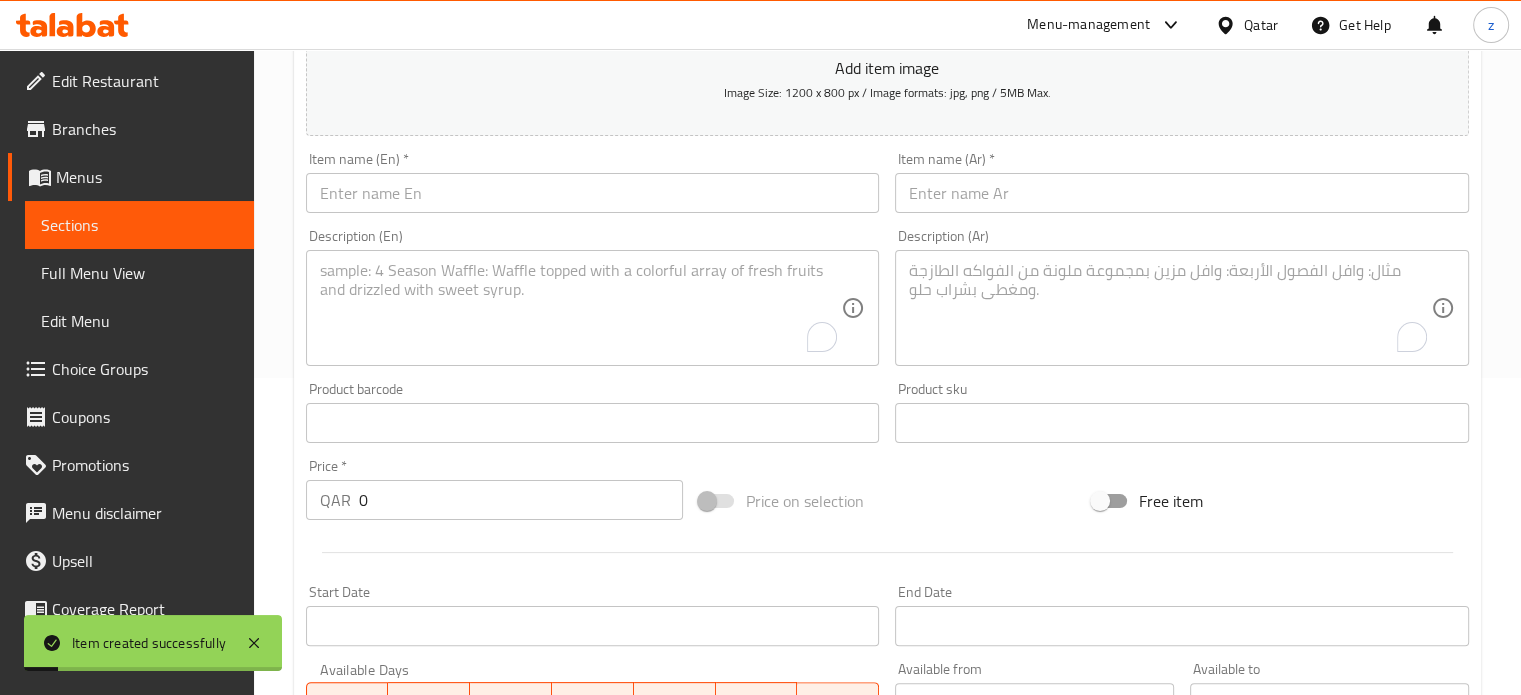scroll, scrollTop: 0, scrollLeft: 0, axis: both 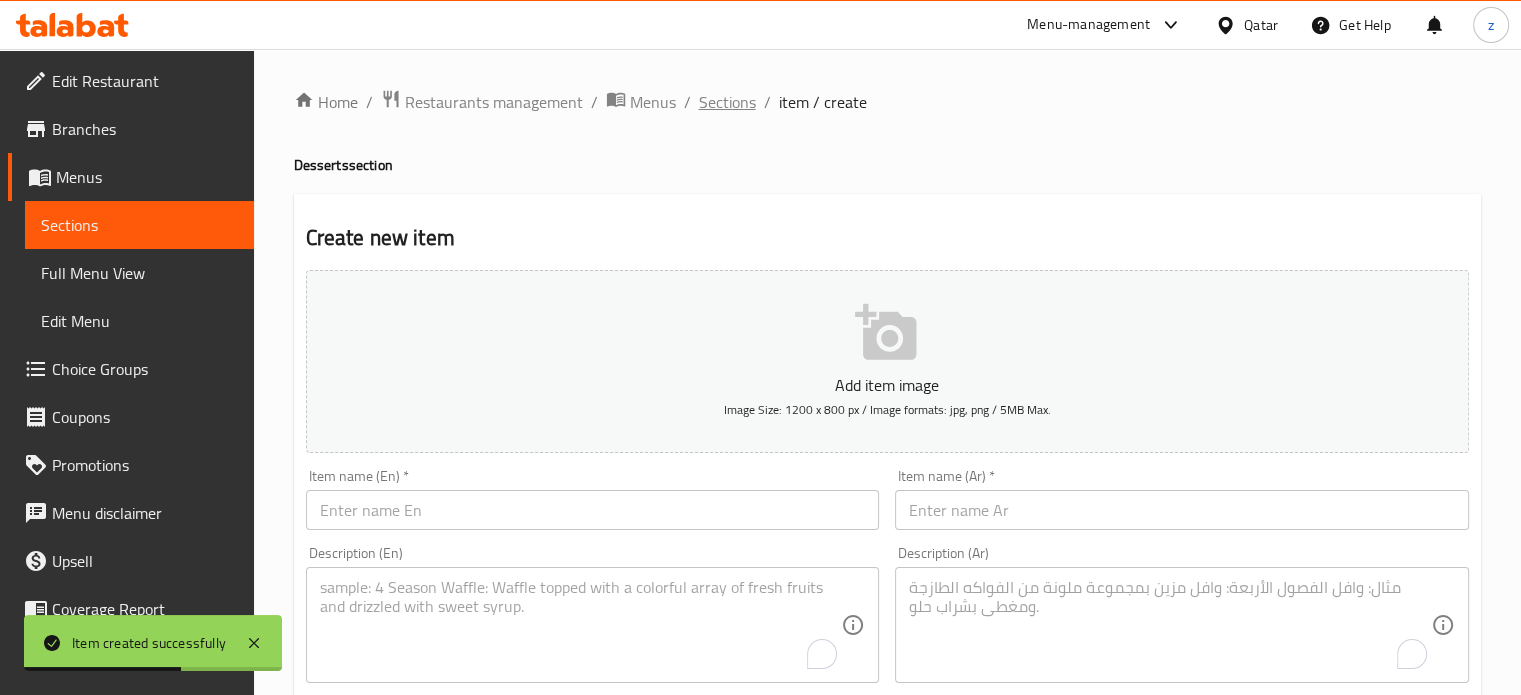 click on "Sections" at bounding box center (727, 102) 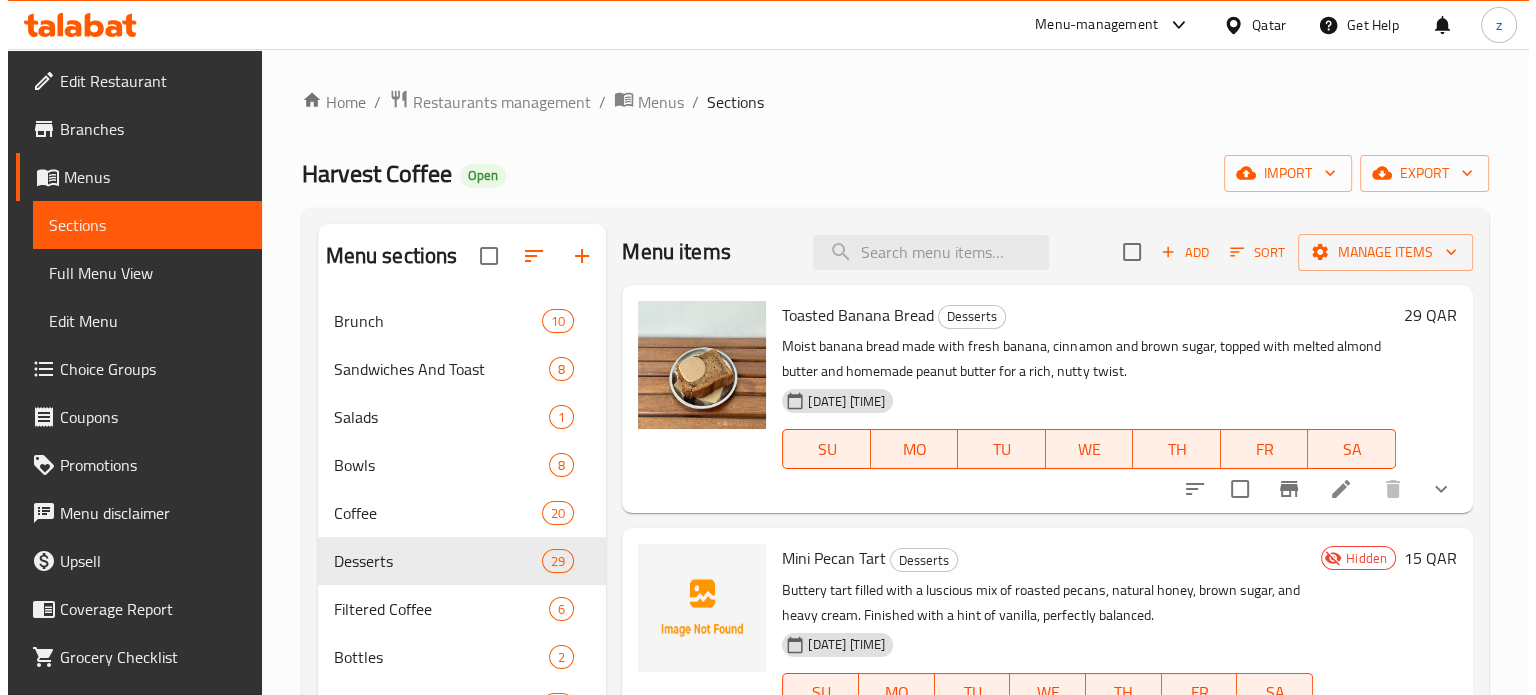 scroll, scrollTop: 0, scrollLeft: 0, axis: both 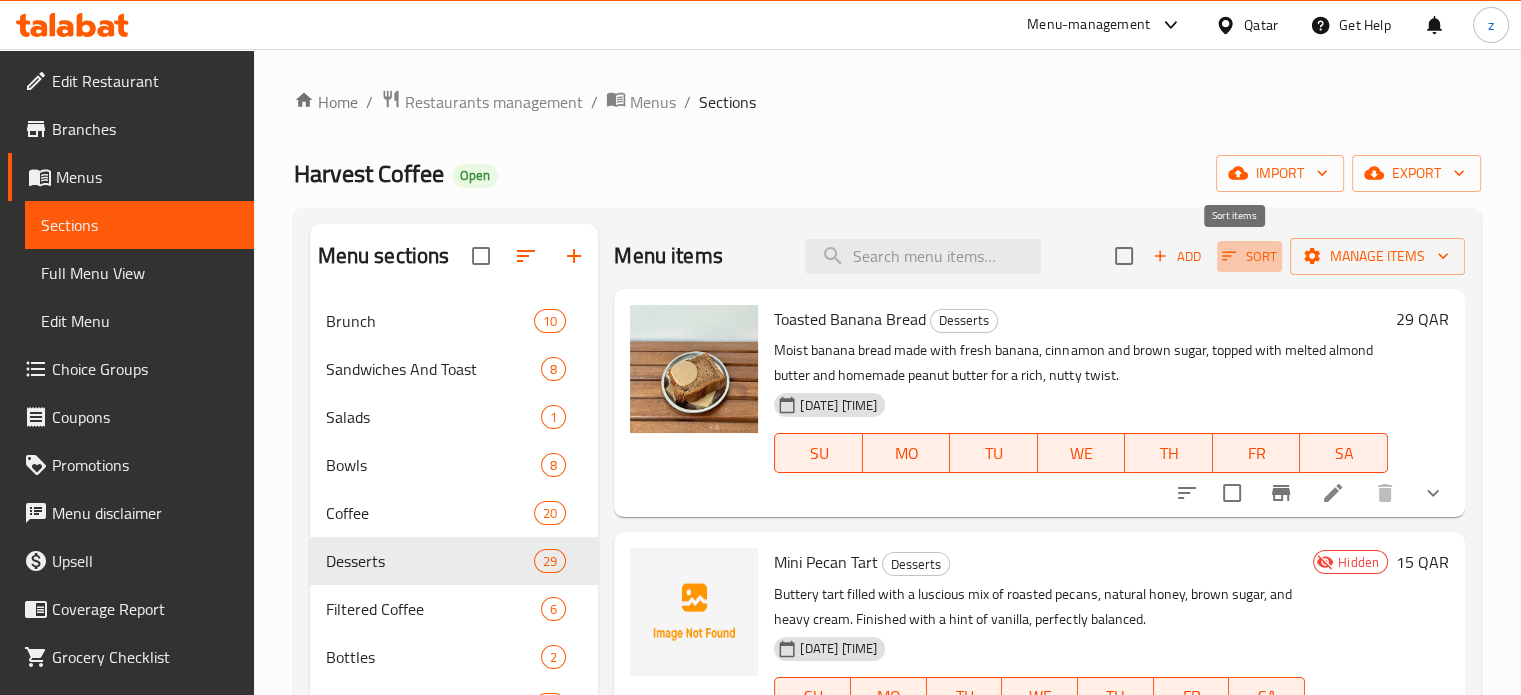 click on "Sort" at bounding box center (1249, 256) 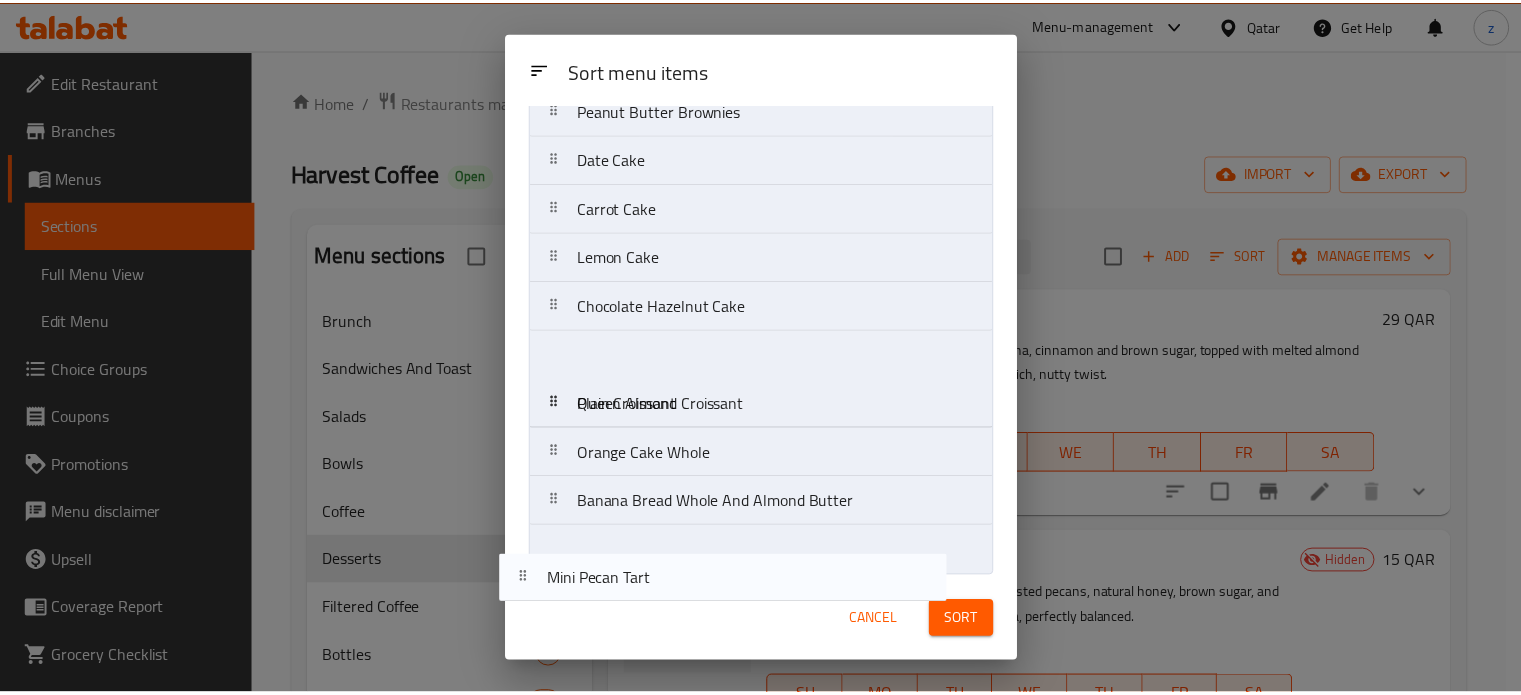 scroll, scrollTop: 1007, scrollLeft: 0, axis: vertical 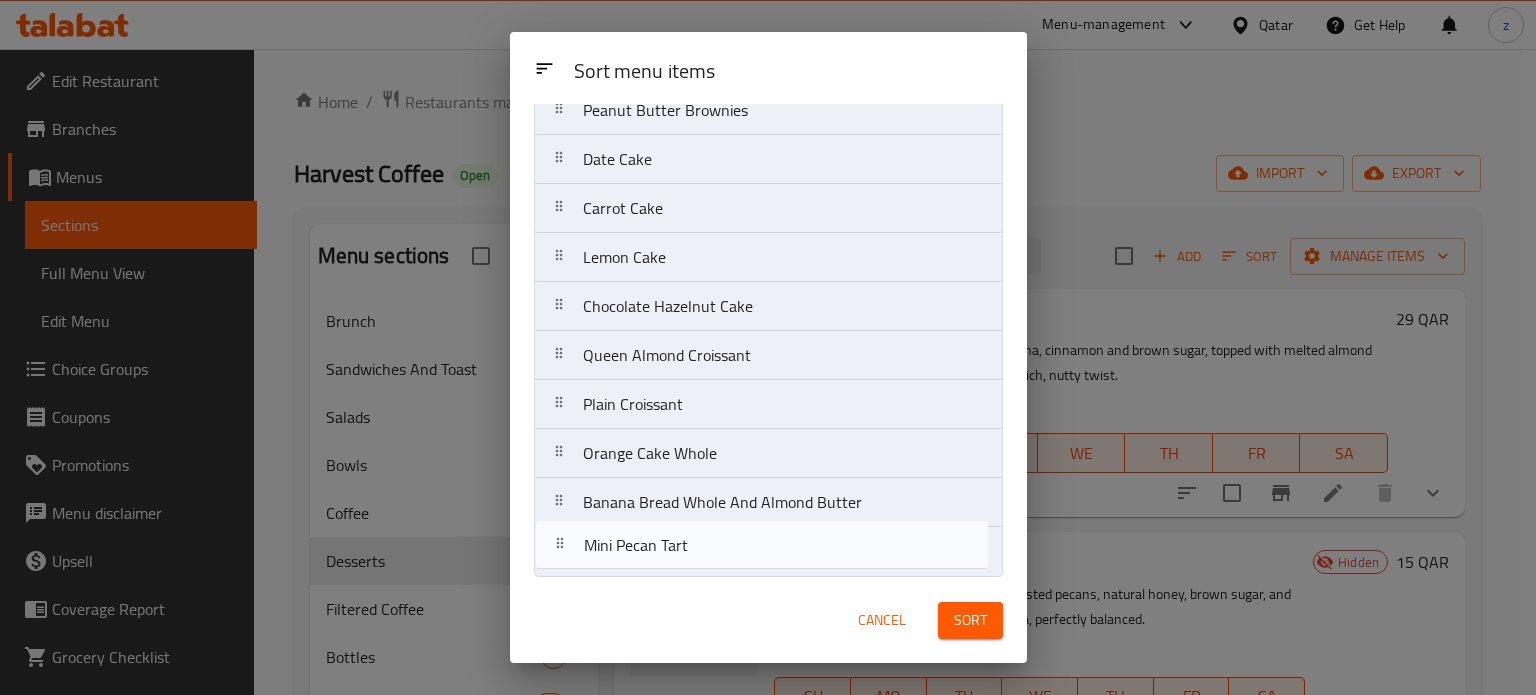 drag, startPoint x: 740, startPoint y: 226, endPoint x: 742, endPoint y: 541, distance: 315.00635 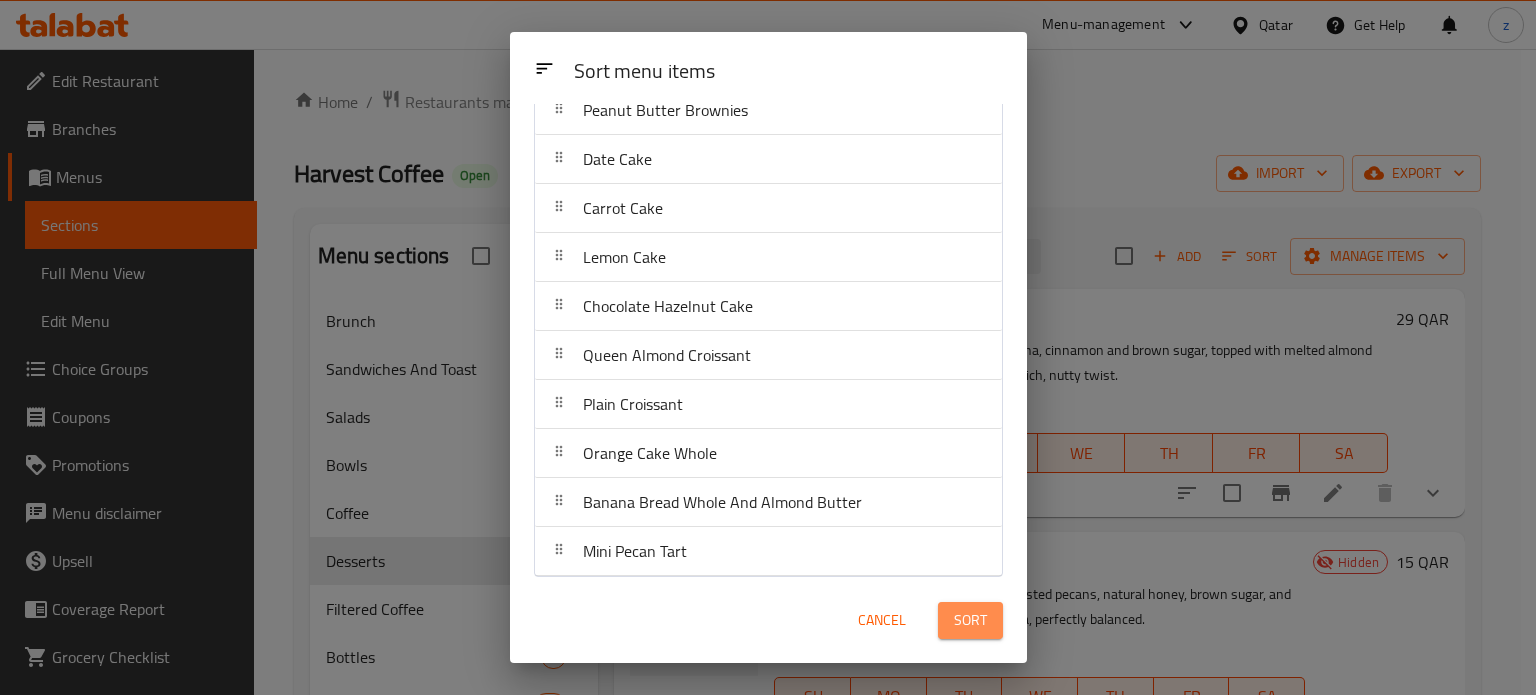 click on "Sort" at bounding box center [970, 620] 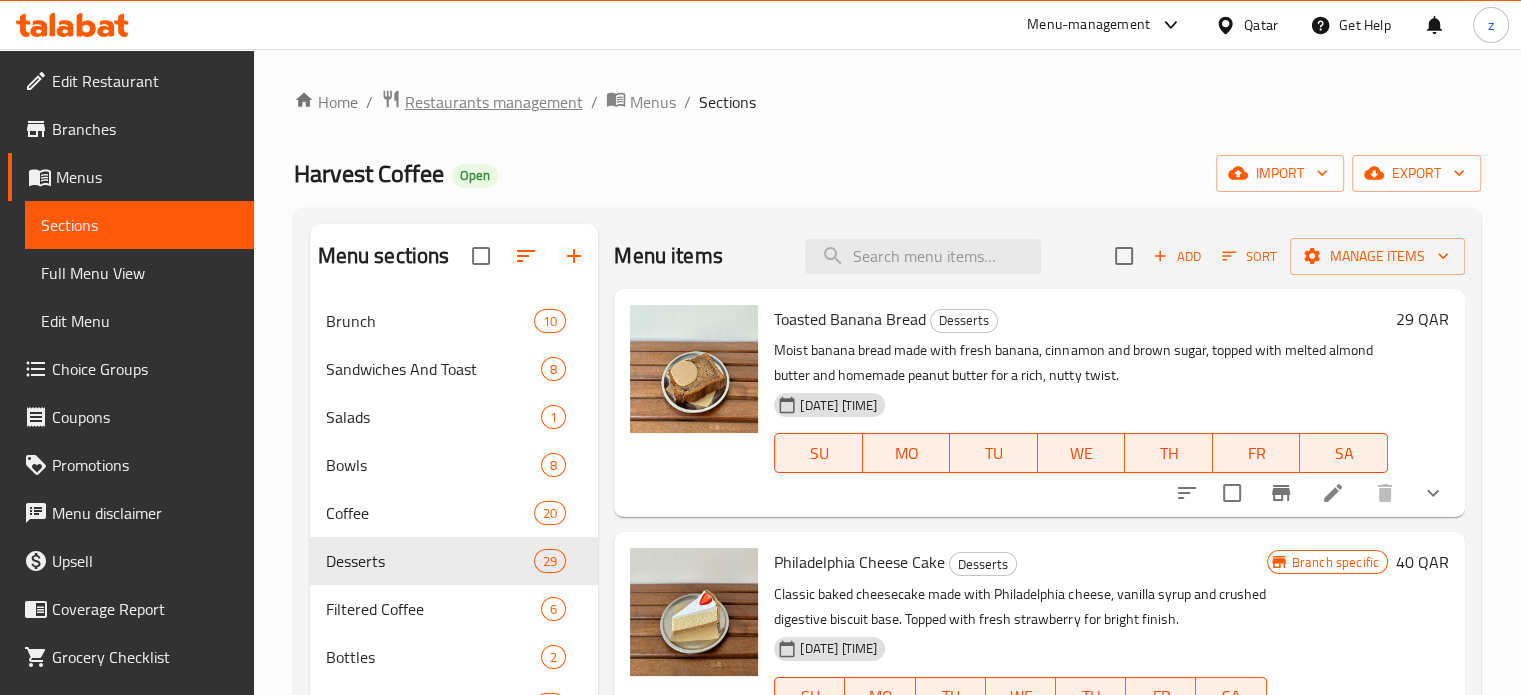 click on "Restaurants management" at bounding box center [494, 102] 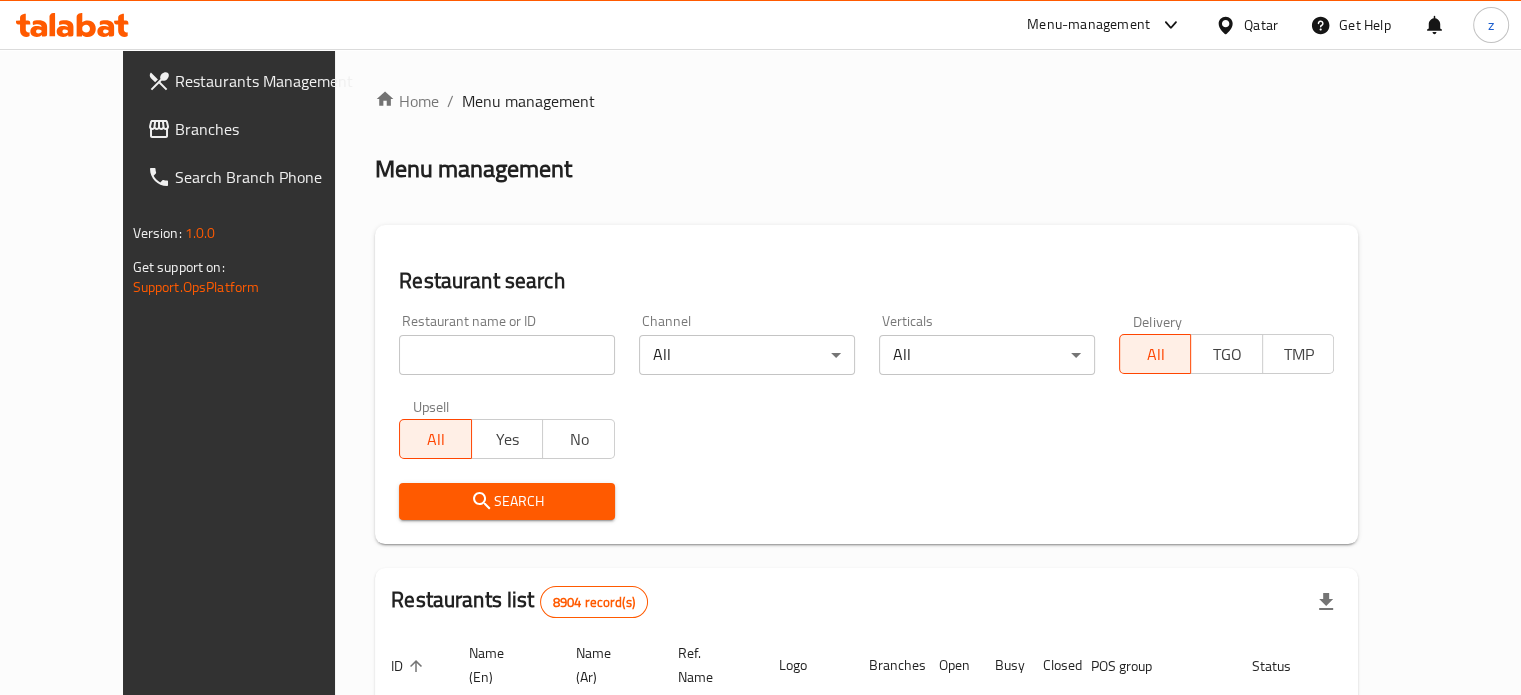 click at bounding box center [507, 355] 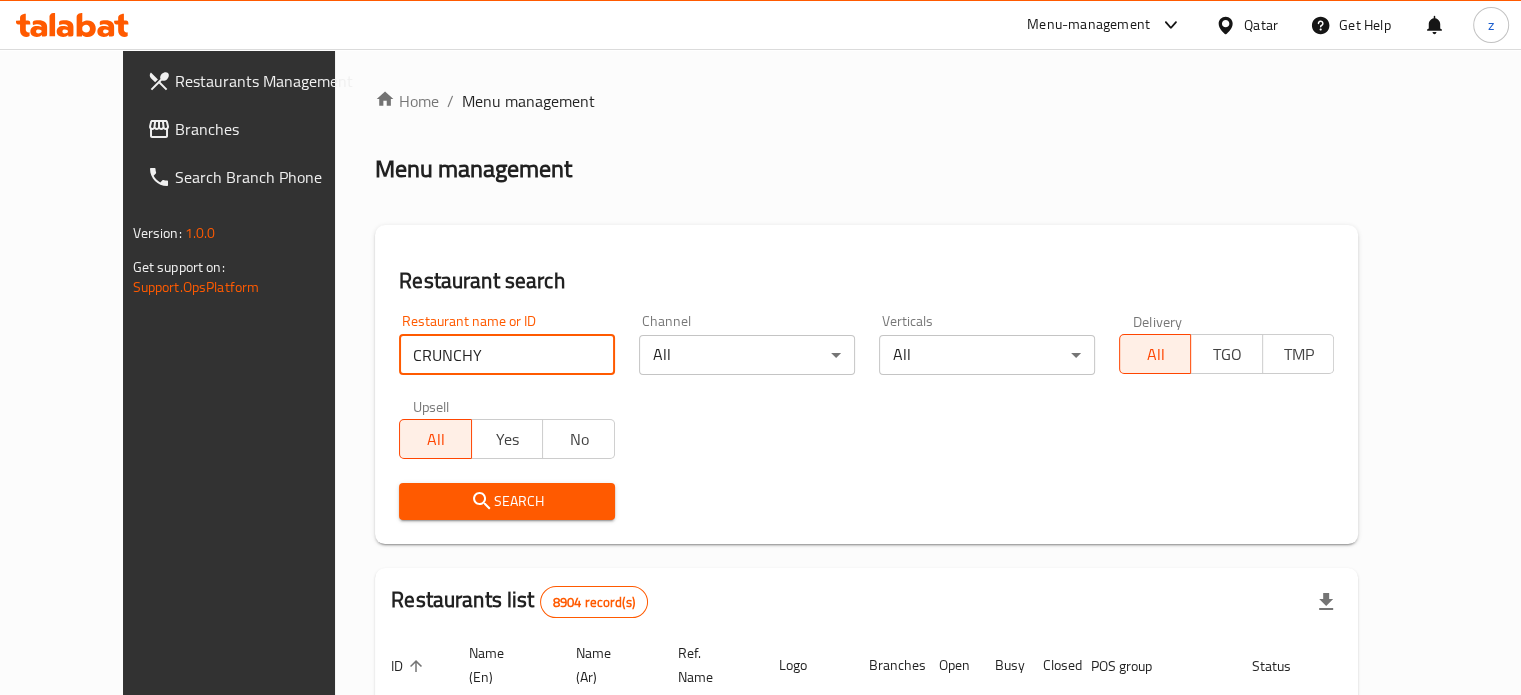 type on "CRUNCHY" 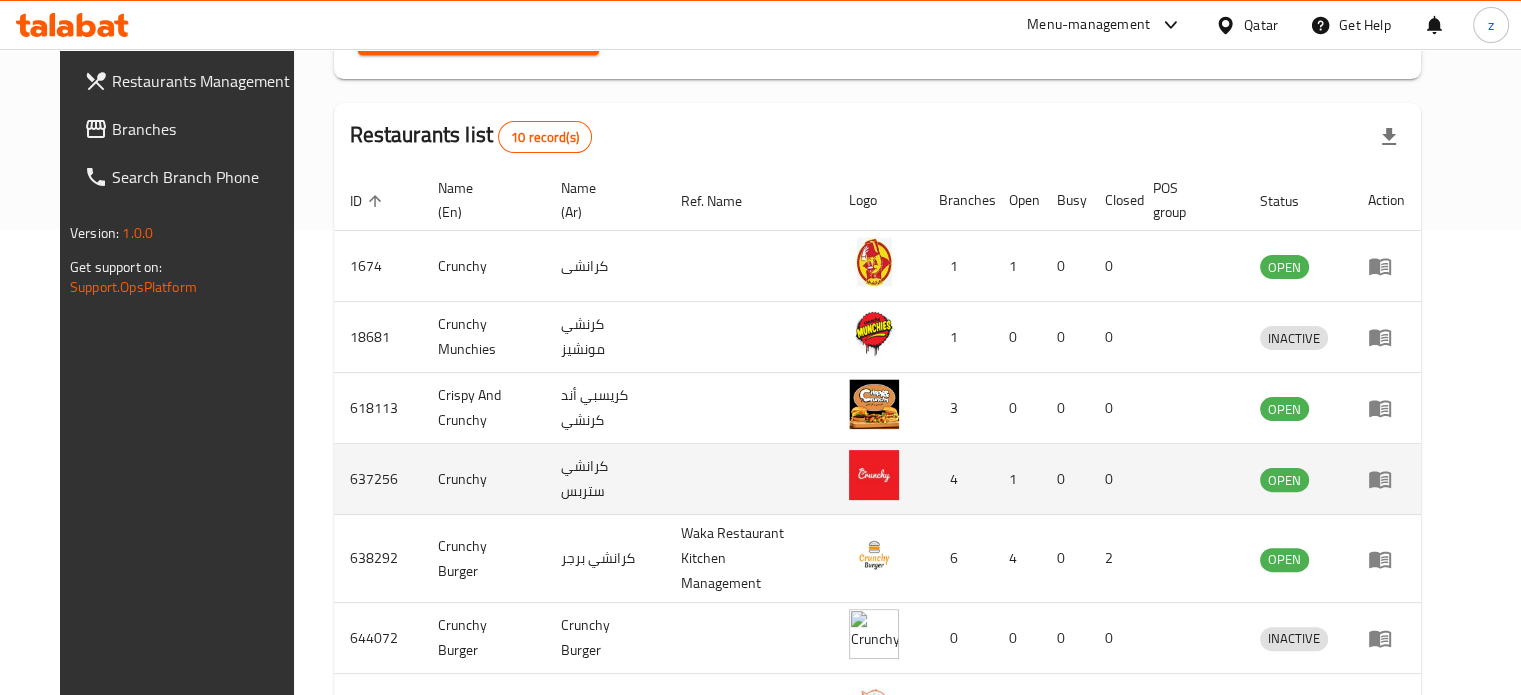 scroll, scrollTop: 500, scrollLeft: 0, axis: vertical 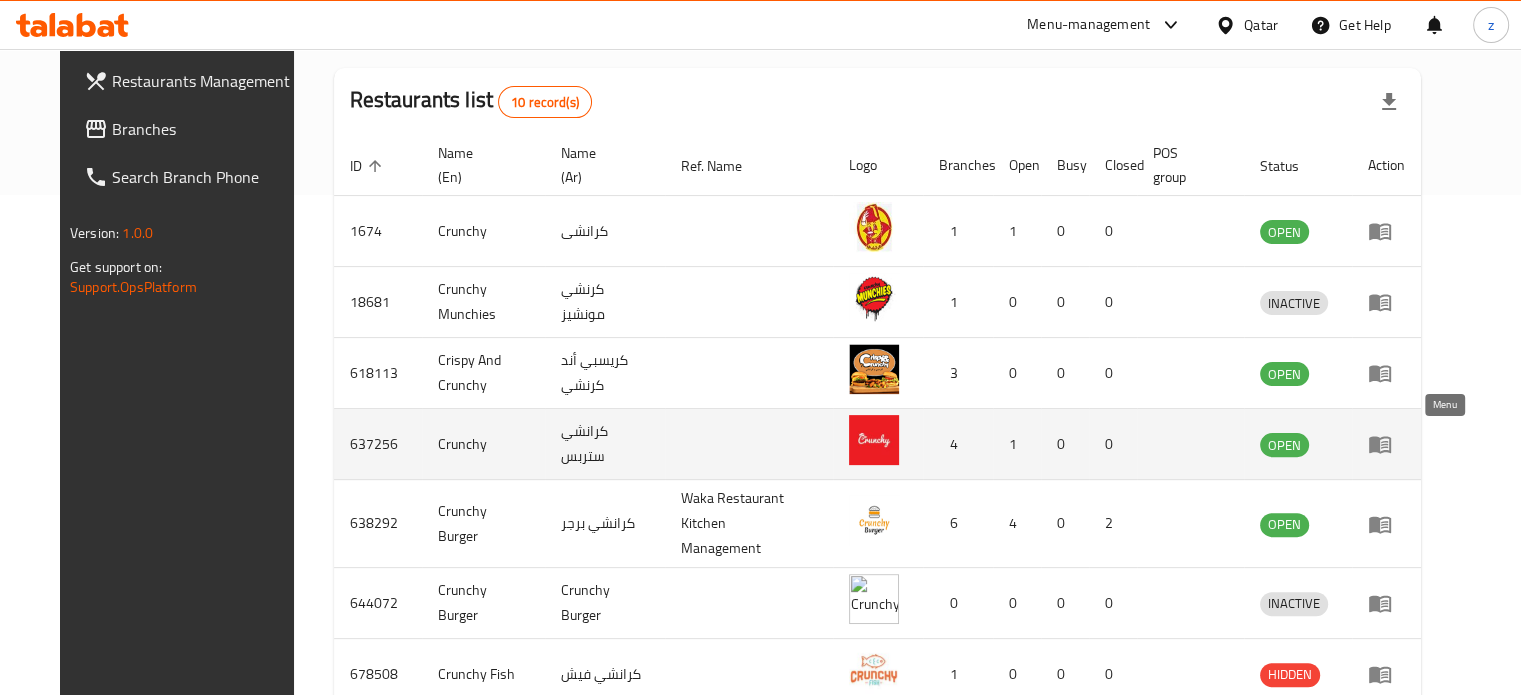 click 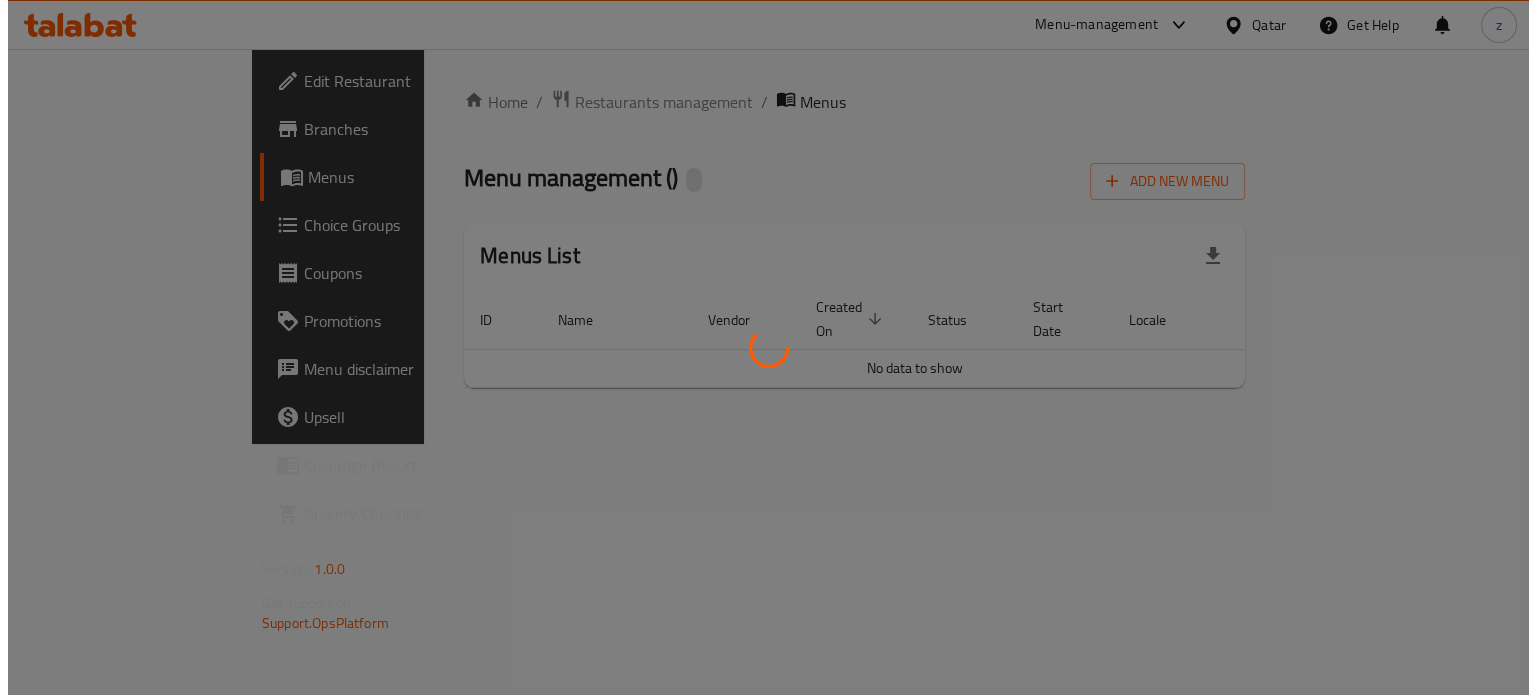scroll, scrollTop: 0, scrollLeft: 0, axis: both 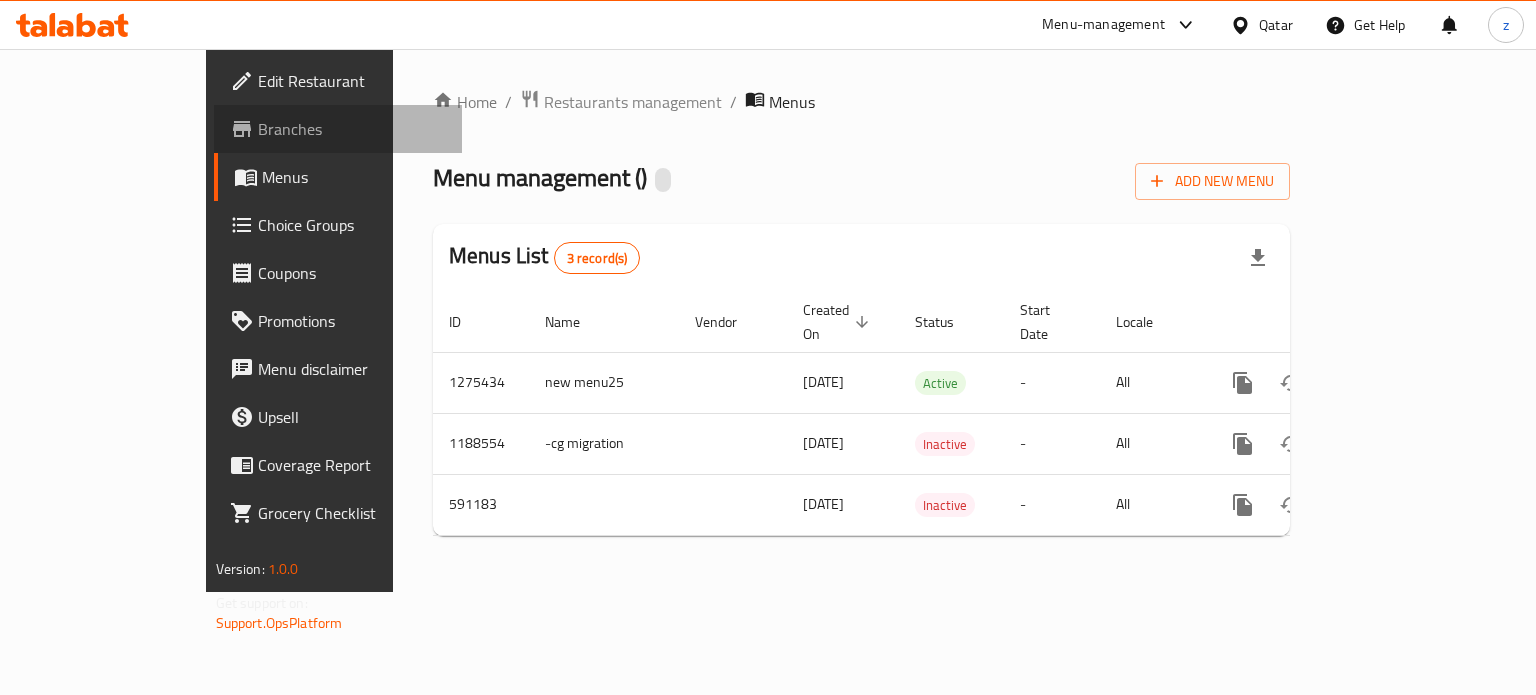 click on "Branches" at bounding box center [352, 129] 